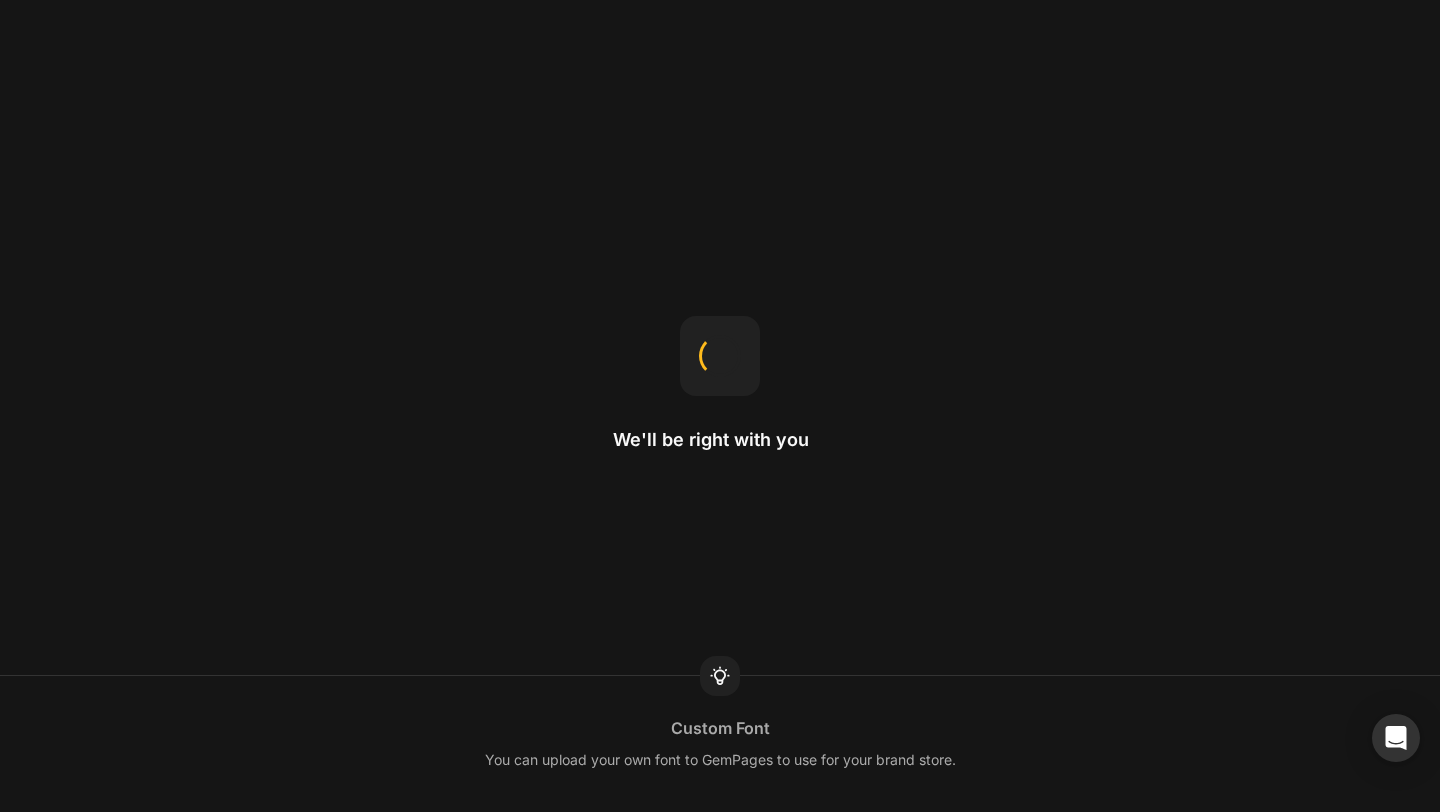 scroll, scrollTop: 0, scrollLeft: 0, axis: both 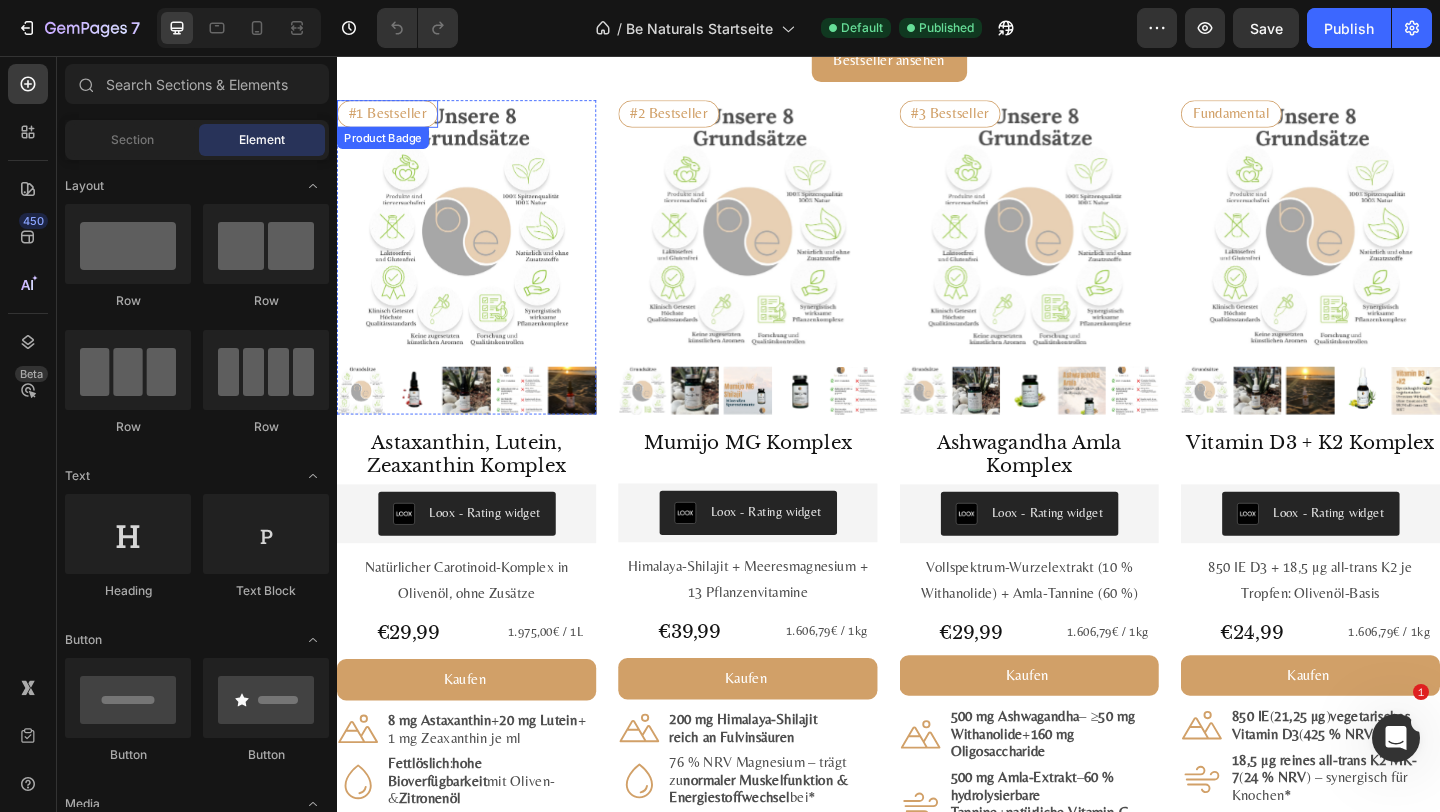 click on "#1 Bestseller" at bounding box center [392, 118] 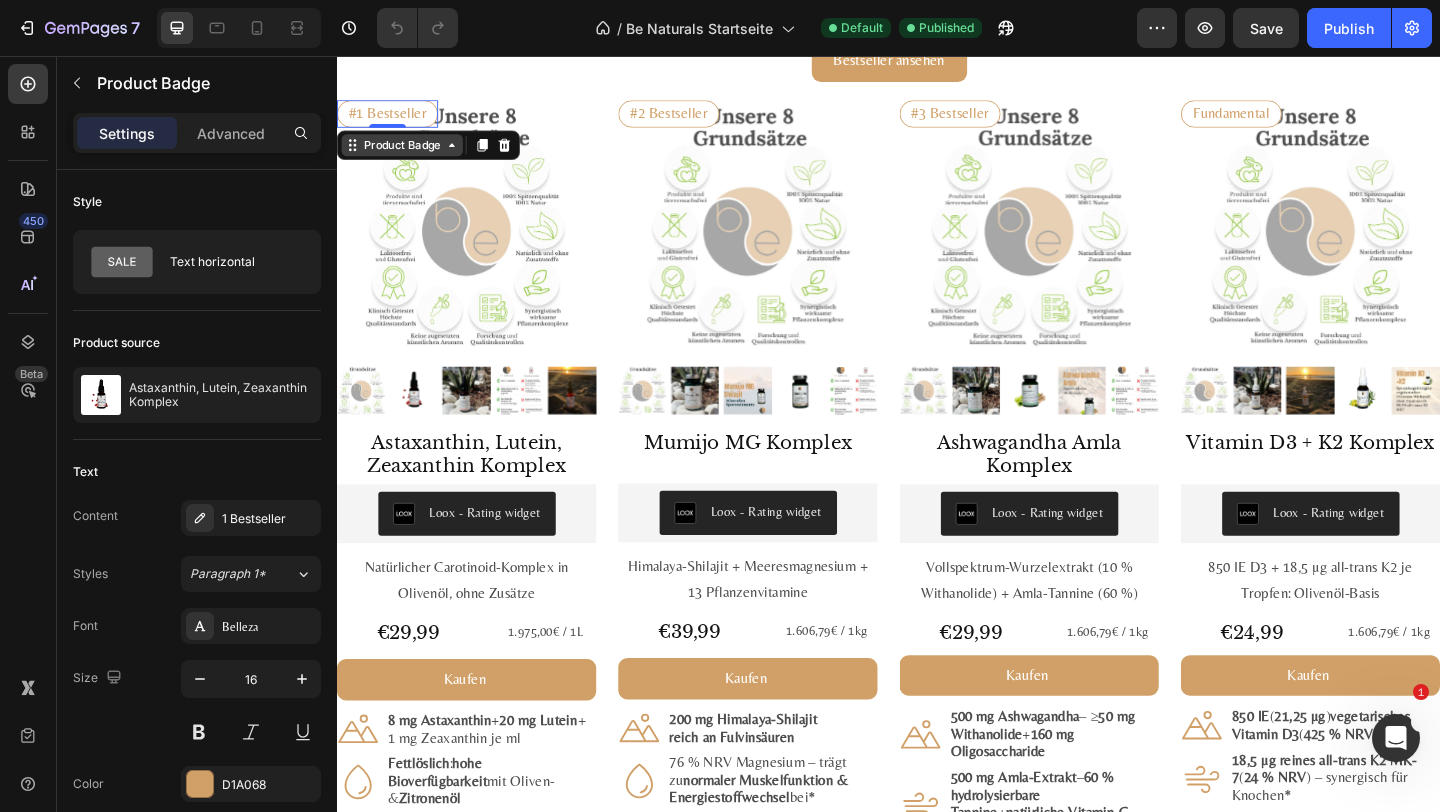 click 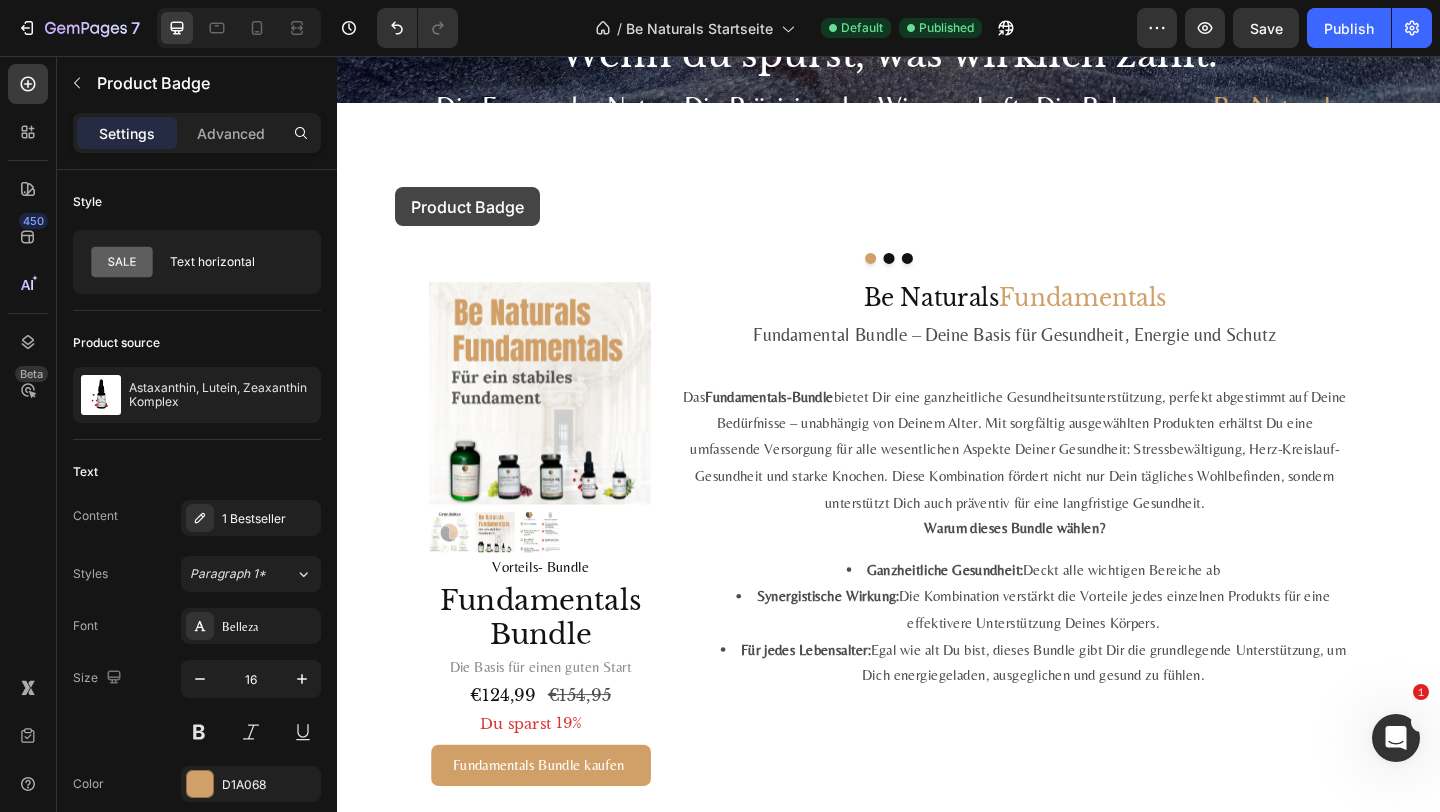 scroll, scrollTop: 663, scrollLeft: 0, axis: vertical 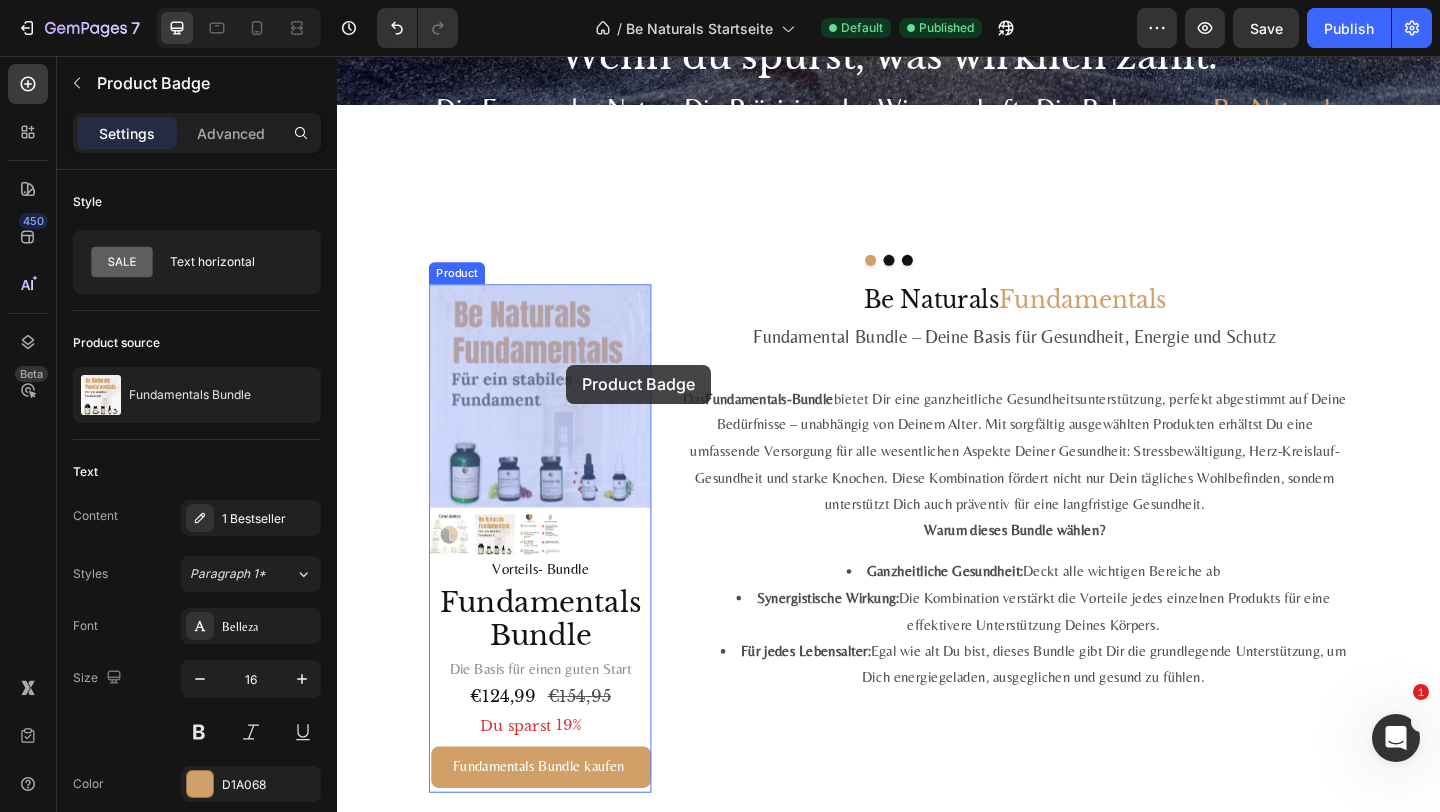 drag, startPoint x: 407, startPoint y: 298, endPoint x: 586, endPoint y: 392, distance: 202.18062 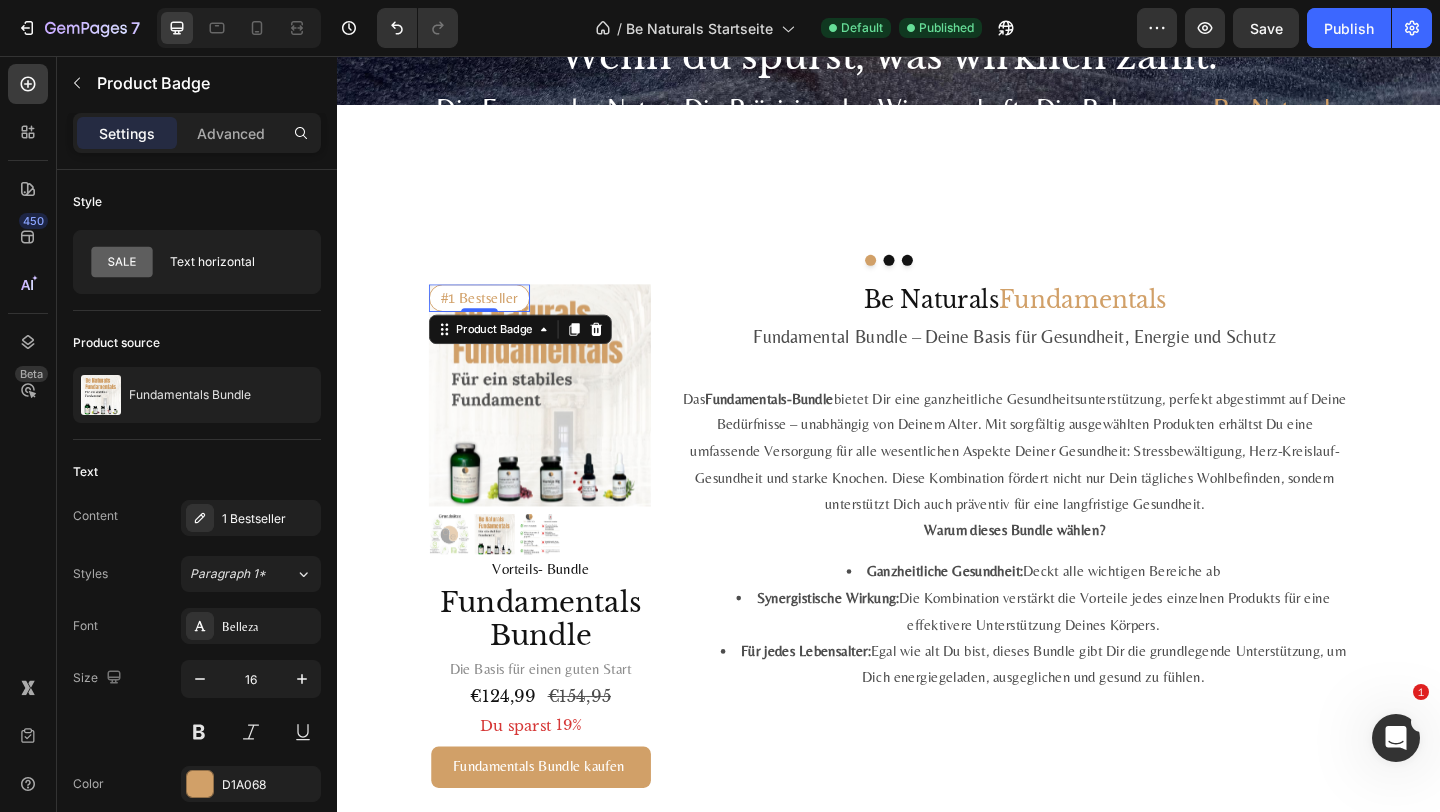 click on "#1 Bestseller" at bounding box center [492, 319] 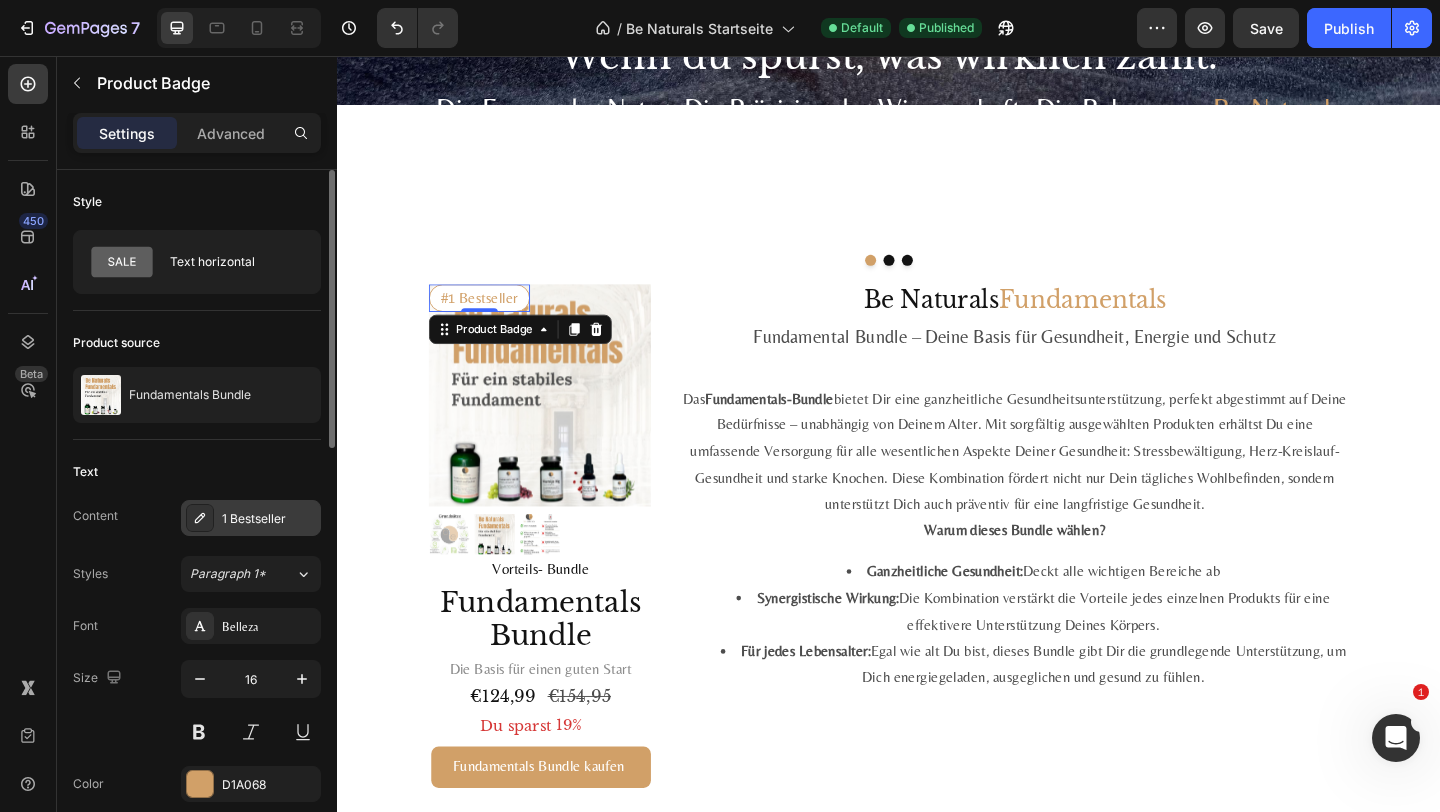 click on "1 Bestseller" at bounding box center (269, 519) 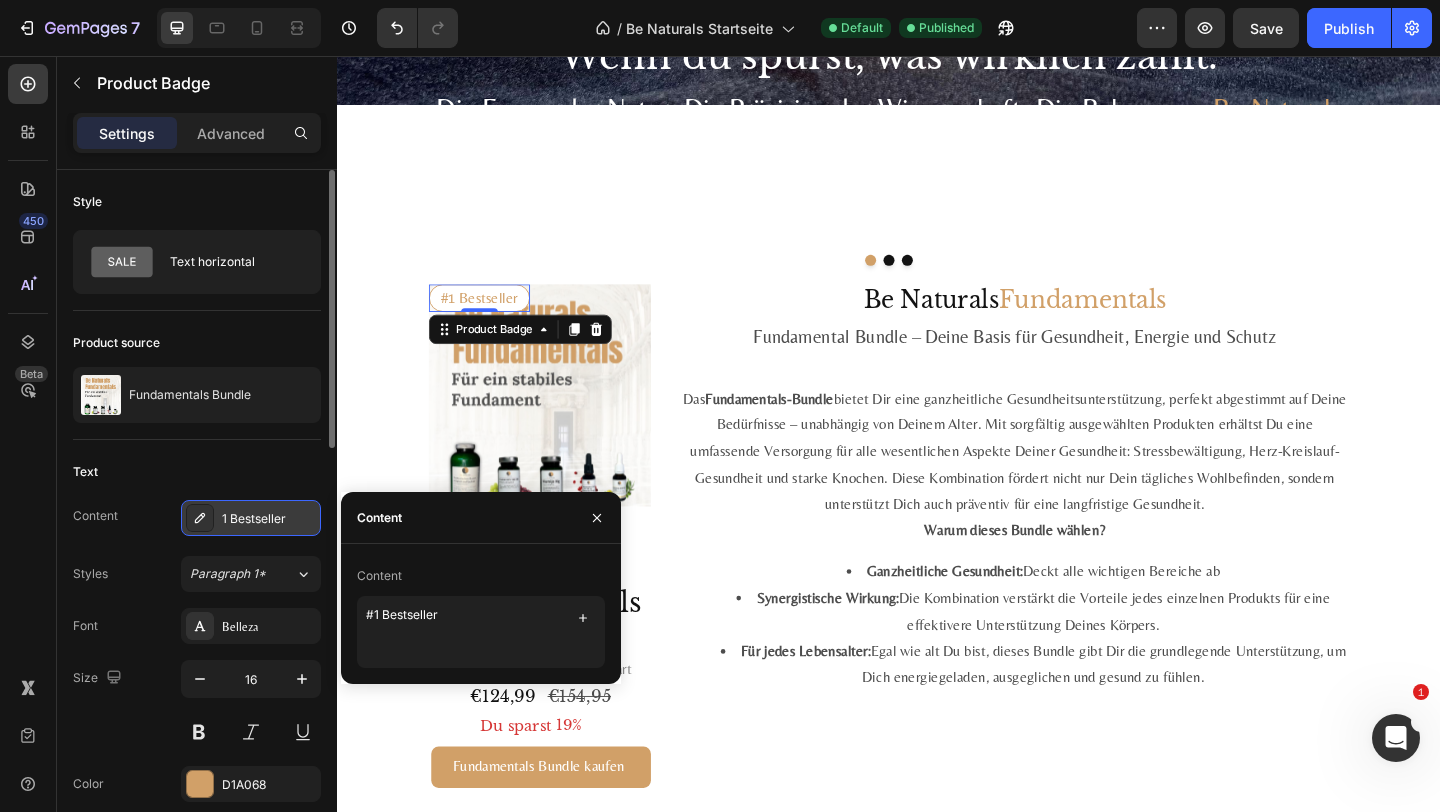 click on "1 Bestseller" at bounding box center [269, 519] 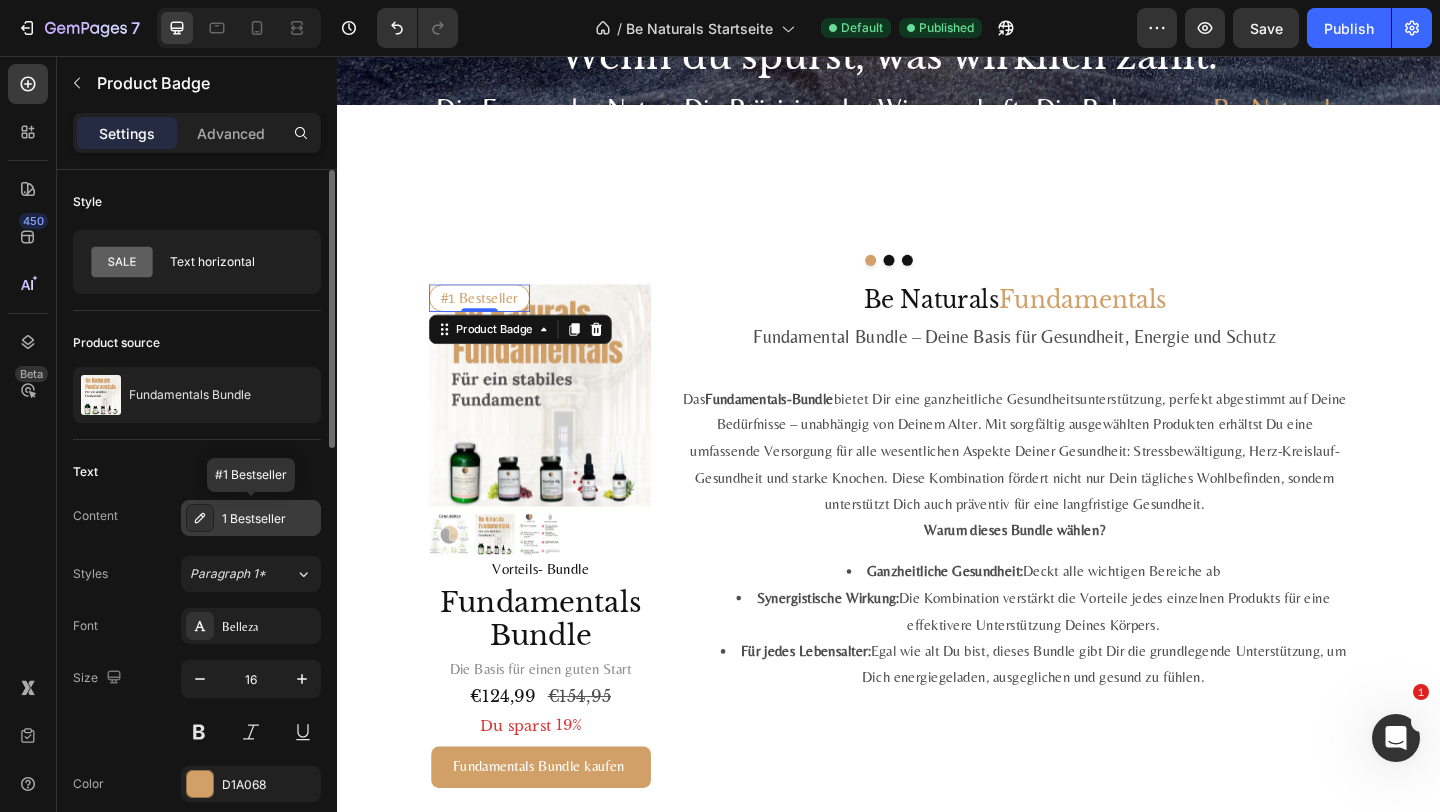 click on "1 Bestseller" at bounding box center (269, 519) 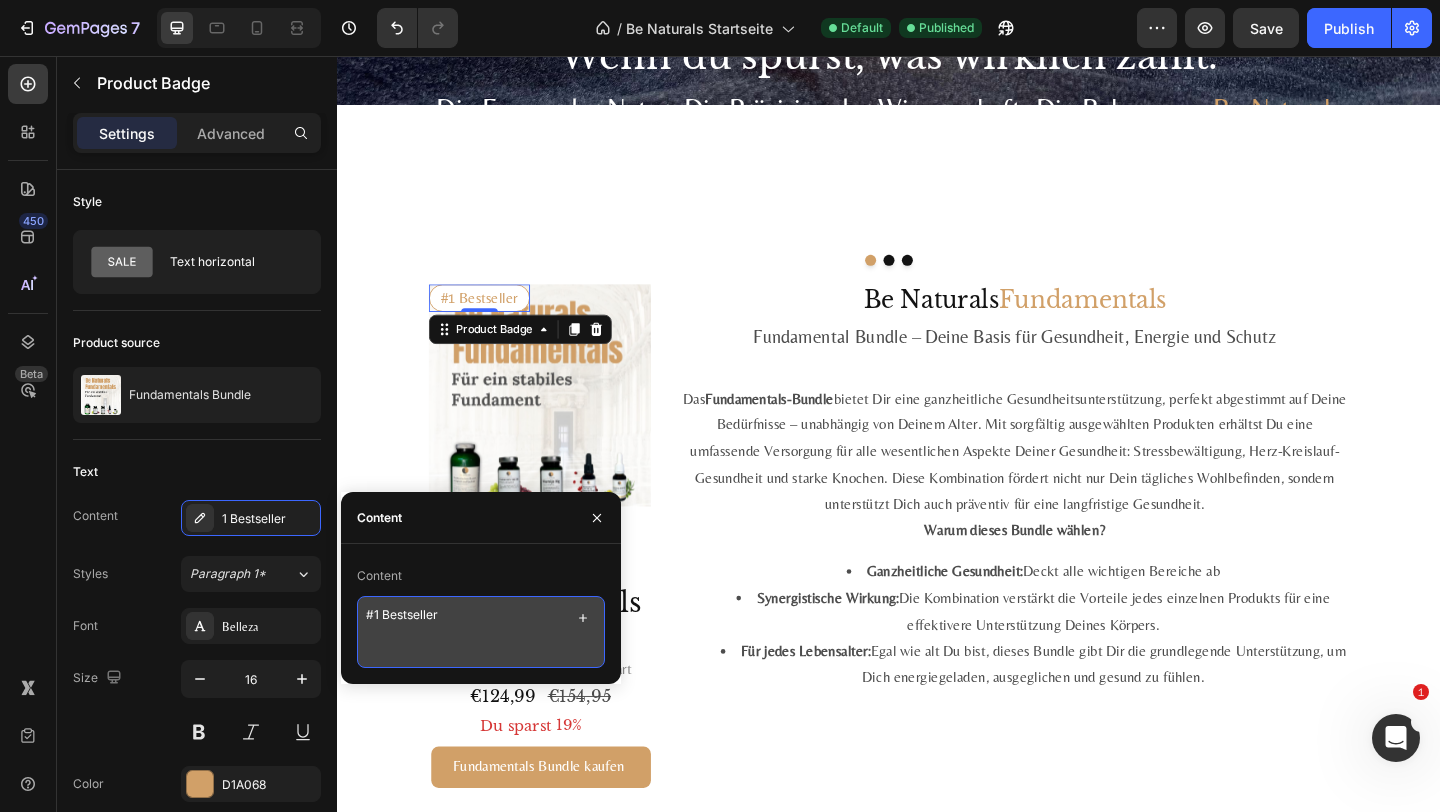 click on "#1 Bestseller" at bounding box center (481, 632) 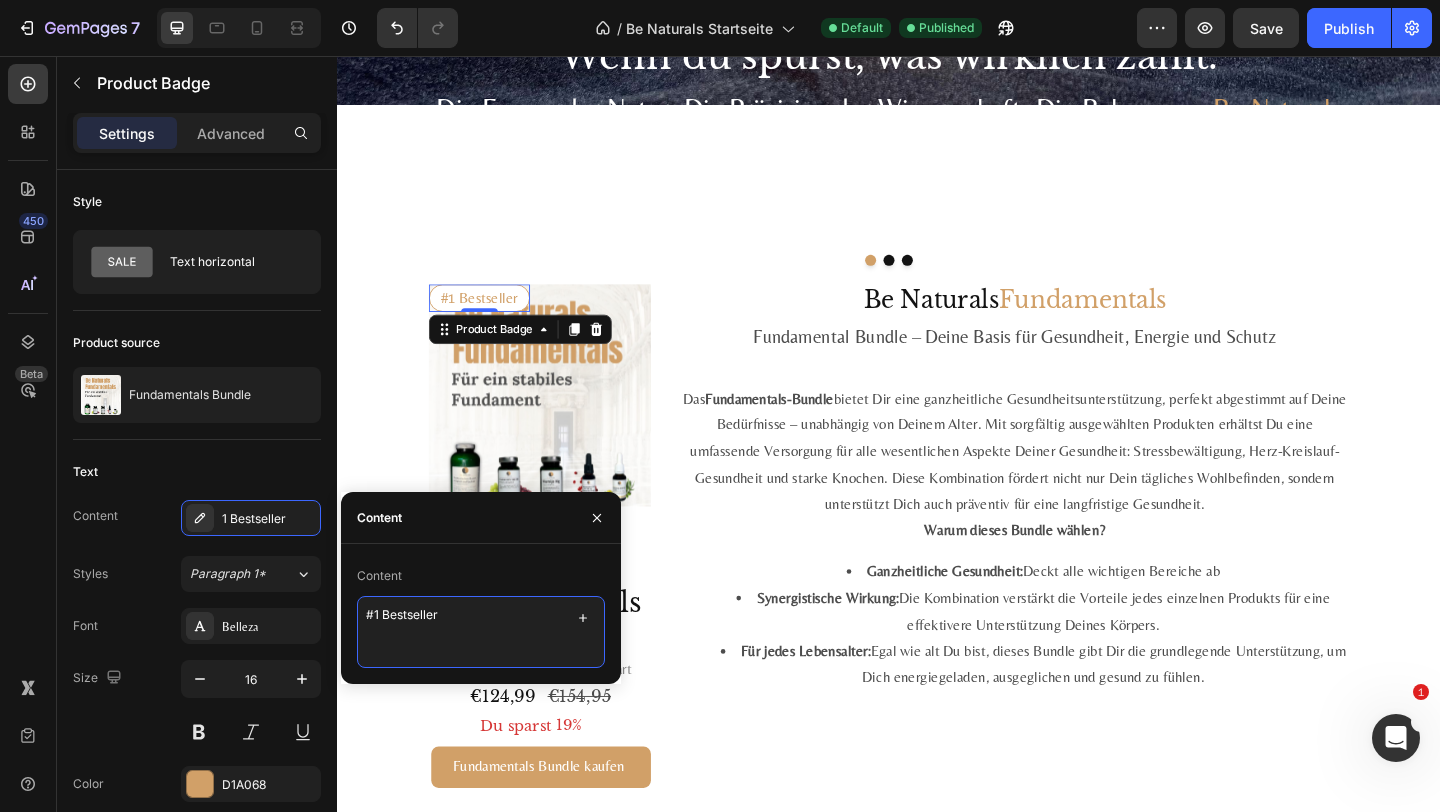 click on "#1 Bestseller" at bounding box center (481, 632) 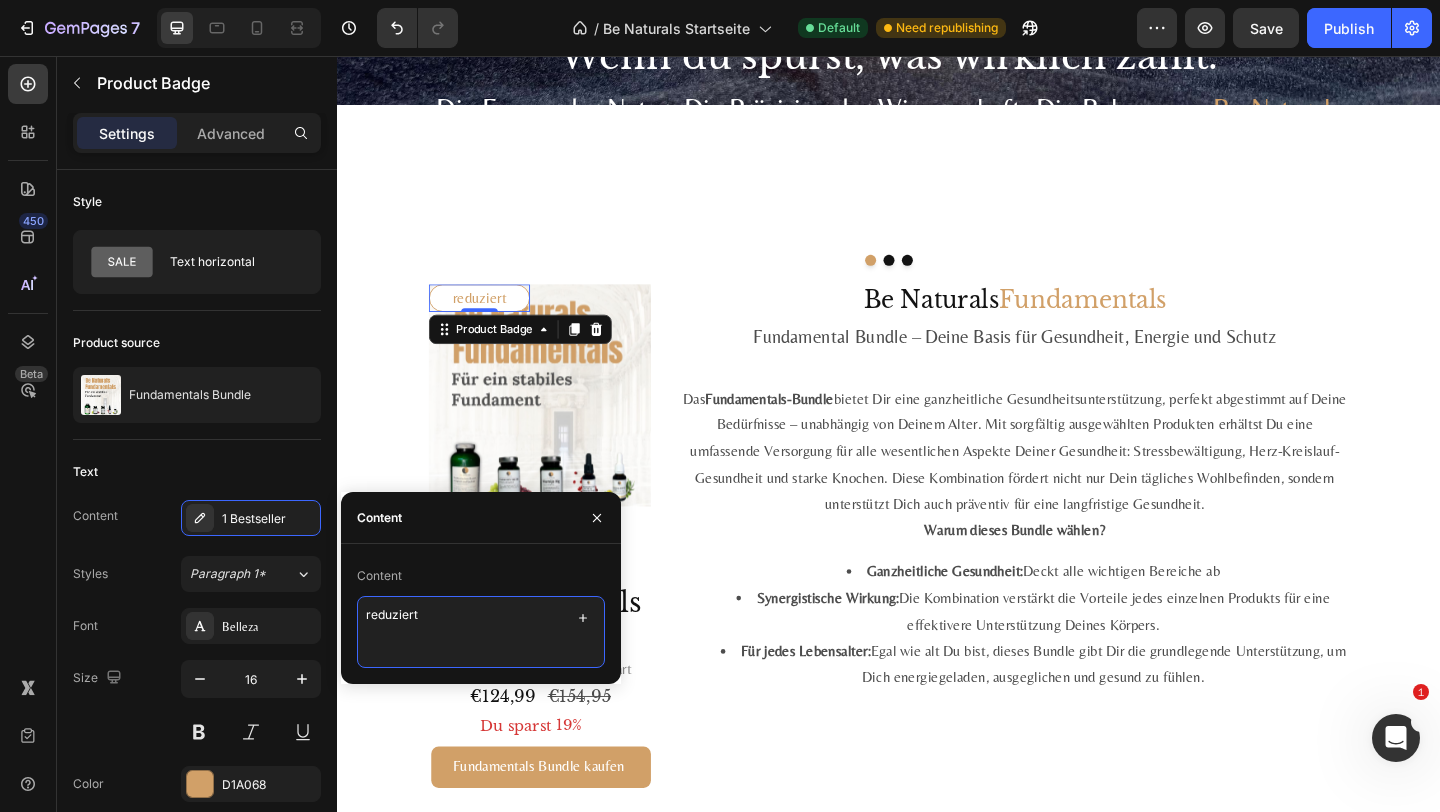 click on "reduziert" at bounding box center (481, 632) 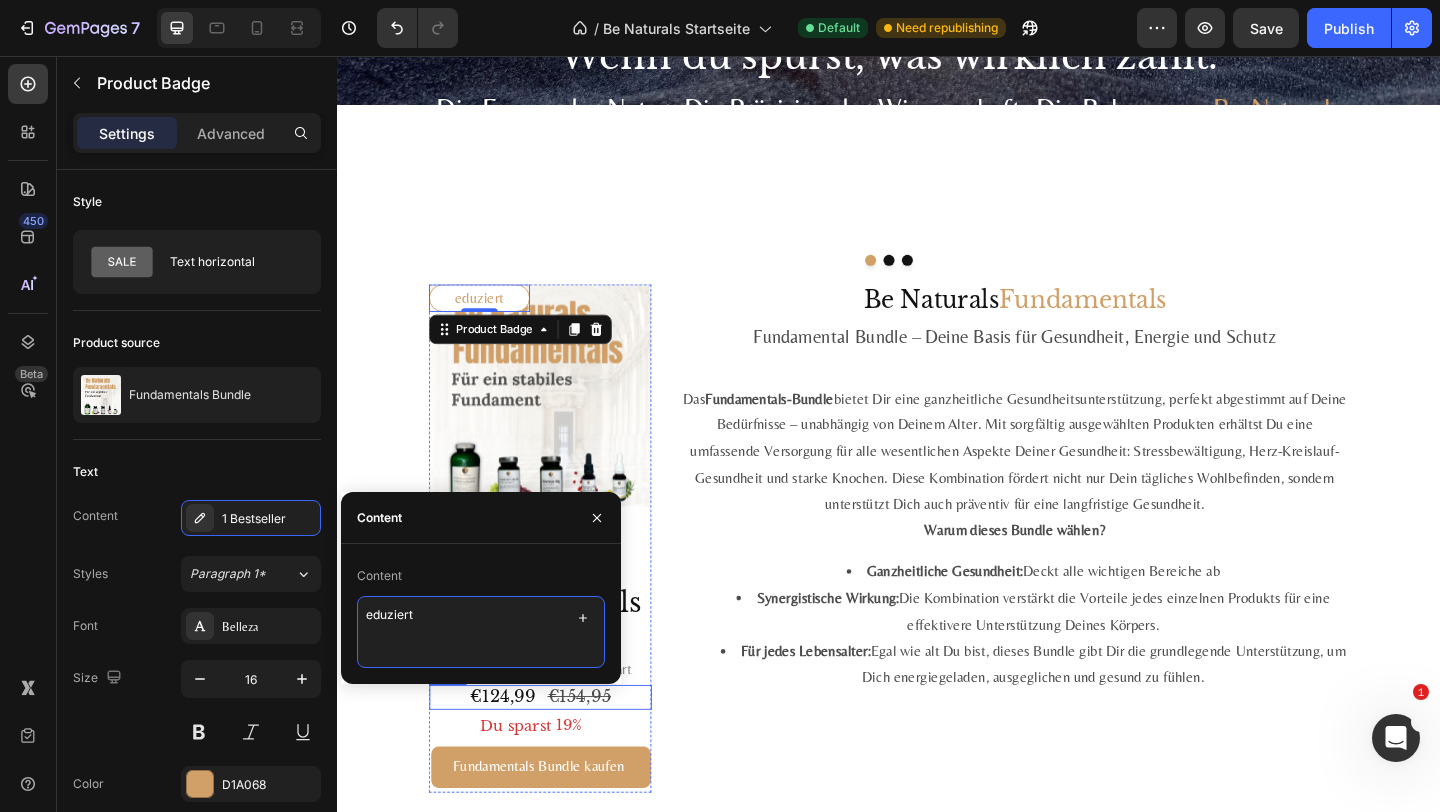 type on "Reduziert" 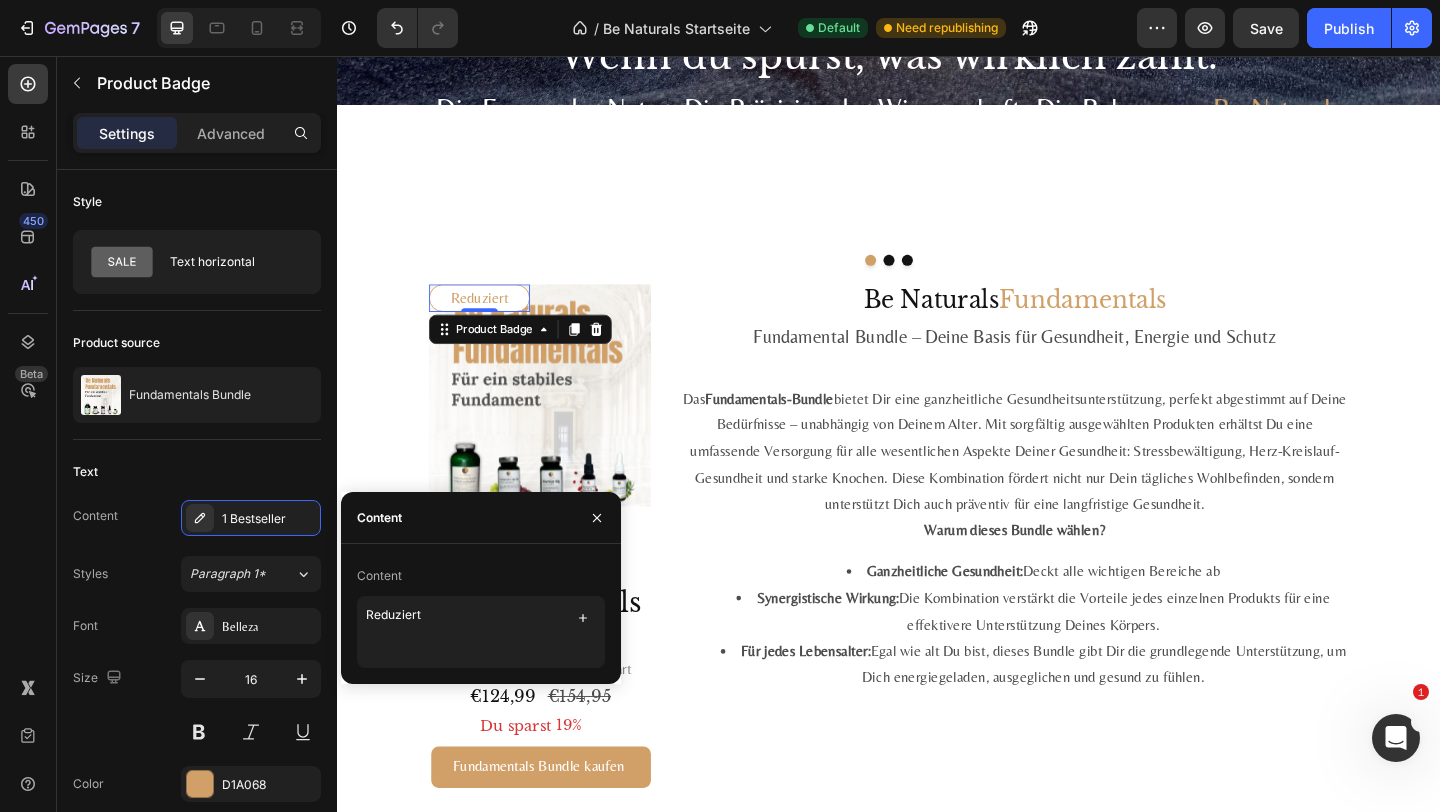 click on "Reduziert Product Badge   0 Product Images Vorteils- Bundle Text block Fundamentals Bundle Product Title Die Basis für einen guten Start Text block €124,99 Price Price €154,95 Price Price Row Du sparst 19% Discount Tag Fundamentals Bundle kaufen Add to Cart Product Be Naturals  Fundamentals Heading Fundamental Bundle – Deine Basis für Gesundheit, Energie und Schutz Text block
Reduziert Product Badge
Product Images Vorteilspaket Text block Fundamentals Bundle Product Title Die Basis für einen guten Start Text block €124,99 Price Price €154,95 Price Price Row Du sparst 19% Discount Tag Bundle kaufen Add to Cart Product Row Das  Fundamentals-Bundle Warum dieses Bundle wählen? Ganzheitliche Gesundheit:  Deckt alle wichtigen Bereiche ab Synergistische Wirkung:  Die Kombination verstärkt die Vorteile jedes einzelnen Produkts für eine effektivere Unterstützung Deines Körpers. Für jedes Lebensalter: Text block Row" at bounding box center (937, 580) 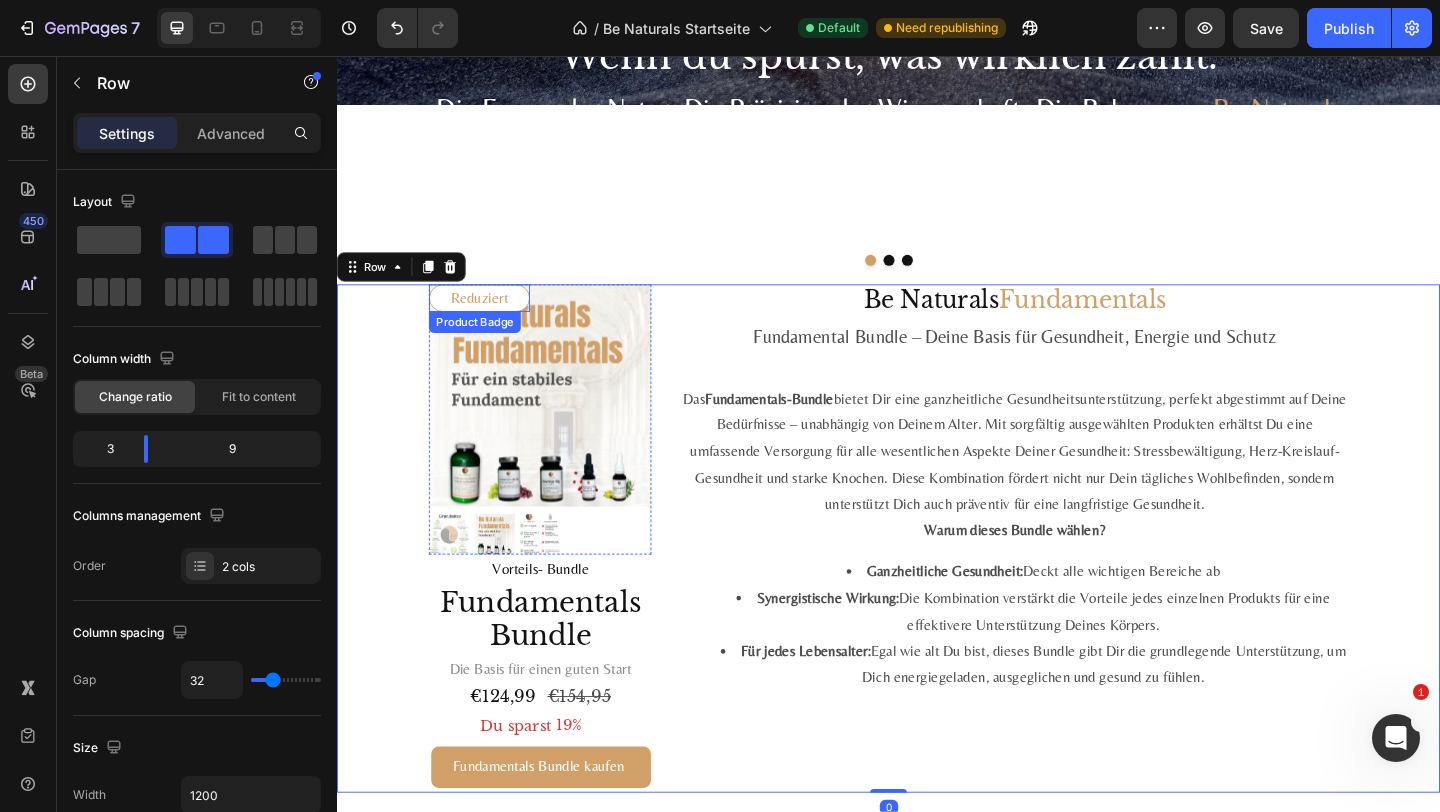 click on "Reduziert" at bounding box center [492, 319] 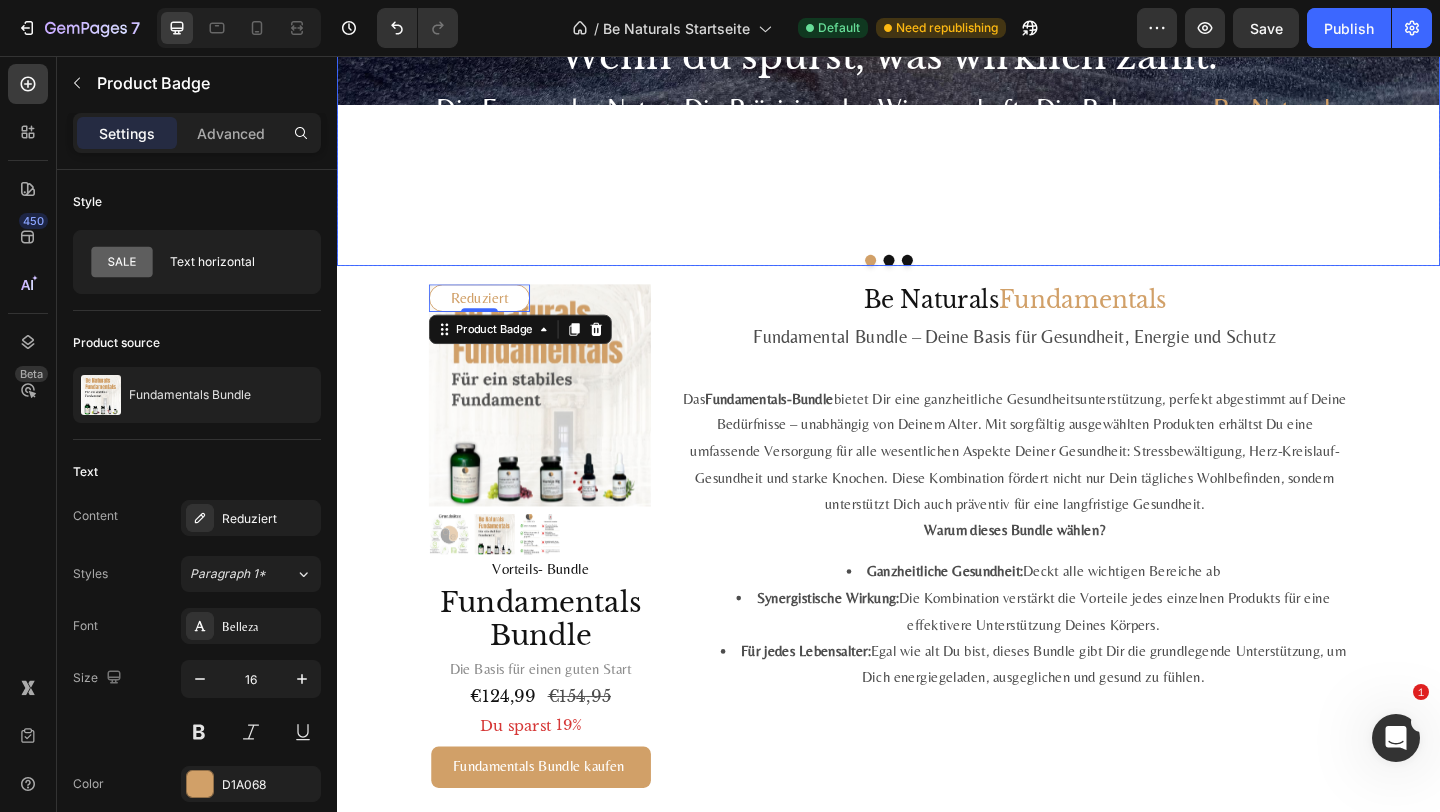 click on "Be Naturals Button Wenn du spürst, was wirklich zählt. Heading Die Essenz der Natur. Die Präzision der Wissenschaft. Die Balance von  Be Naturals Text Block Hero Banner" at bounding box center [937, -155] 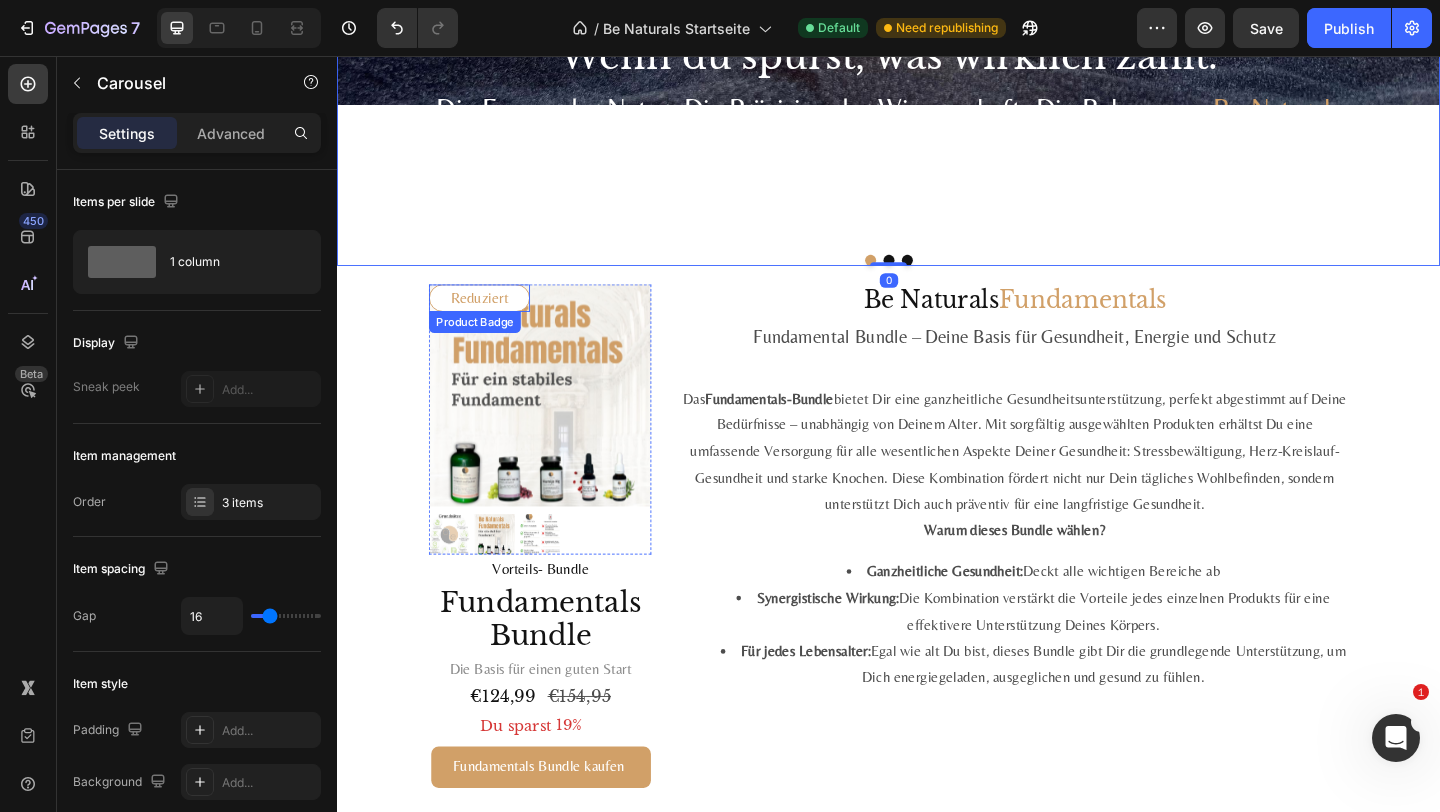 click on "Reduziert" at bounding box center (492, 319) 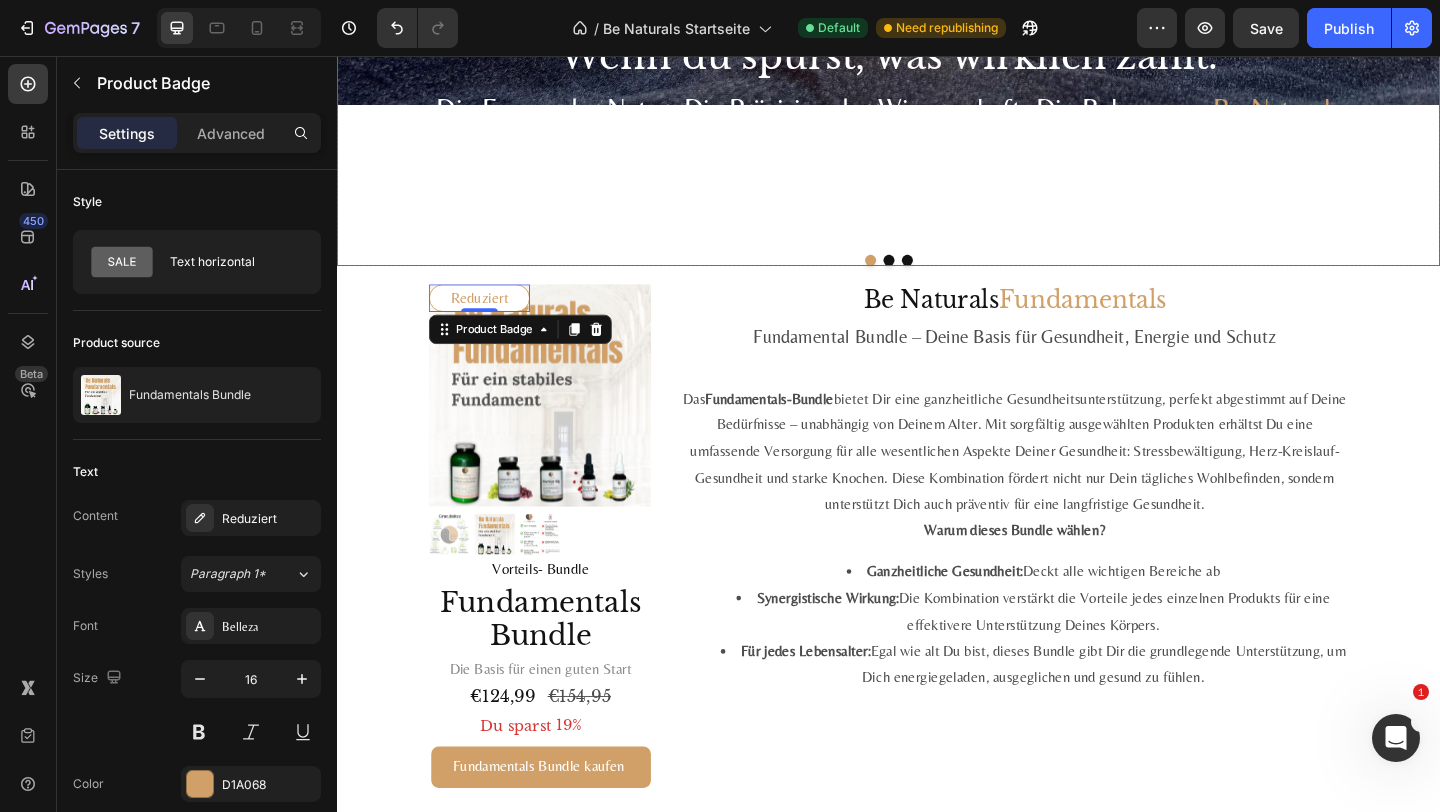 click on "Be Naturals Button Wenn du spürst, was wirklich zählt. Heading Die Essenz der Natur. Die Präzision der Wissenschaft. Die Balance von  Be Naturals Text Block Hero Banner" at bounding box center [937, -155] 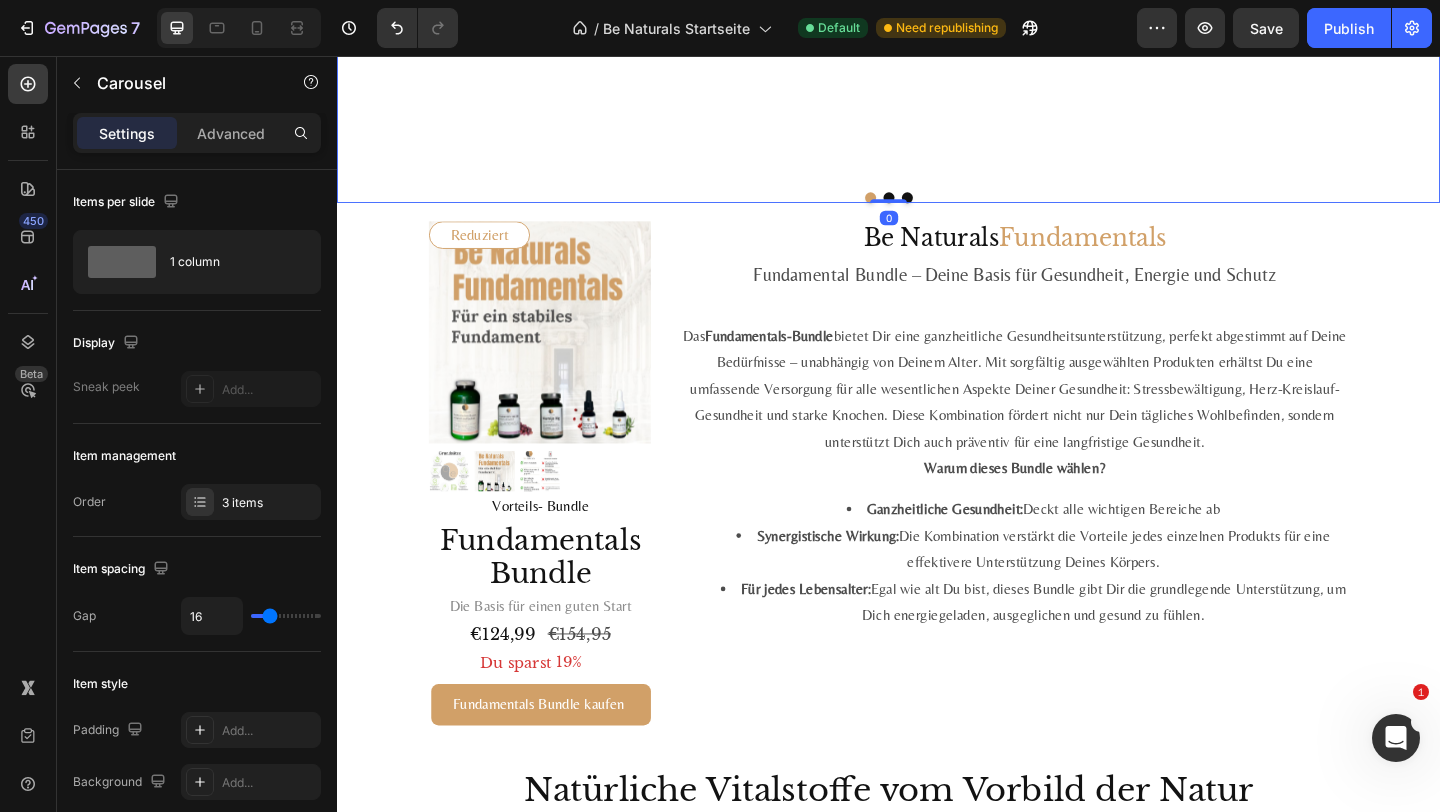 scroll, scrollTop: 732, scrollLeft: 0, axis: vertical 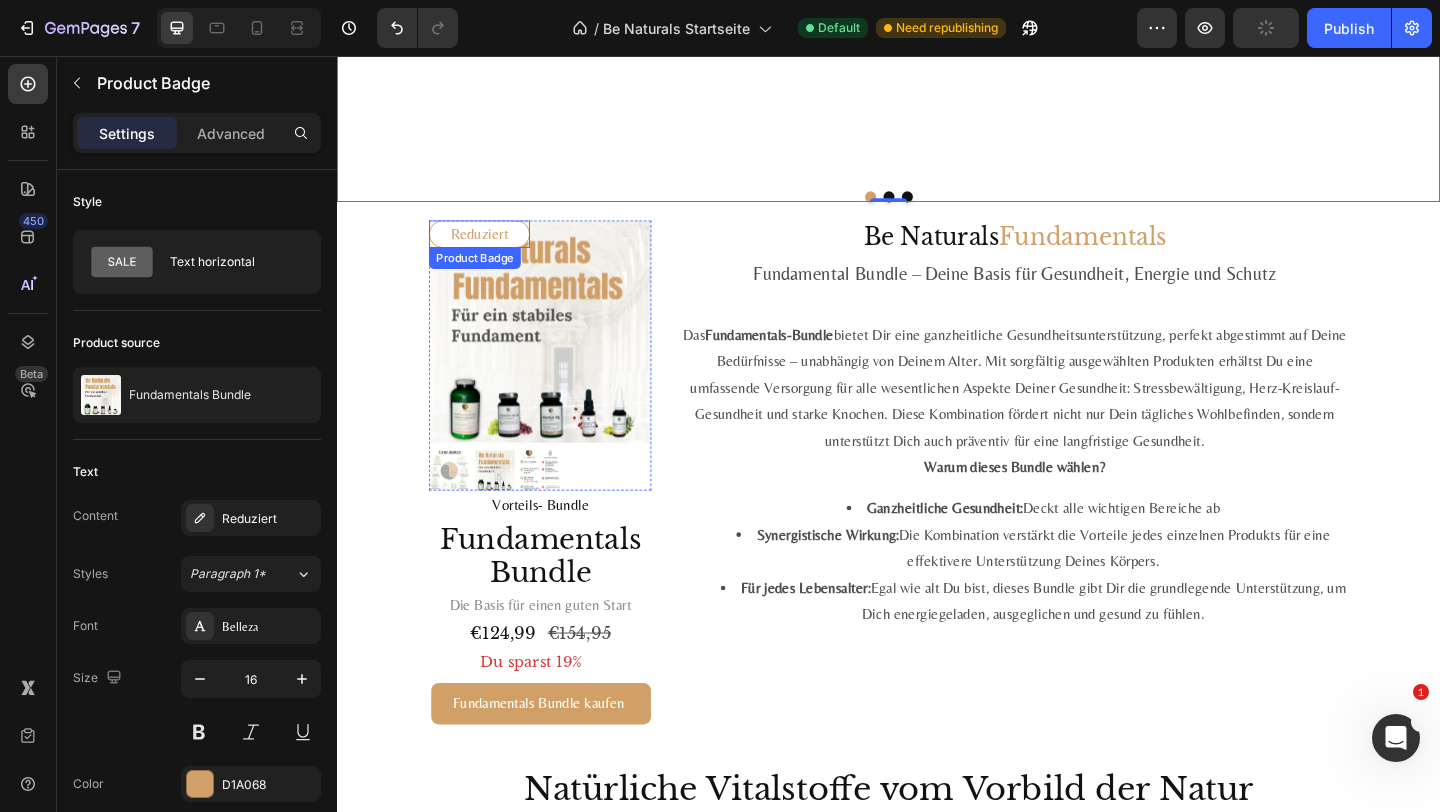 click on "Reduziert" at bounding box center (492, 250) 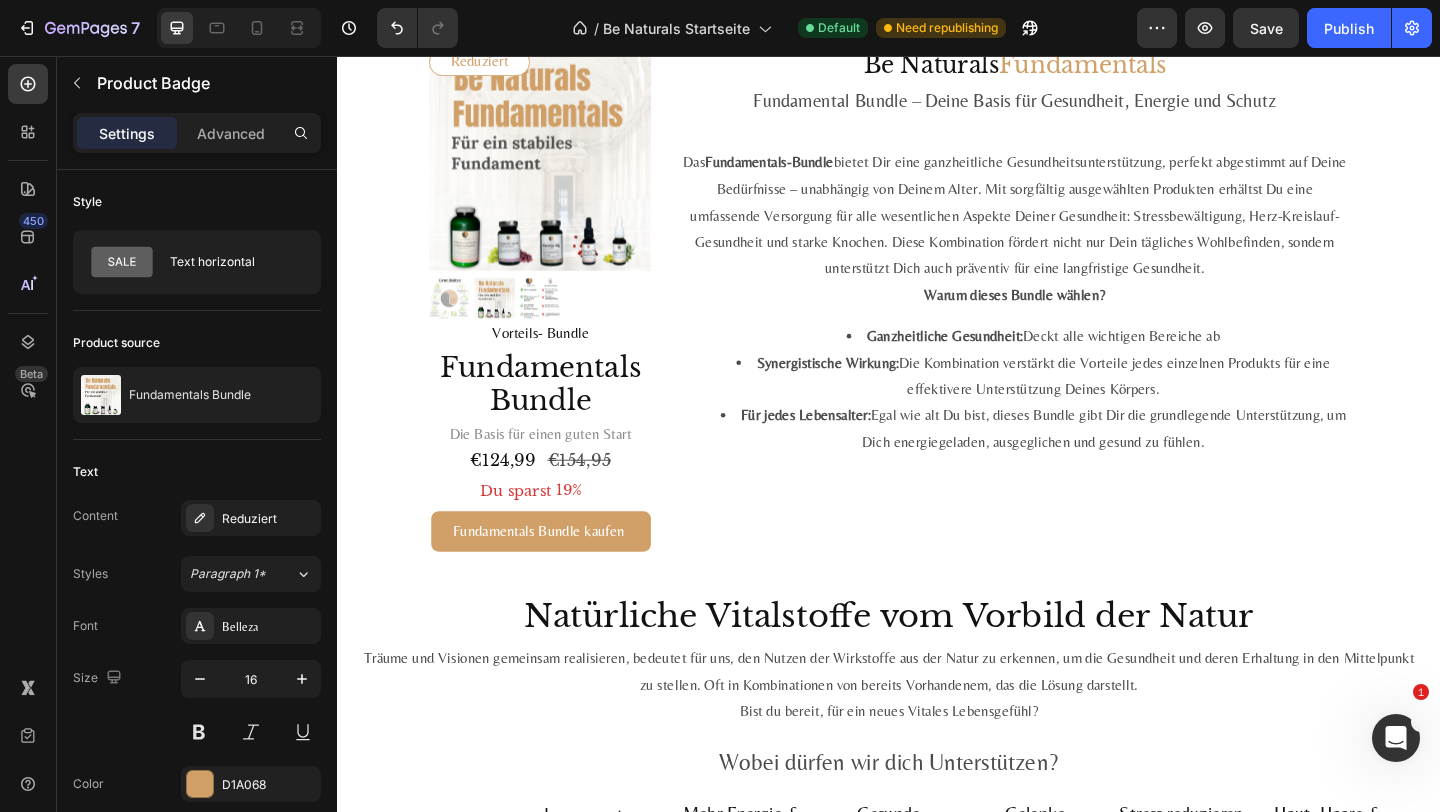 scroll, scrollTop: 769, scrollLeft: 0, axis: vertical 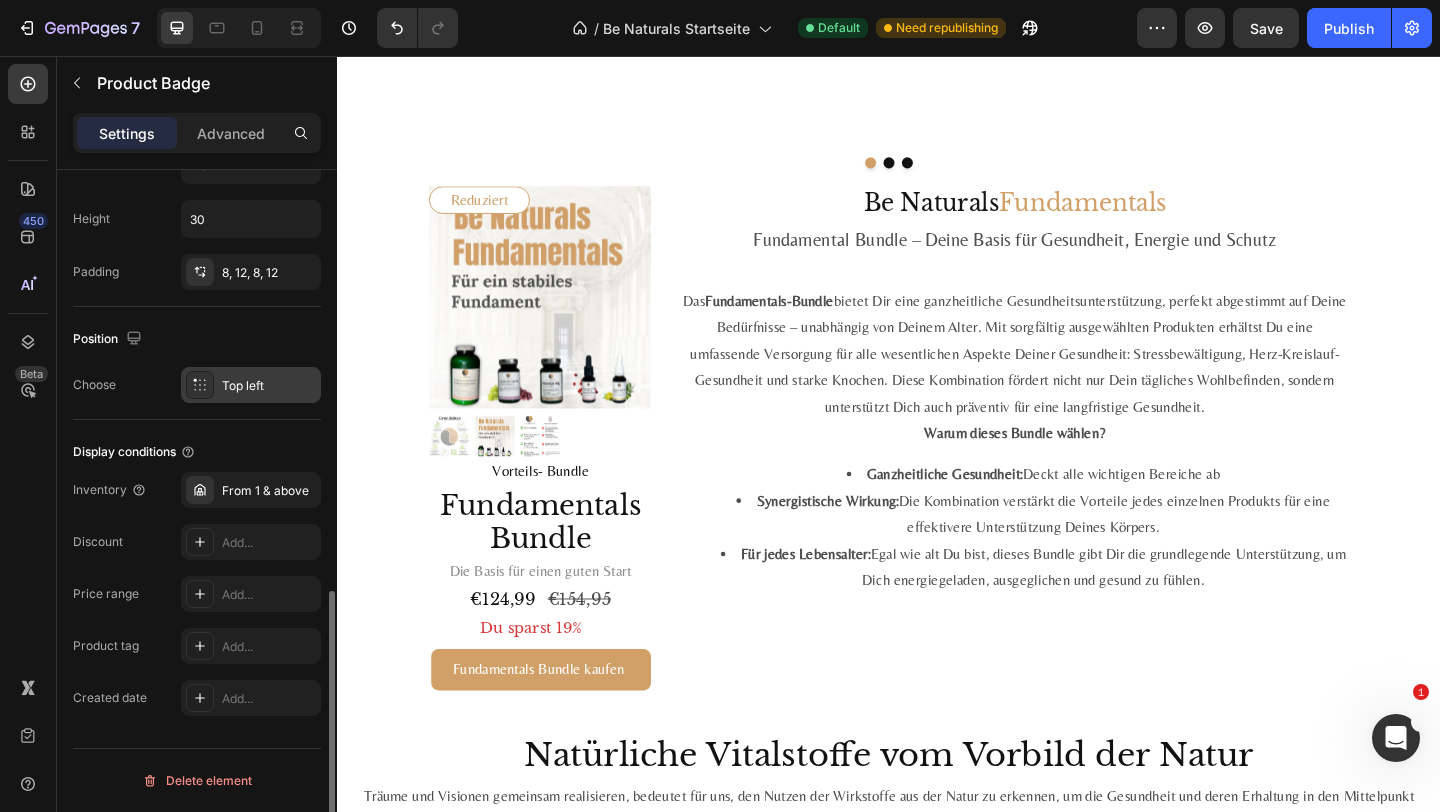 click on "Top left" at bounding box center [251, 385] 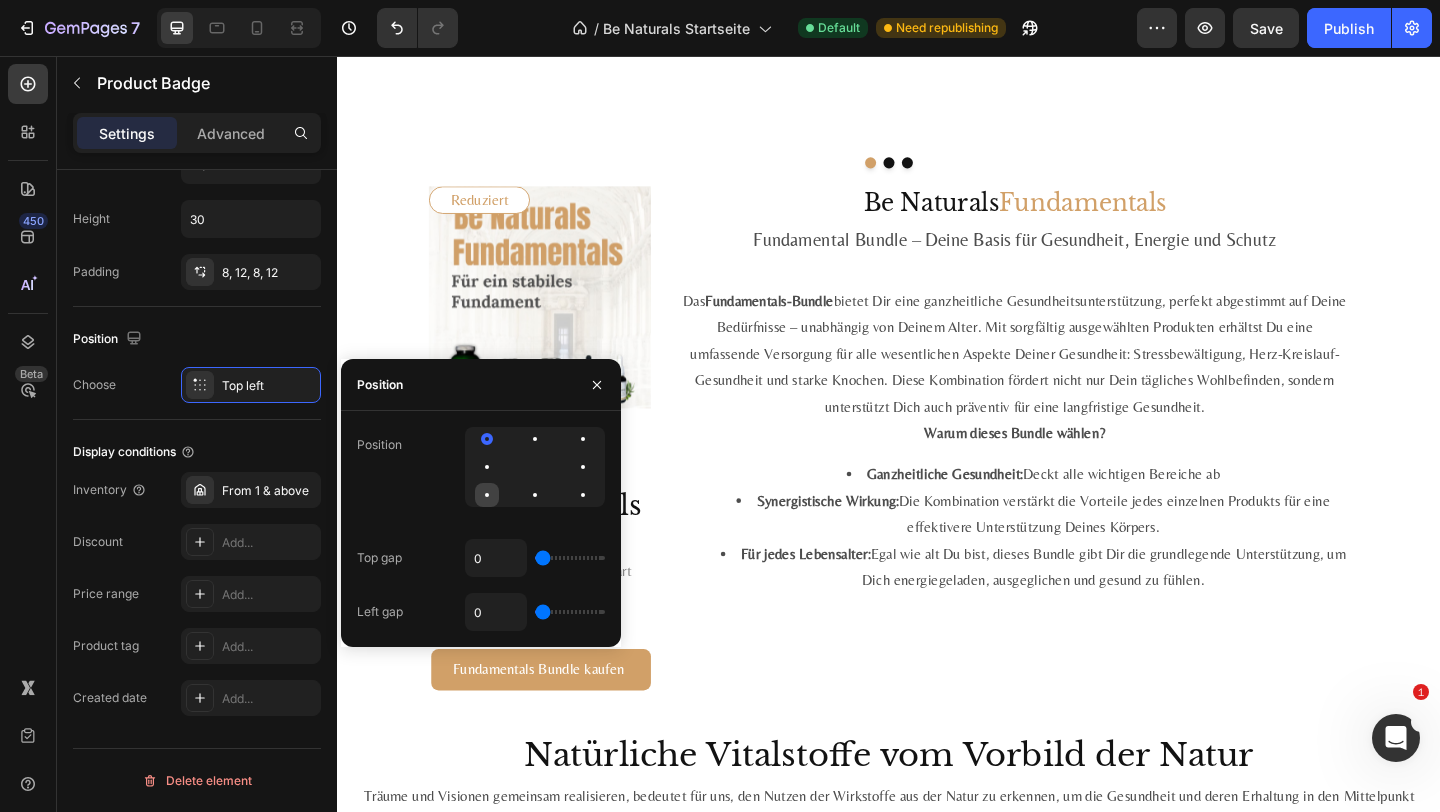click 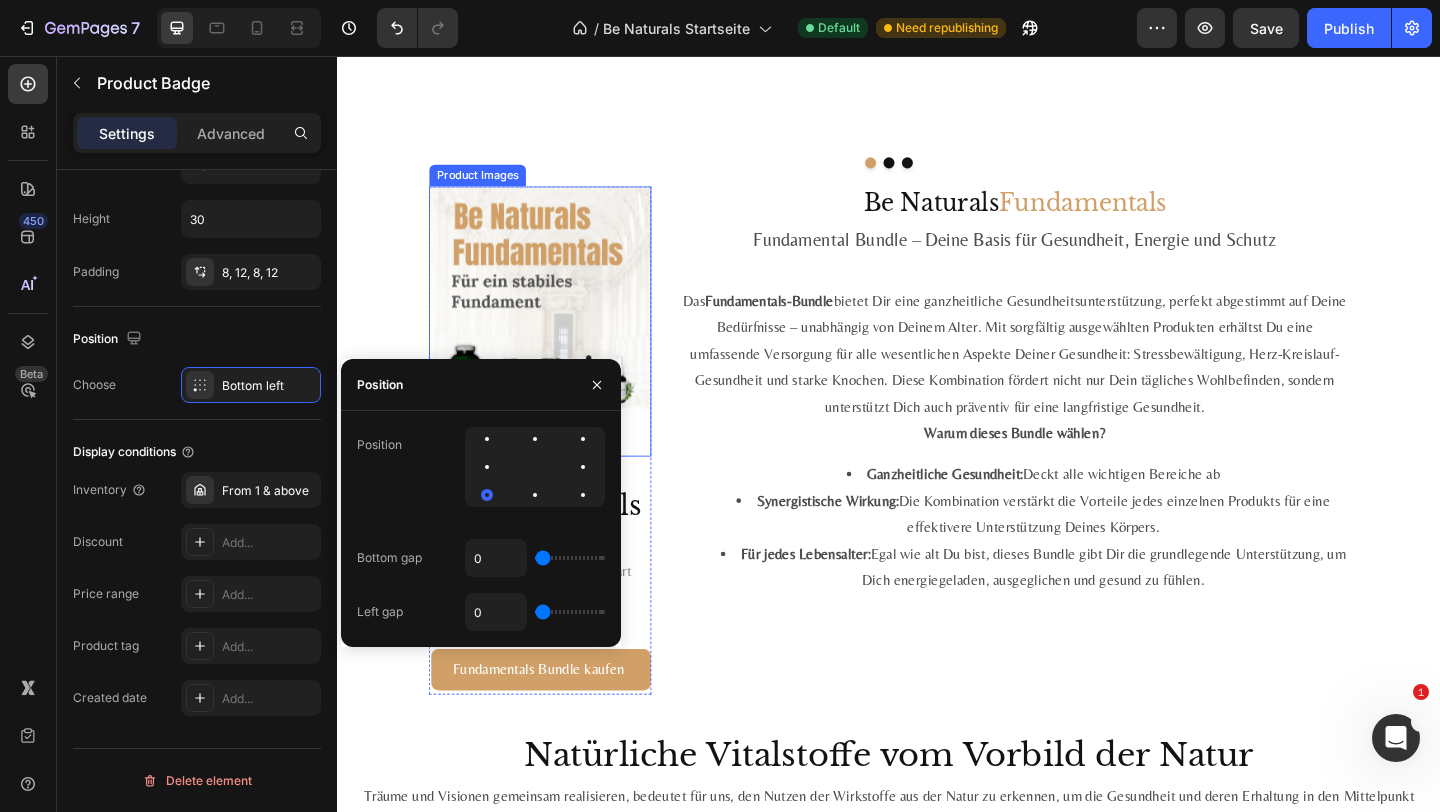 click at bounding box center [558, 319] 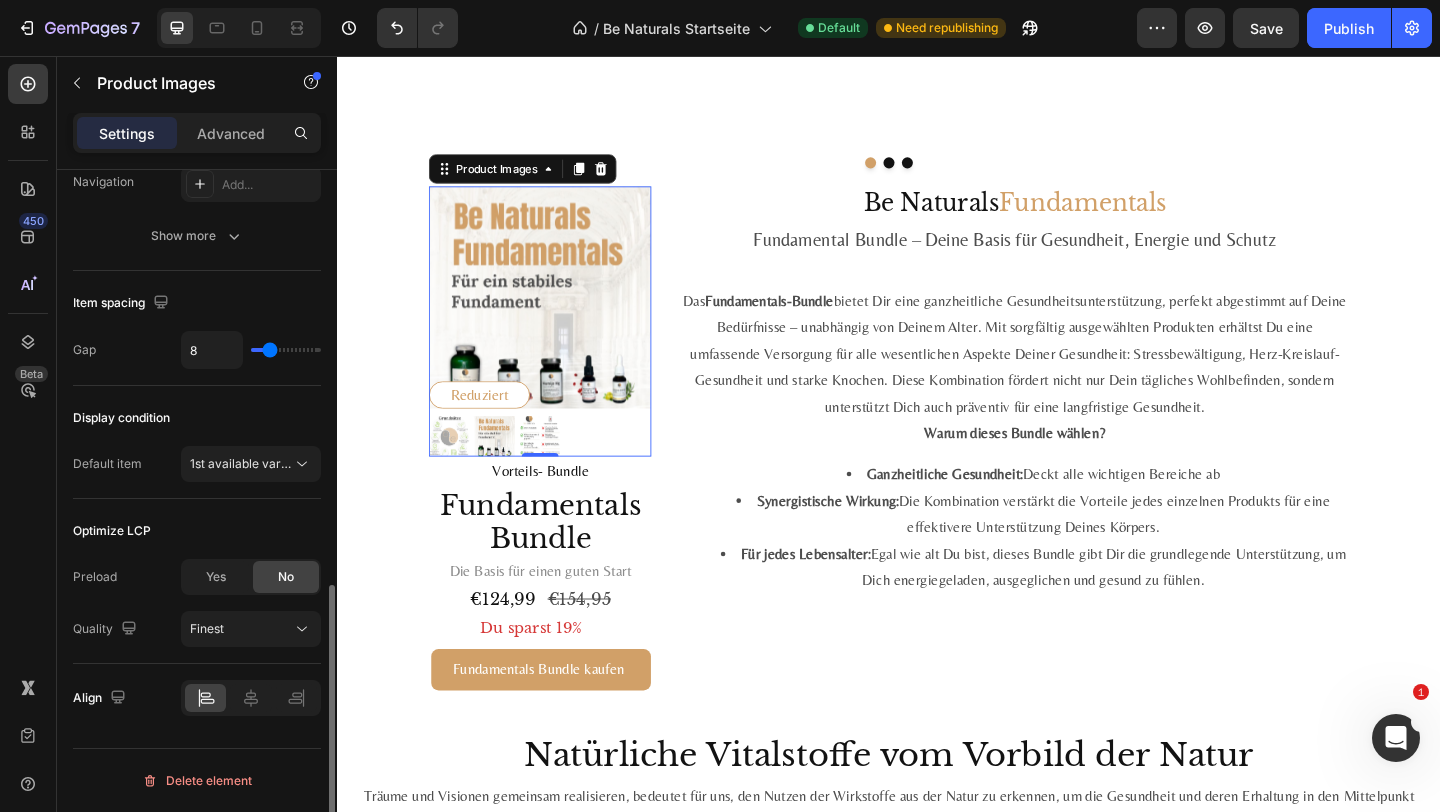 scroll, scrollTop: 0, scrollLeft: 0, axis: both 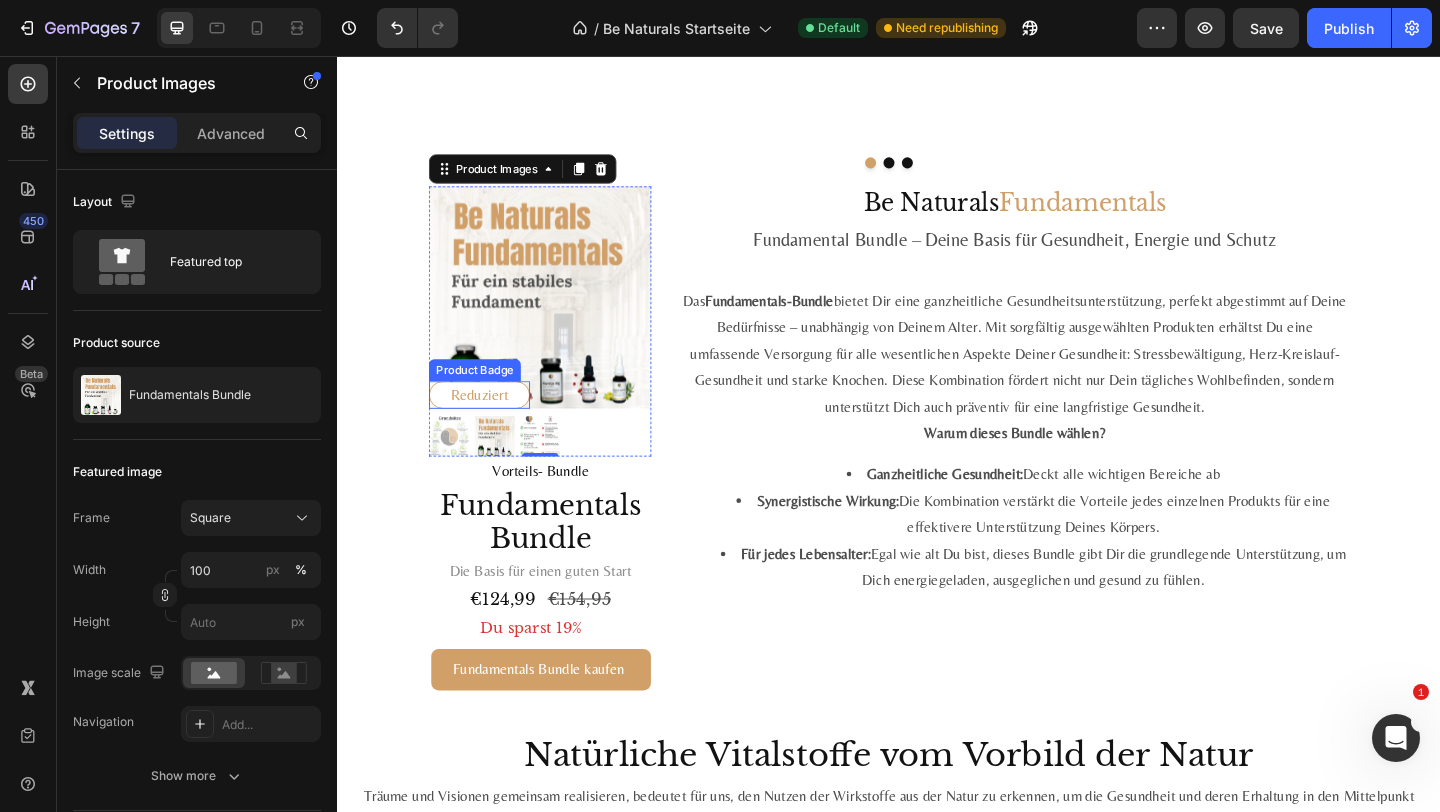 click on "Reduziert" at bounding box center (492, 425) 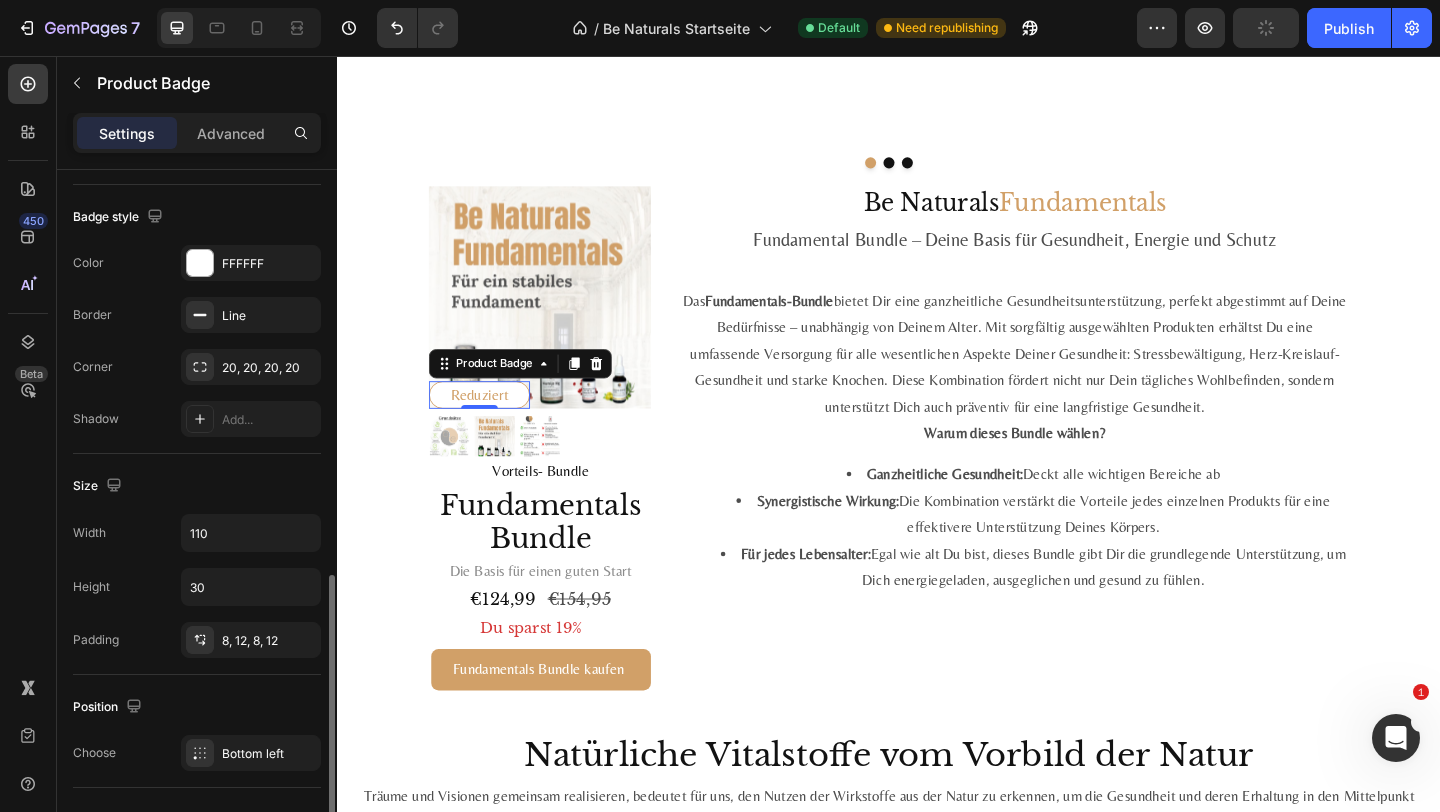 scroll, scrollTop: 788, scrollLeft: 0, axis: vertical 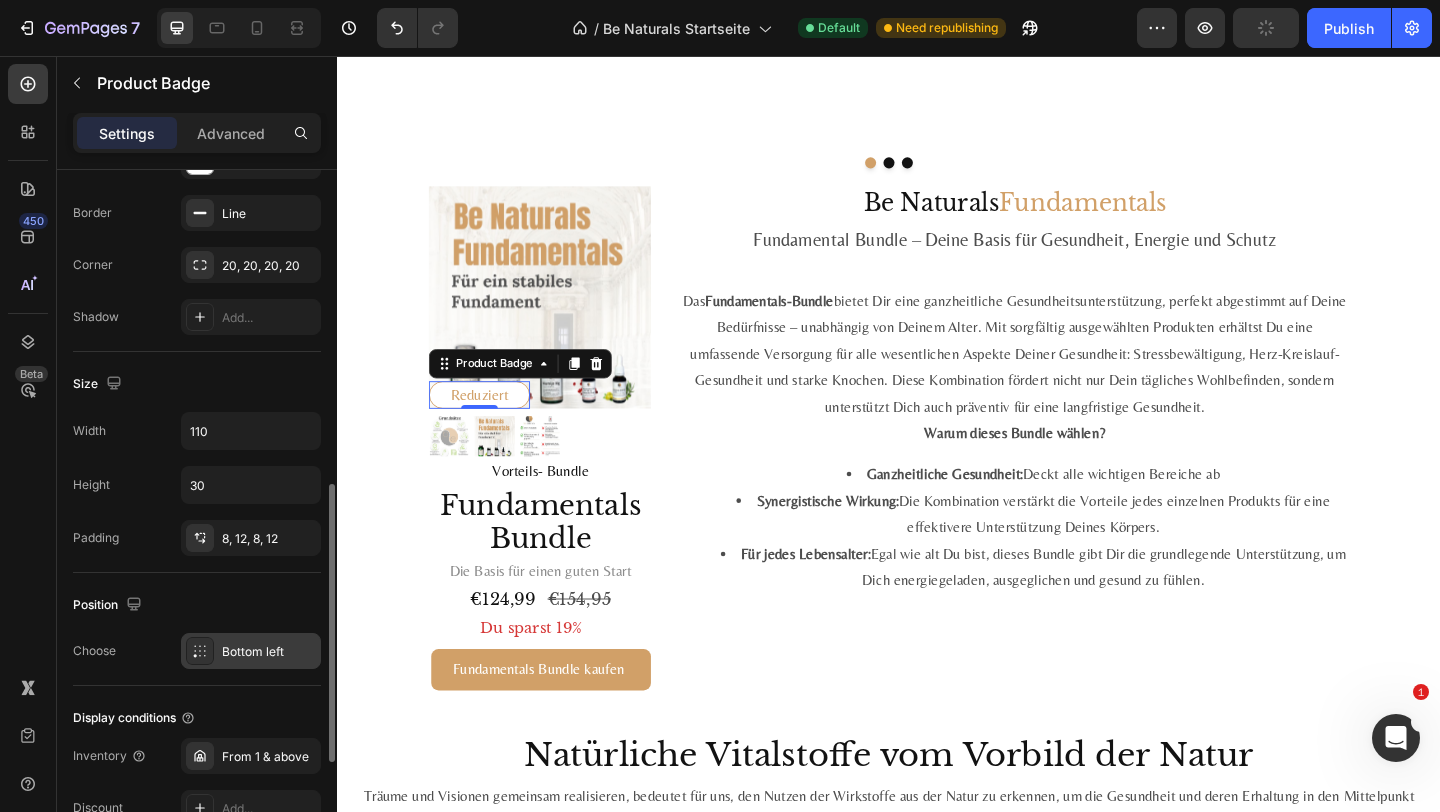 click on "Bottom left" at bounding box center [269, 652] 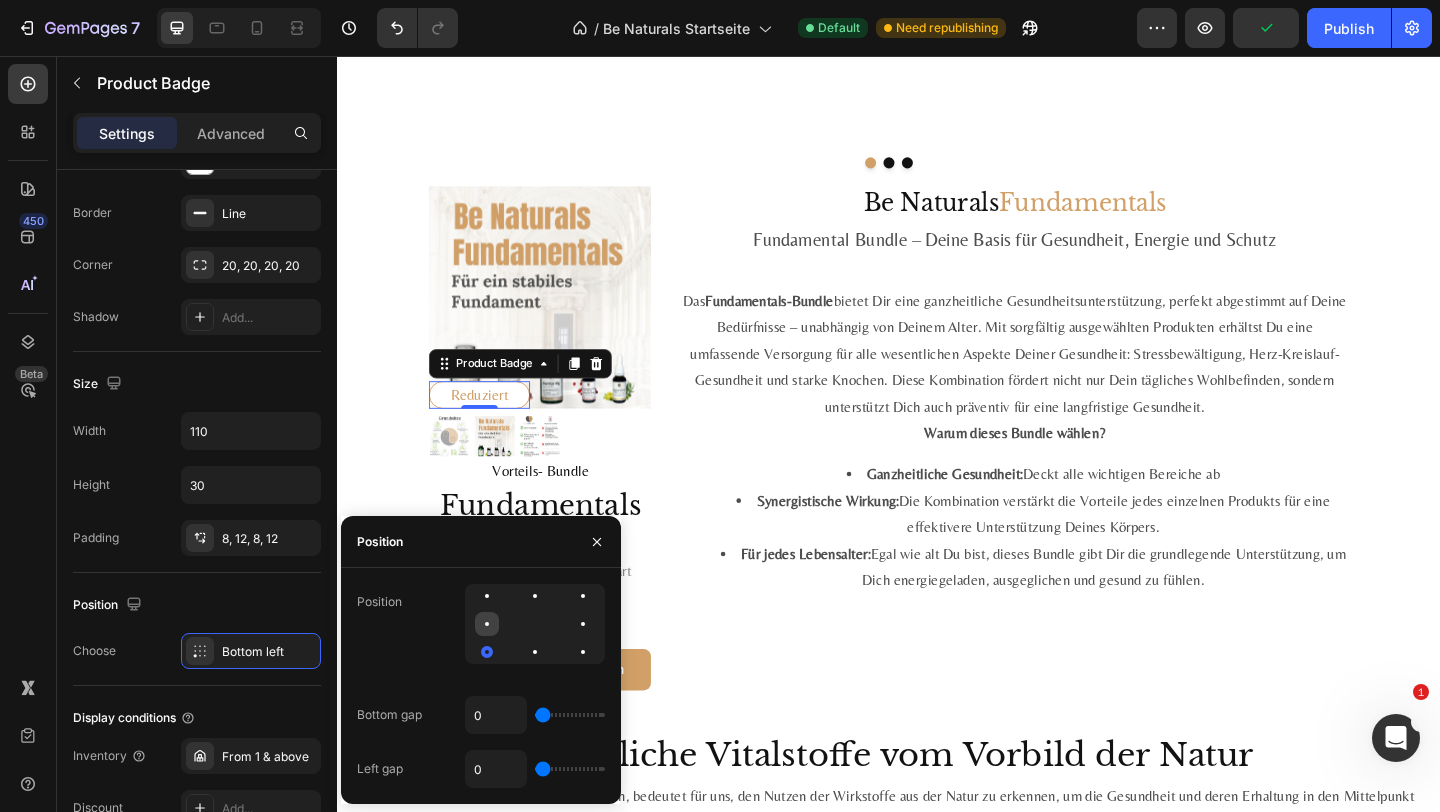 click 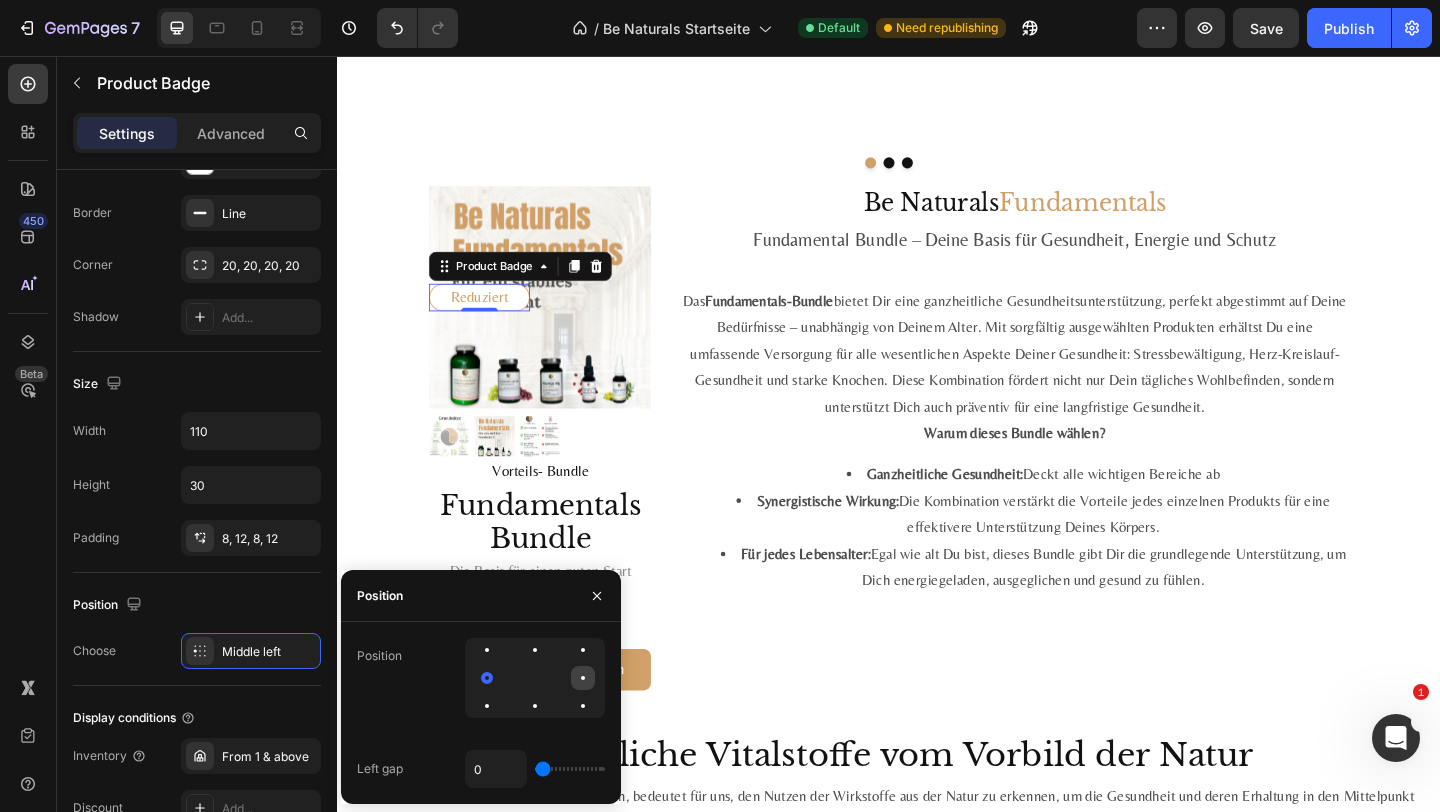 click 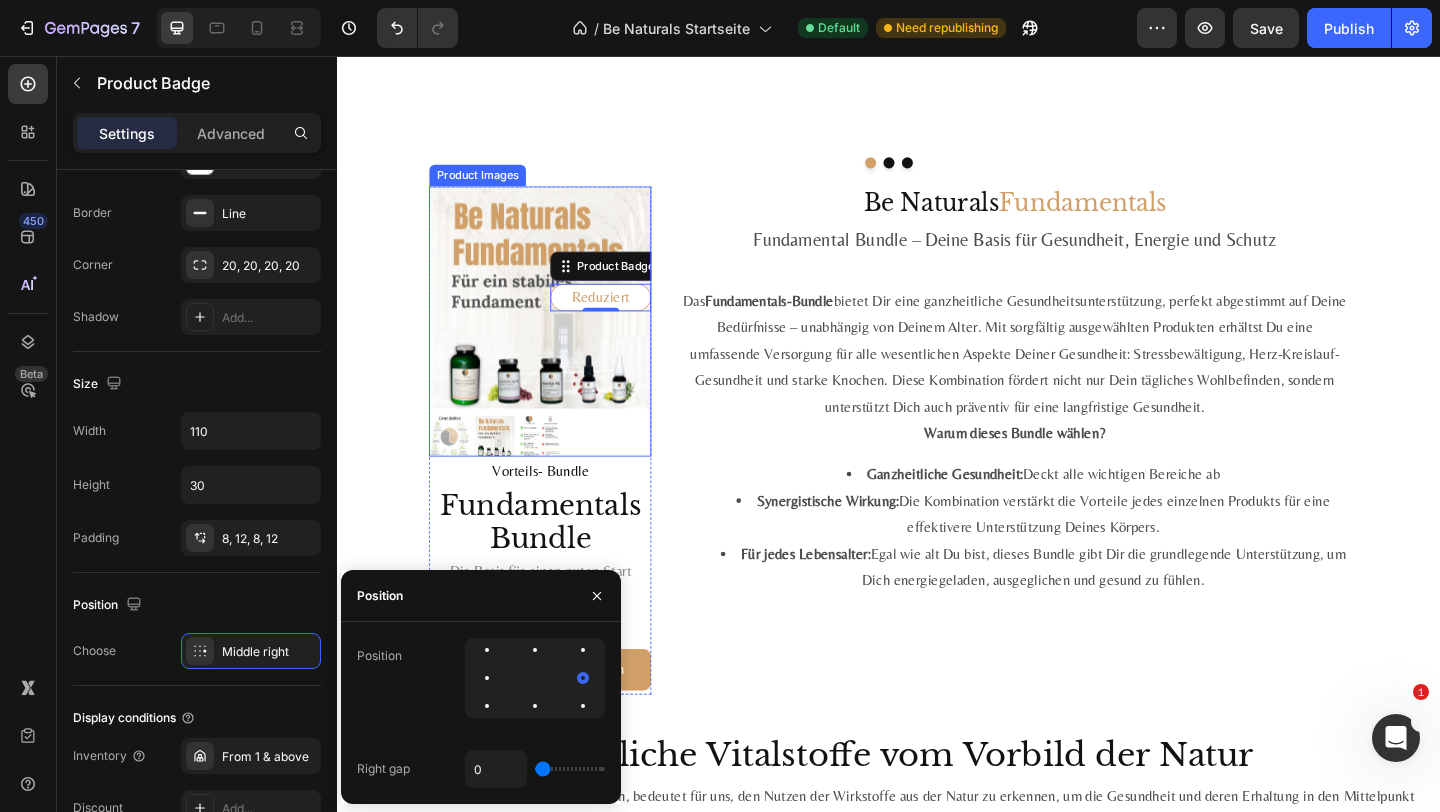 click on "Reduziert Product Badge   0 Product Images Vorteils- Bundle Text block Fundamentals Bundle Product Title Die Basis für einen guten Start Text block €124,99 Price Price €154,95 Price Price Row Du sparst 19% Discount Tag Fundamentals Bundle kaufen Add to Cart Product Be Naturals  Fundamentals Heading Fundamental Bundle – Deine Basis für Gesundheit, Energie und Schutz Text block
Reduziert Product Badge
Product Images Vorteilspaket Text block Fundamentals Bundle Product Title Die Basis für einen guten Start Text block €124,99 Price Price €154,95 Price Price Row Du sparst 19% Discount Tag Bundle kaufen Add to Cart Product Row Das  Fundamentals-Bundle Warum dieses Bundle wählen? Ganzheitliche Gesundheit:  Deckt alle wichtigen Bereiche ab Synergistische Wirkung:  Die Kombination verstärkt die Vorteile jedes einzelnen Produkts für eine effektivere Unterstützung Deines Körpers. Für jedes Lebensalter: Text block Row" at bounding box center [937, 474] 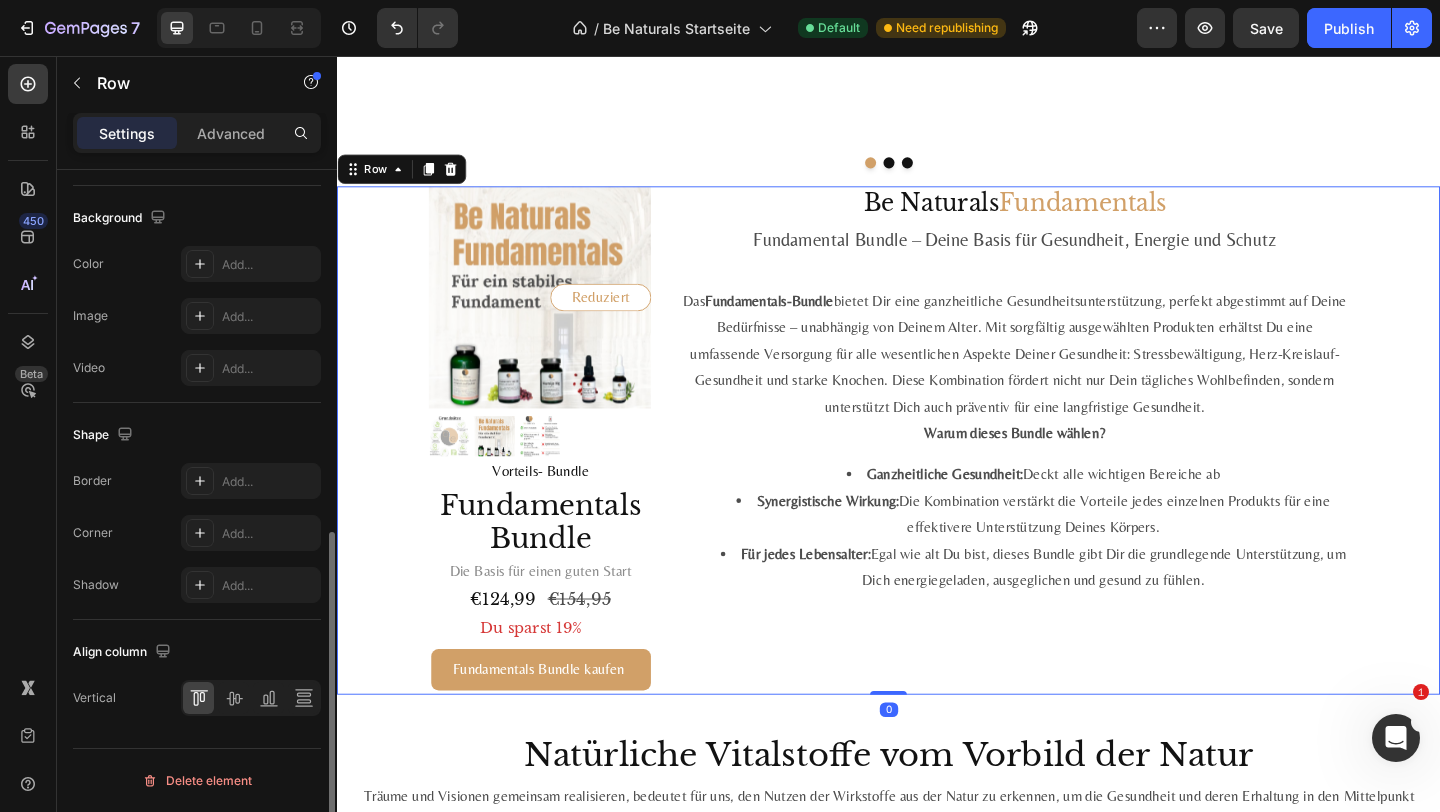 scroll, scrollTop: 0, scrollLeft: 0, axis: both 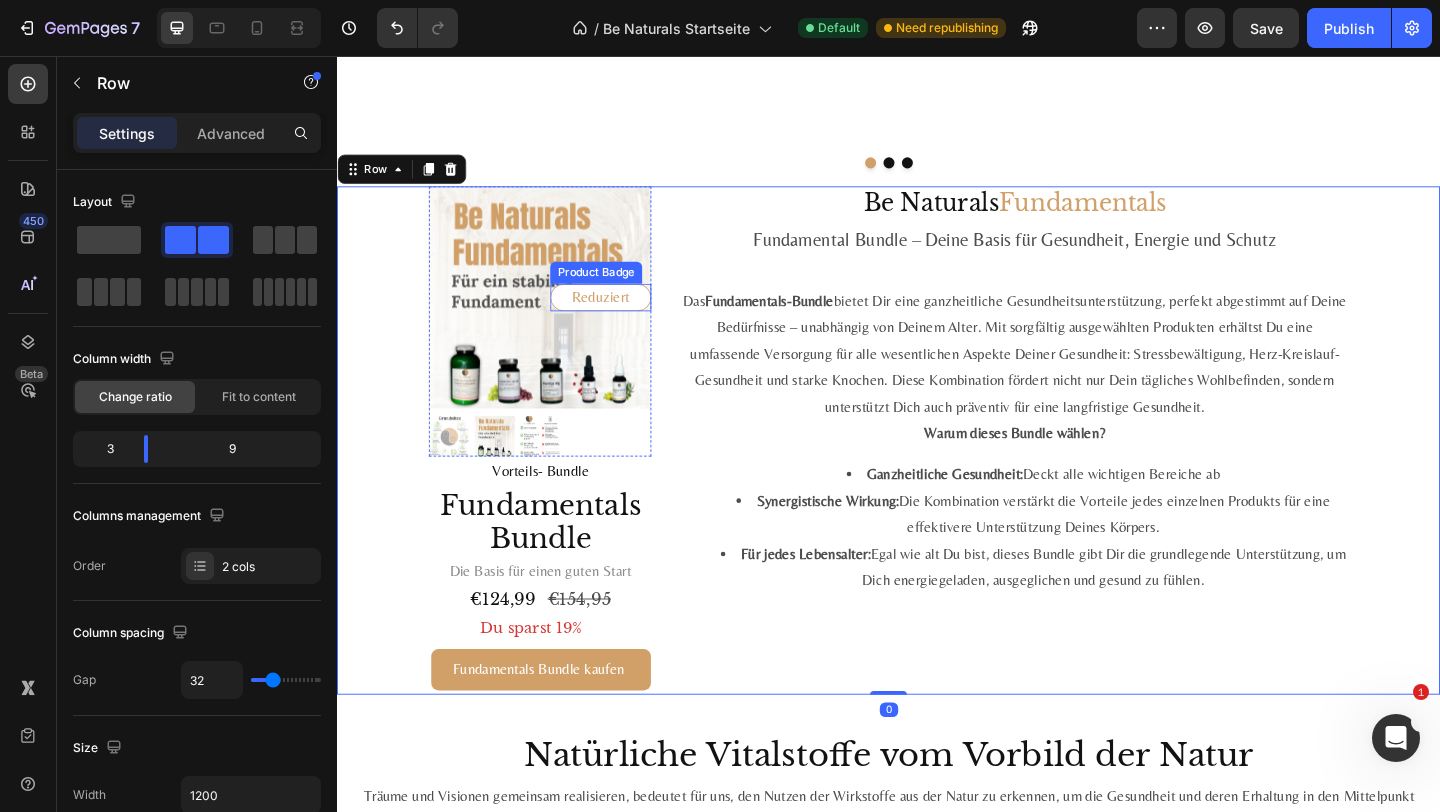 click on "Reduziert" at bounding box center (624, 319) 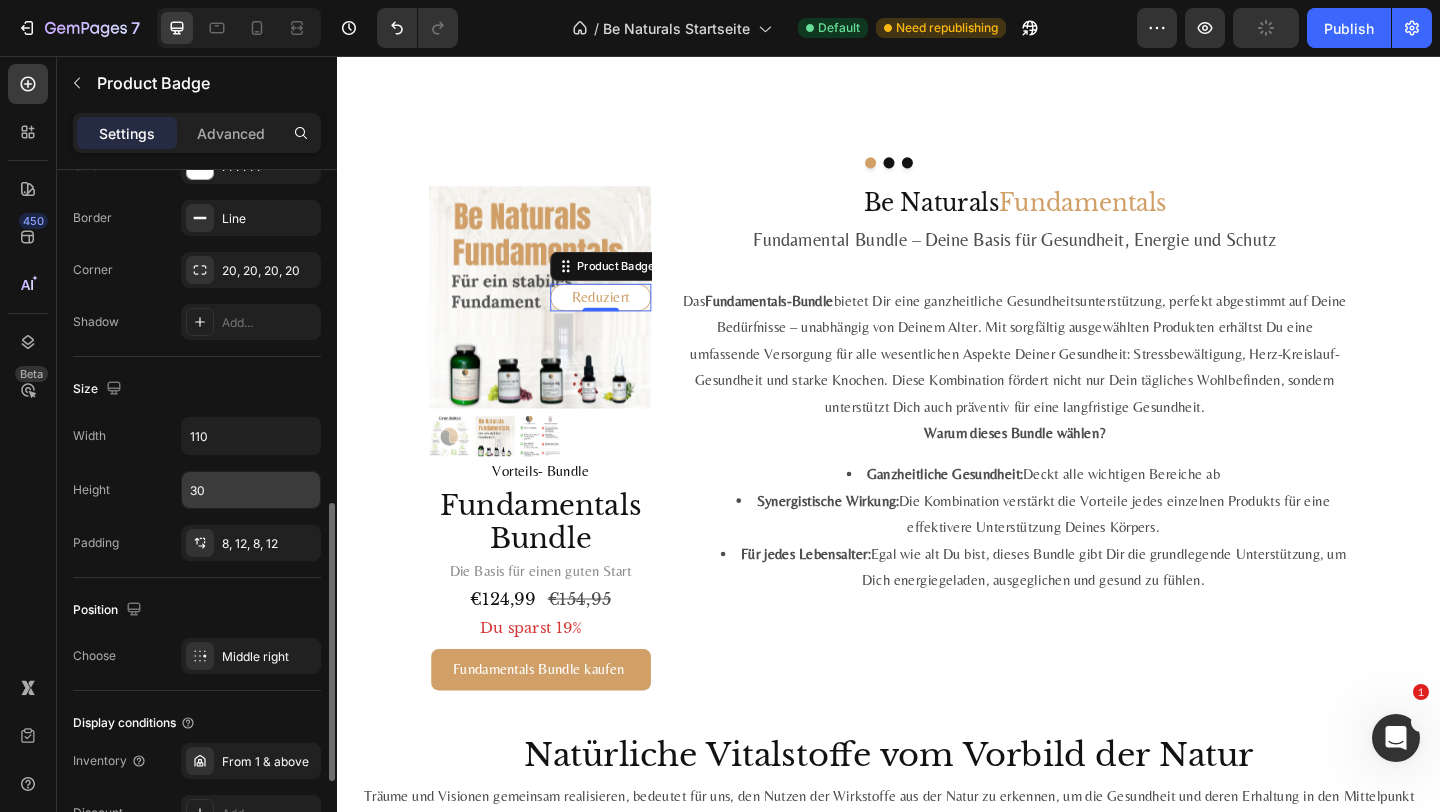 scroll, scrollTop: 829, scrollLeft: 0, axis: vertical 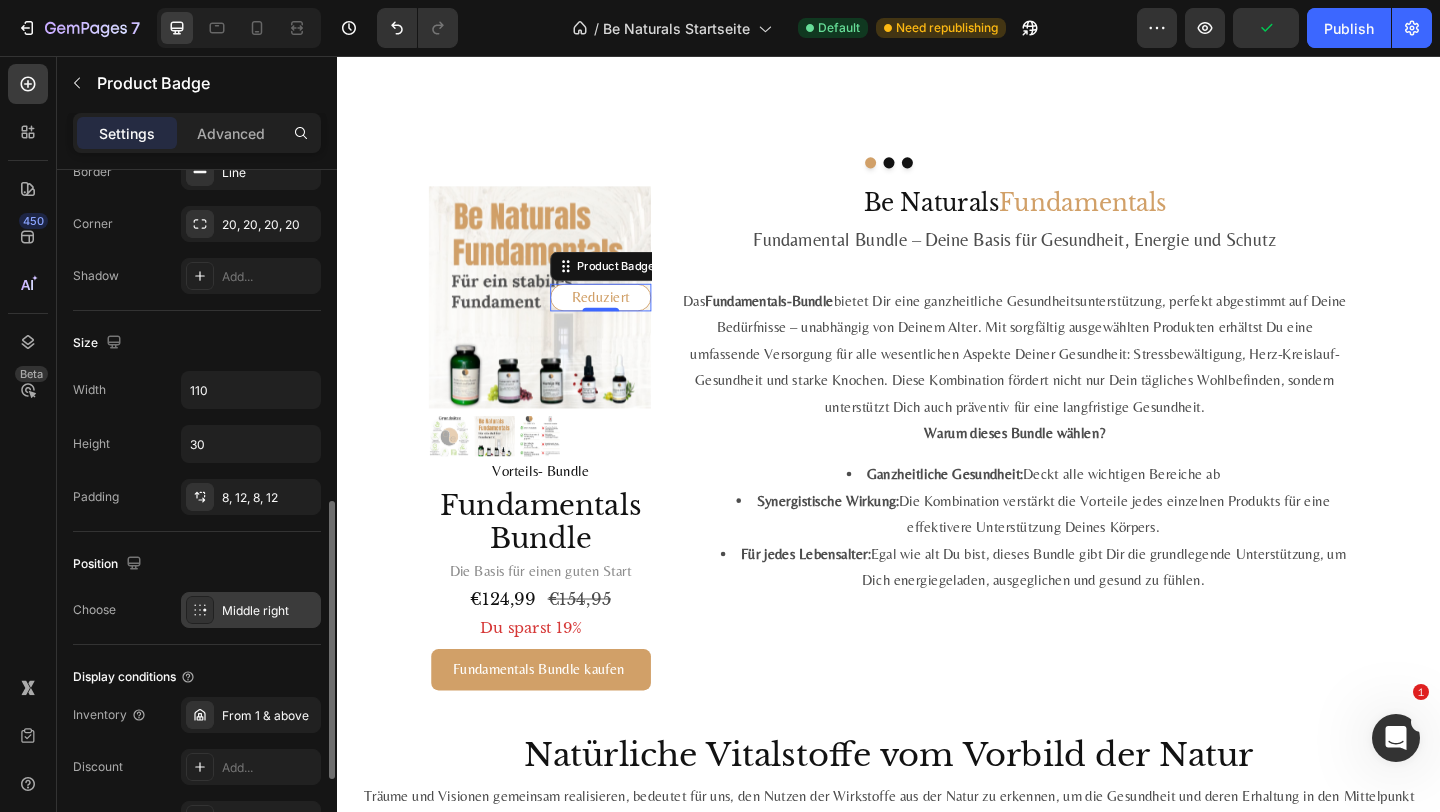 click on "Middle right" at bounding box center [269, 611] 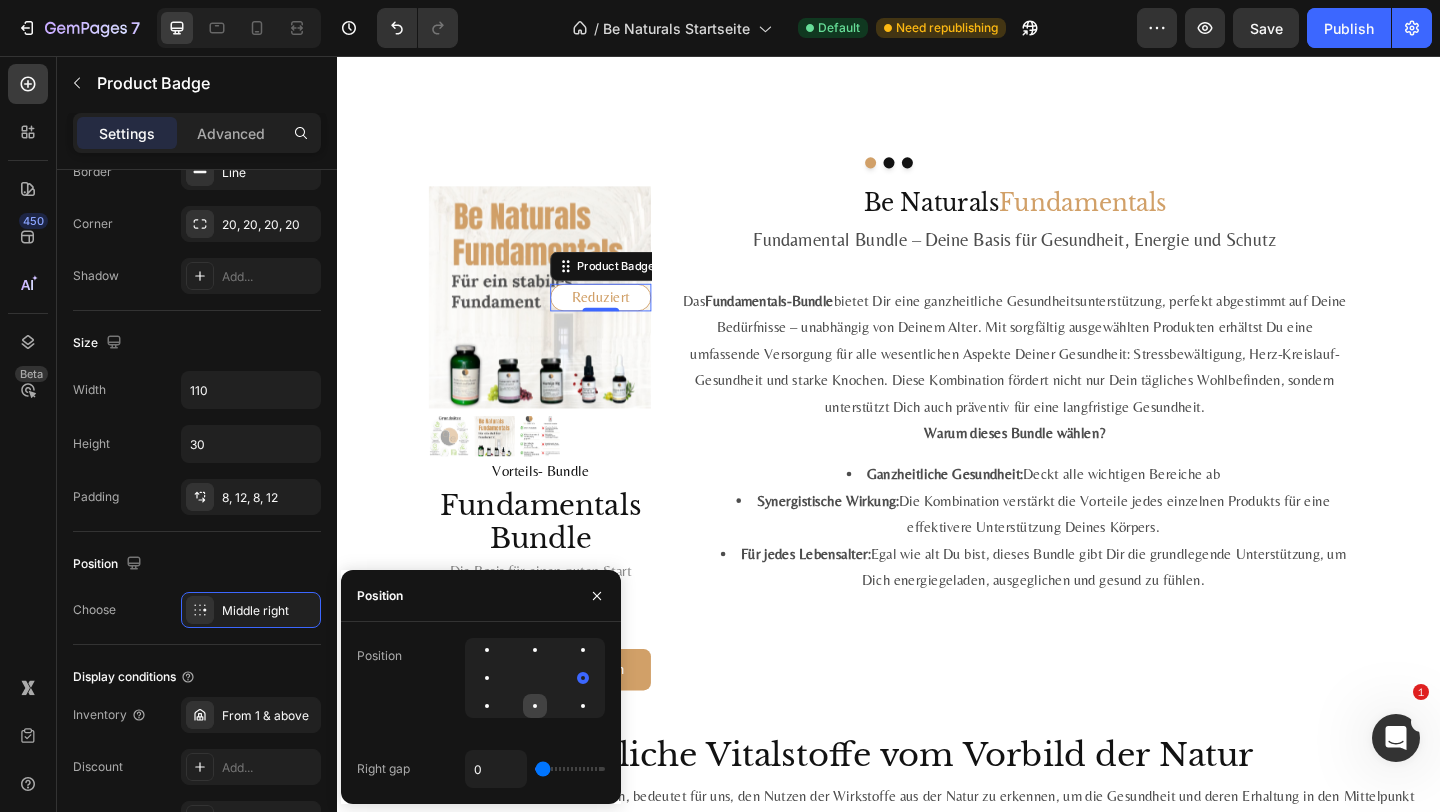 click 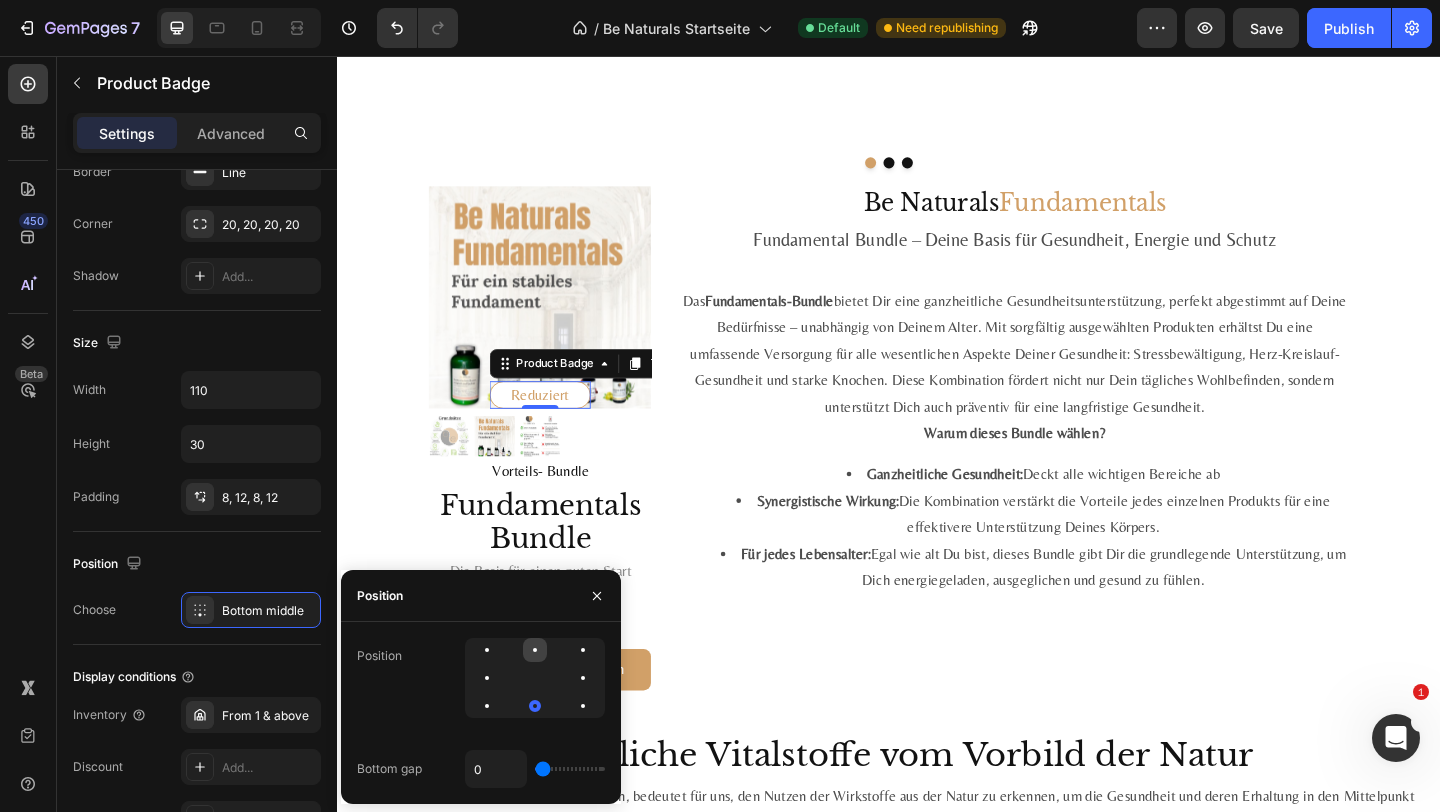 click 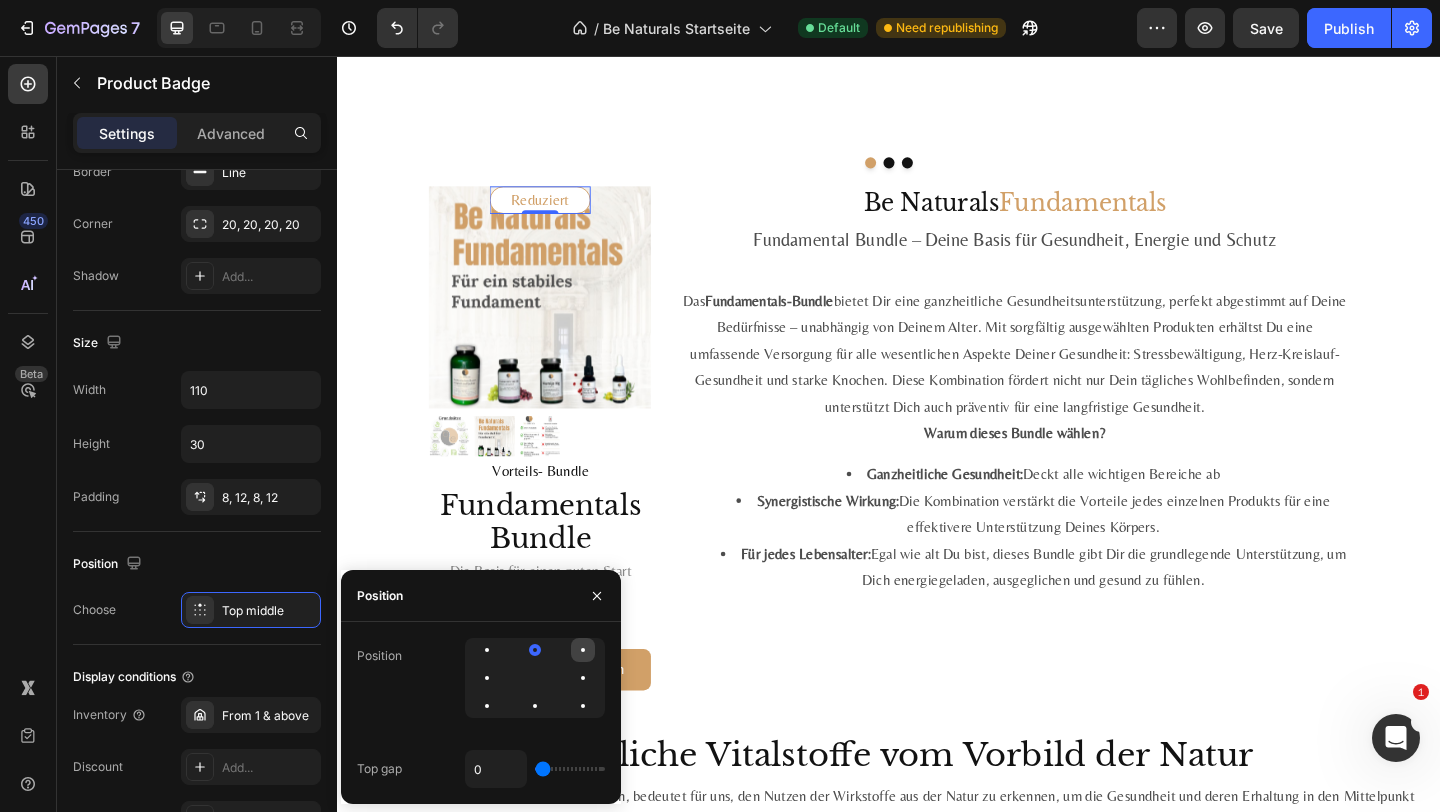 click 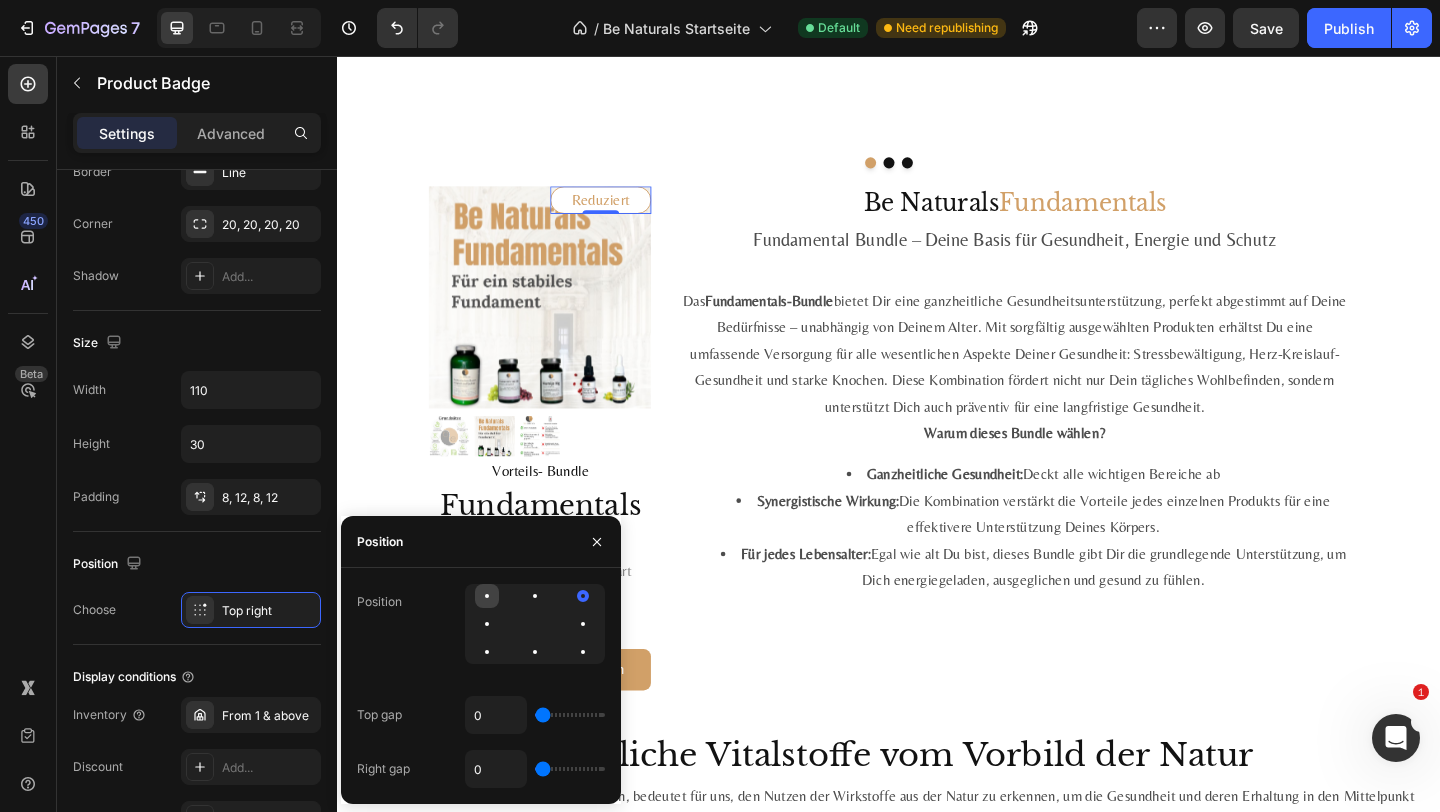click 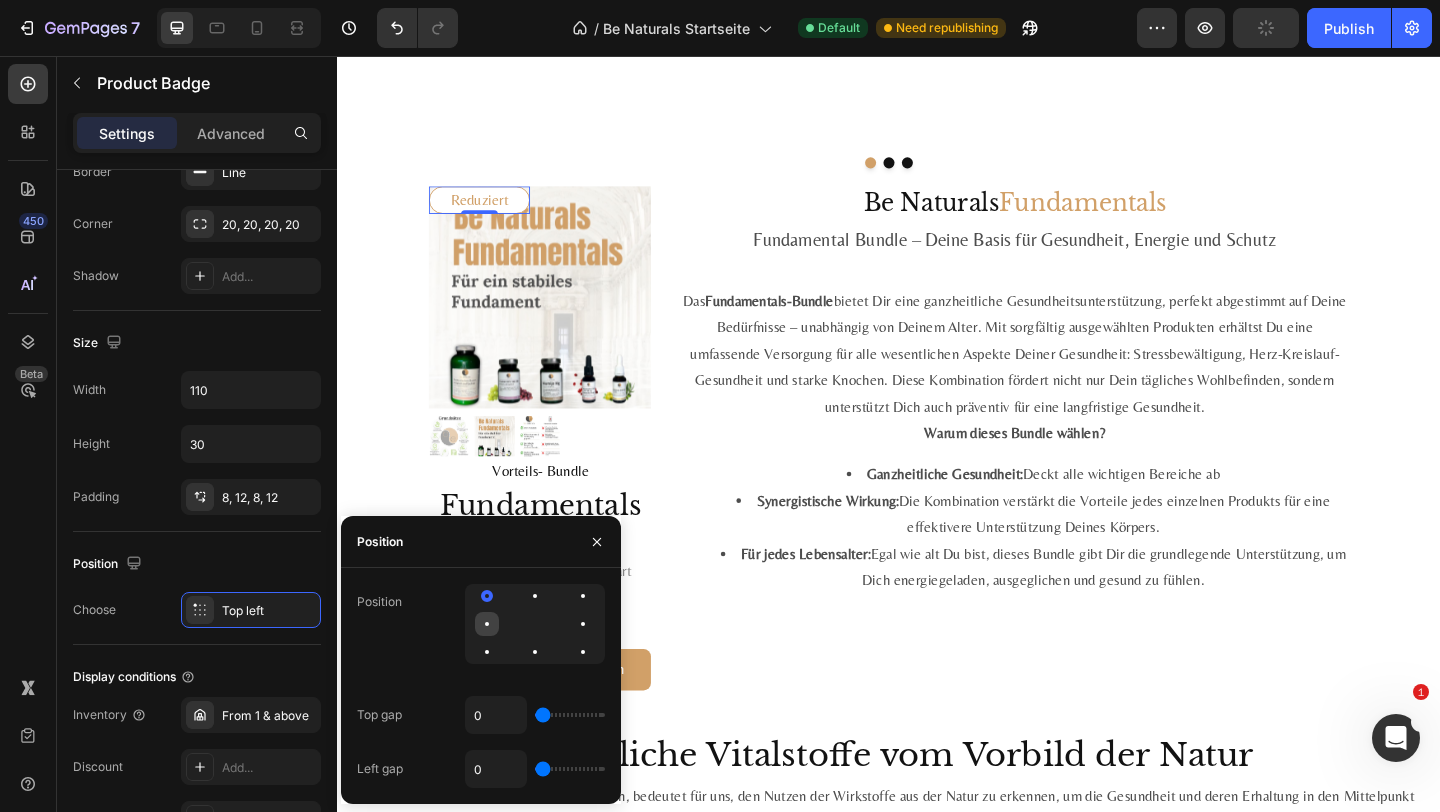 click 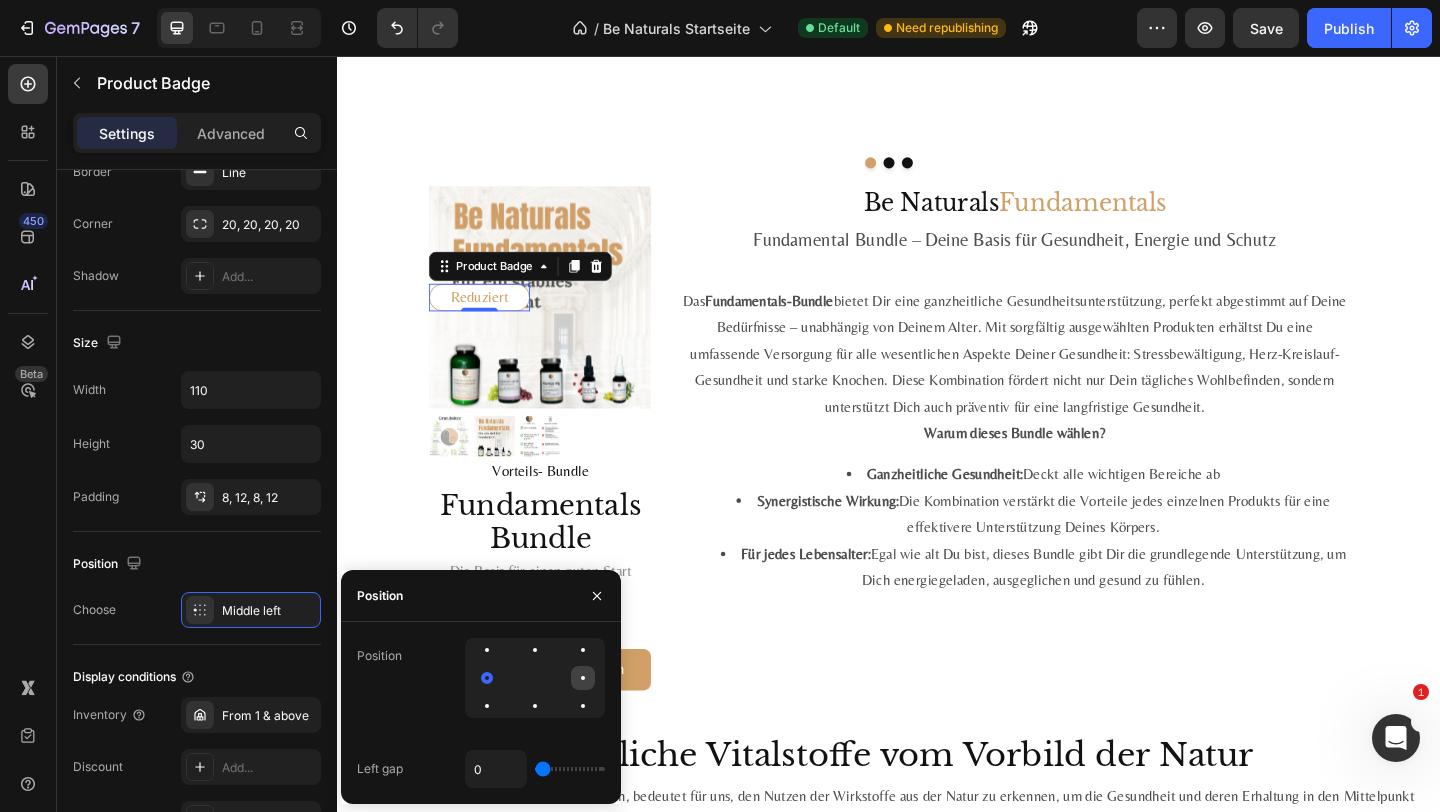 click 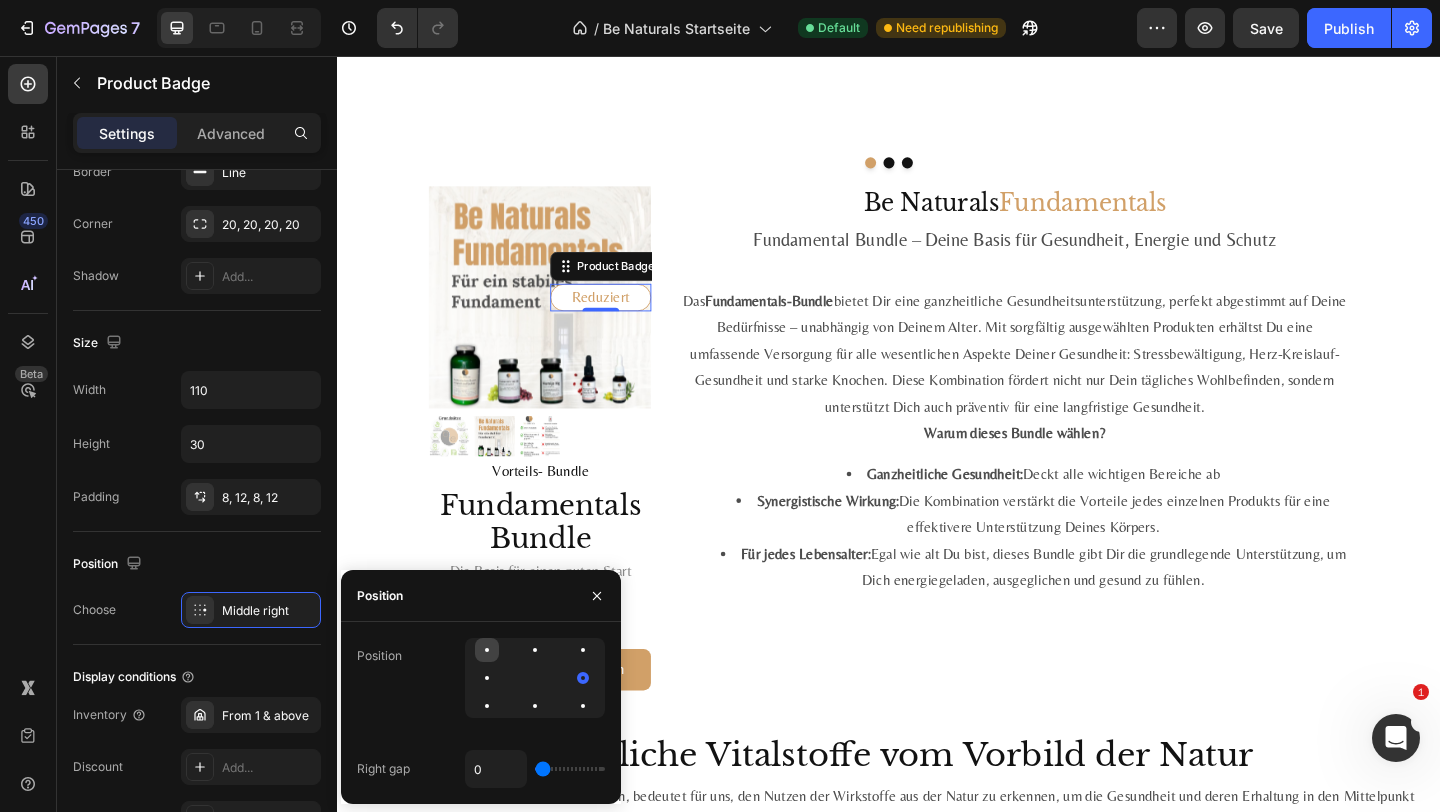 click 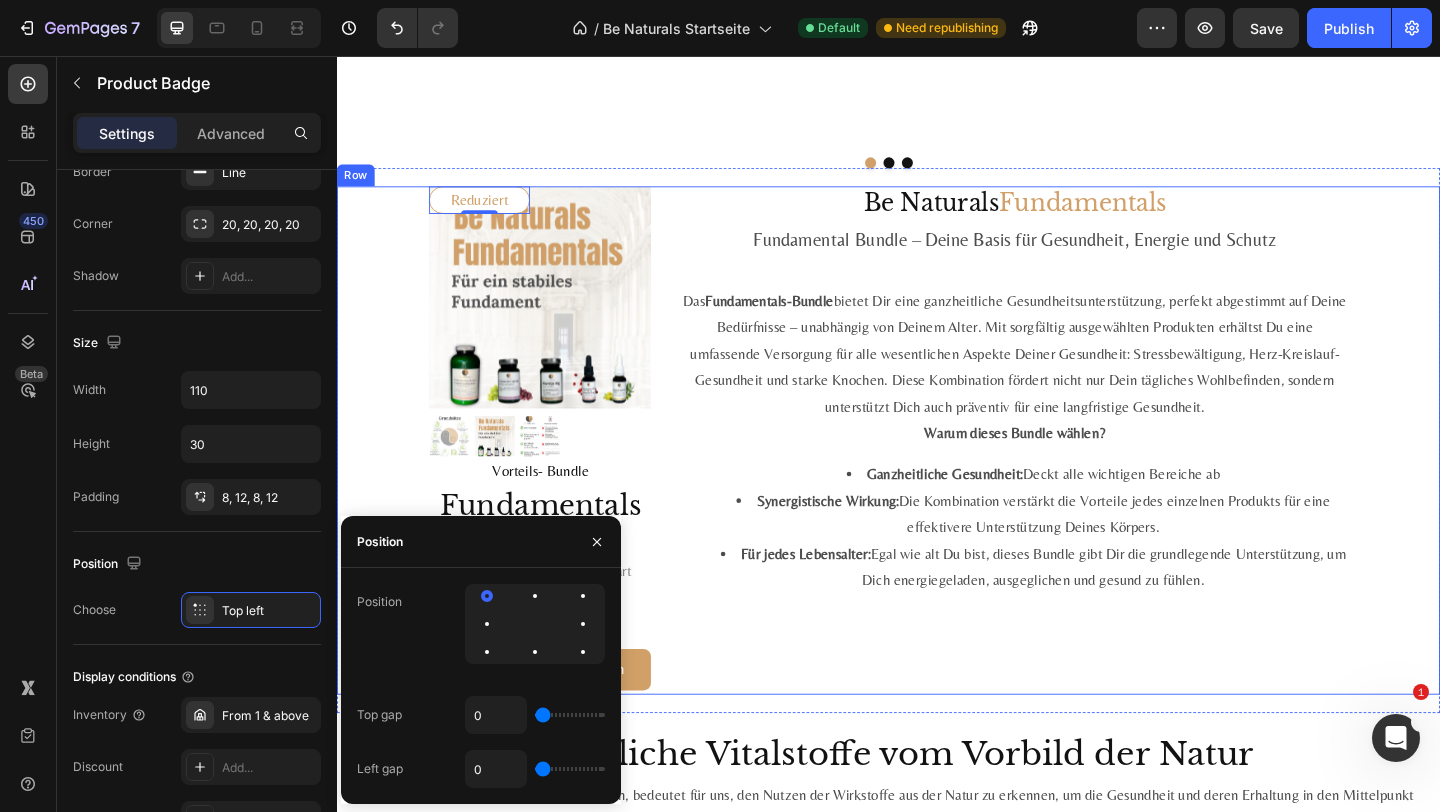 click on "Reduziert Product Badge   0 Product Images Vorteils- Bundle Text block Fundamentals Bundle Product Title Die Basis für einen guten Start Text block €124,99 Price Price €154,95 Price Price Row Du sparst 19% Discount Tag Fundamentals Bundle kaufen Add to Cart Product Be Naturals  Fundamentals Heading Fundamental Bundle – Deine Basis für Gesundheit, Energie und Schutz Text block
Reduziert Product Badge
Product Images Vorteilspaket Text block Fundamentals Bundle Product Title Die Basis für einen guten Start Text block €124,99 Price Price €154,95 Price Price Row Du sparst 19% Discount Tag Bundle kaufen Add to Cart Product Row Das  Fundamentals-Bundle Warum dieses Bundle wählen? Ganzheitliche Gesundheit:  Deckt alle wichtigen Bereiche ab Synergistische Wirkung:  Die Kombination verstärkt die Vorteile jedes einzelnen Produkts für eine effektivere Unterstützung Deines Körpers. Für jedes Lebensalter: Text block Row" at bounding box center (937, 474) 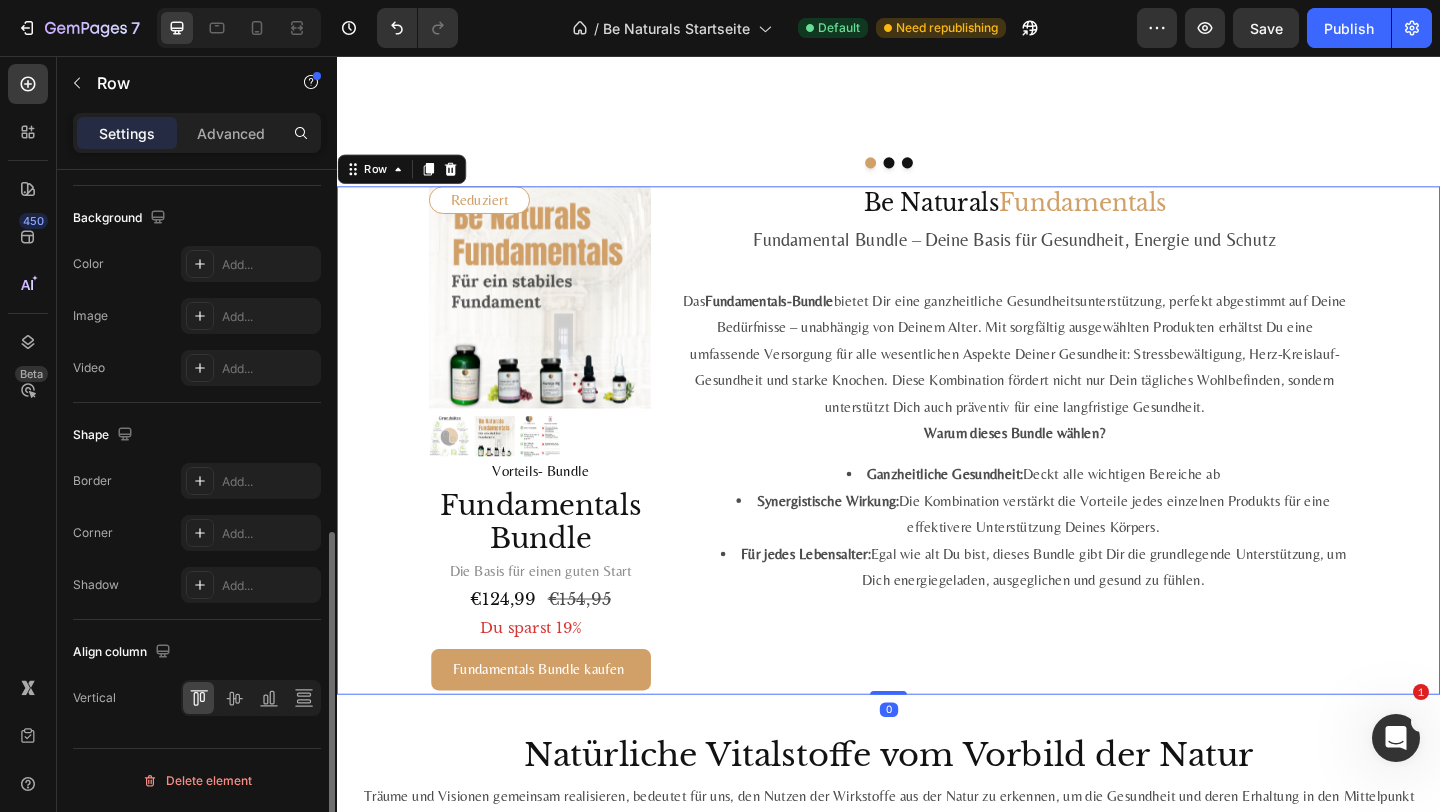 scroll, scrollTop: 0, scrollLeft: 0, axis: both 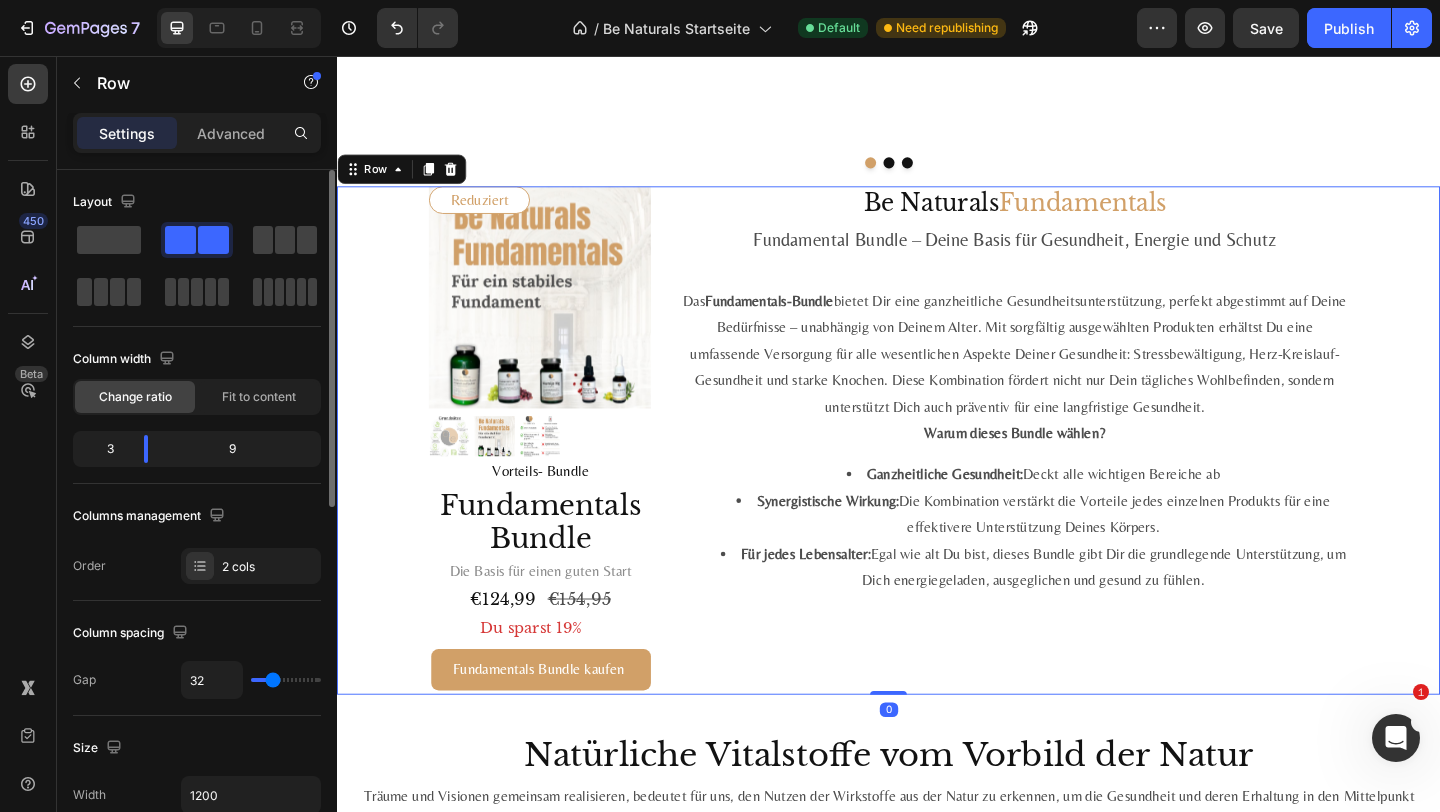click on "Reduziert Product Badge Product Images Vorteils- Bundle Text block Fundamentals Bundle Product Title Die Basis für einen guten Start Text block €124,99 Price Price €154,95 Price Price Row Du sparst 19% Discount Tag Fundamentals Bundle kaufen Add to Cart Product Be Naturals  Fundamentals Heading Fundamental Bundle – Deine Basis für Gesundheit, Energie und Schutz Text block
Reduziert Product Badge
Product Images Vorteilspaket Text block Fundamentals Bundle Product Title Die Basis für einen guten Start Text block €124,99 Price Price €154,95 Price Price Row Du sparst 19% Discount Tag Bundle kaufen Add to Cart Product Row Das  Fundamentals-Bundle Warum dieses Bundle wählen? Ganzheitliche Gesundheit:  Deckt alle wichtigen Bereiche ab Synergistische Wirkung:  Die Kombination verstärkt die Vorteile jedes einzelnen Produkts für eine effektivere Unterstützung Deines Körpers. Für jedes Lebensalter: Text block Row   0" at bounding box center (937, 474) 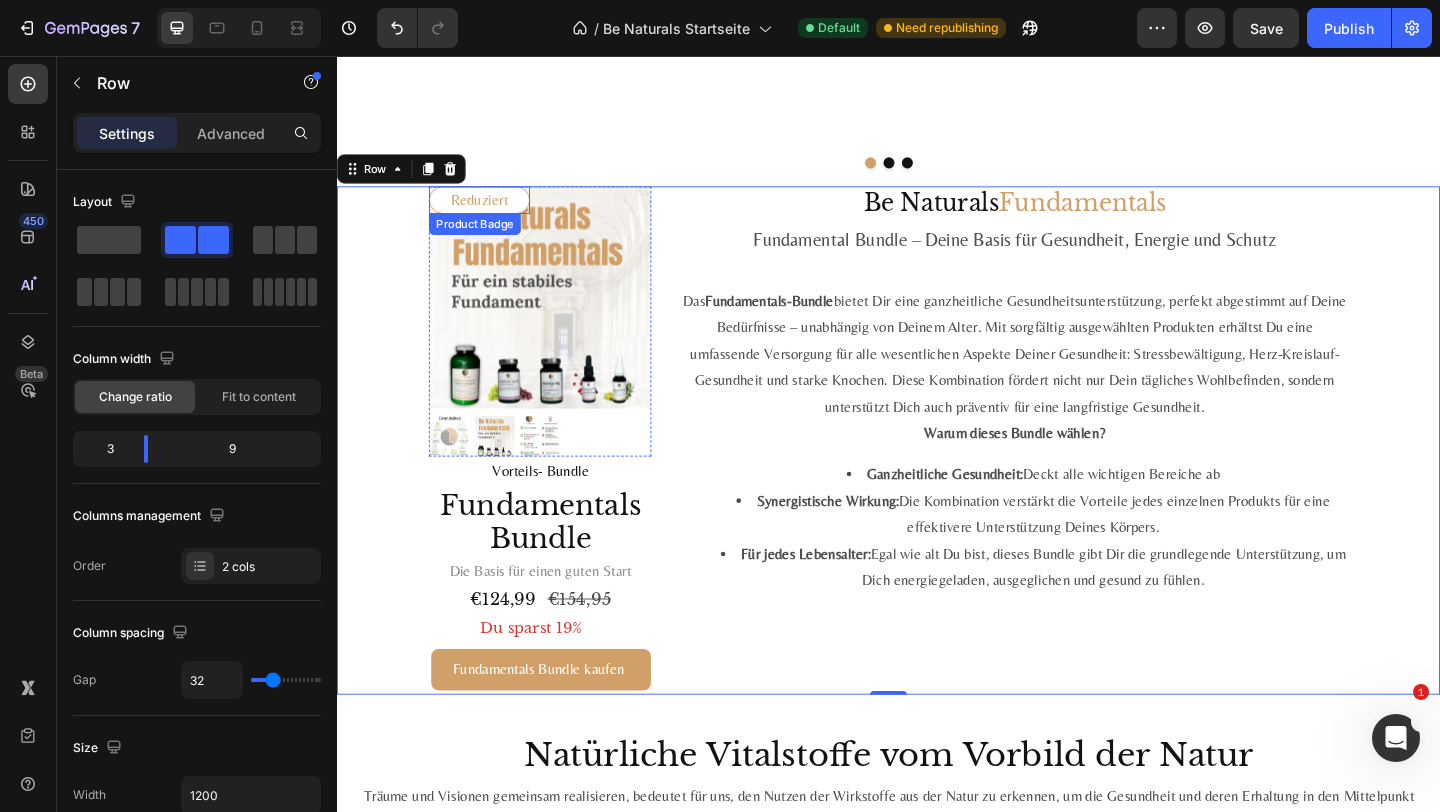 click on "Reduziert" at bounding box center (492, 213) 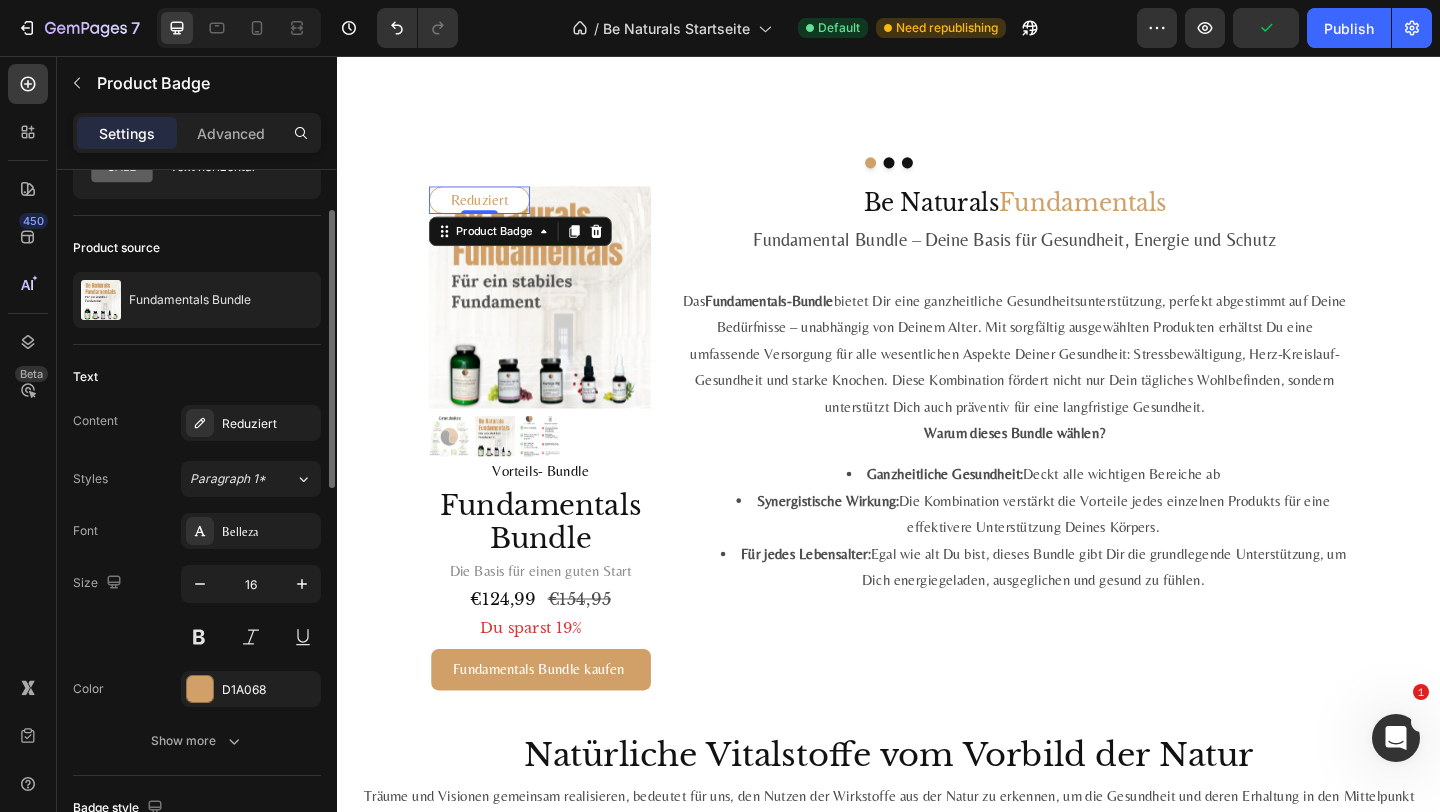 scroll, scrollTop: 338, scrollLeft: 0, axis: vertical 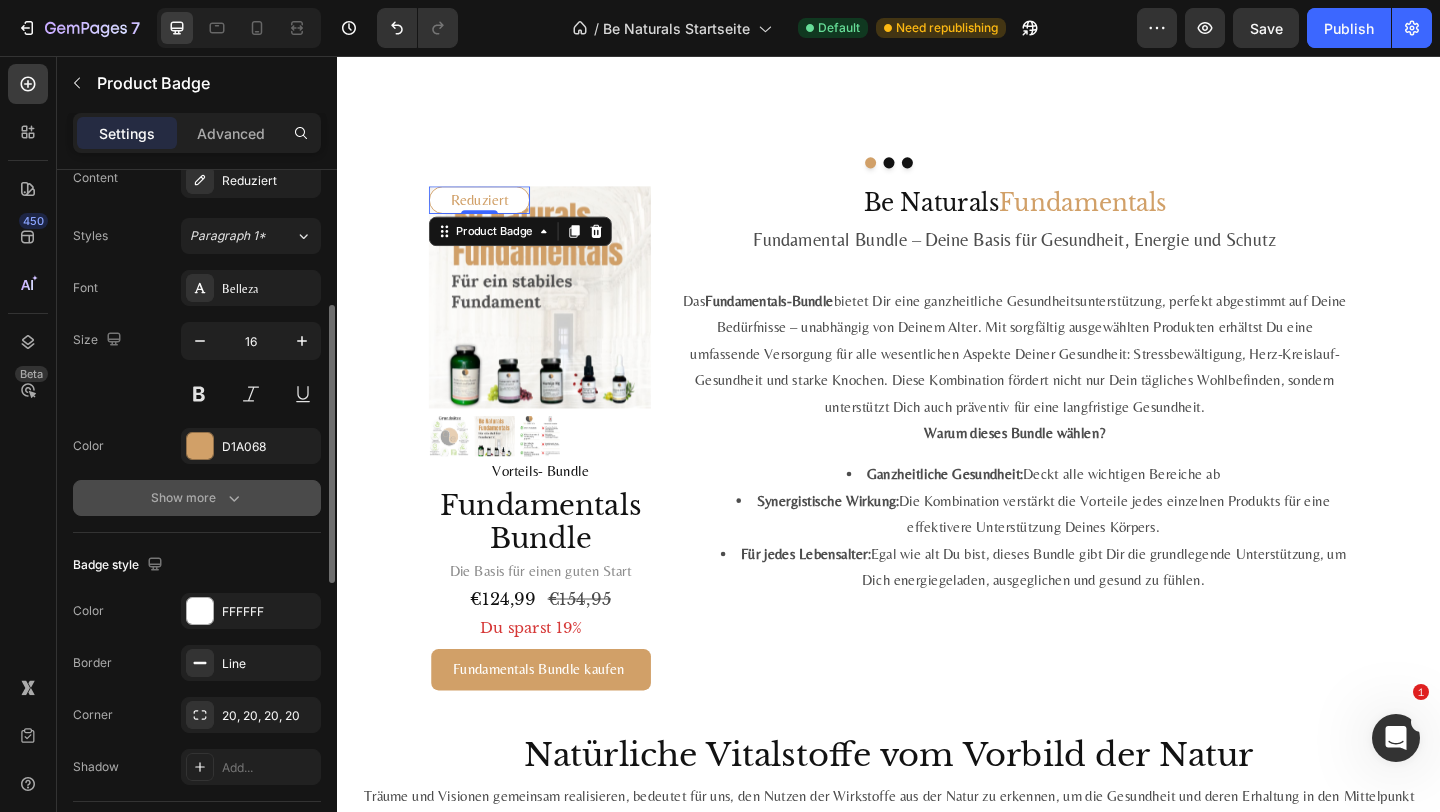 click on "Show more" at bounding box center [197, 498] 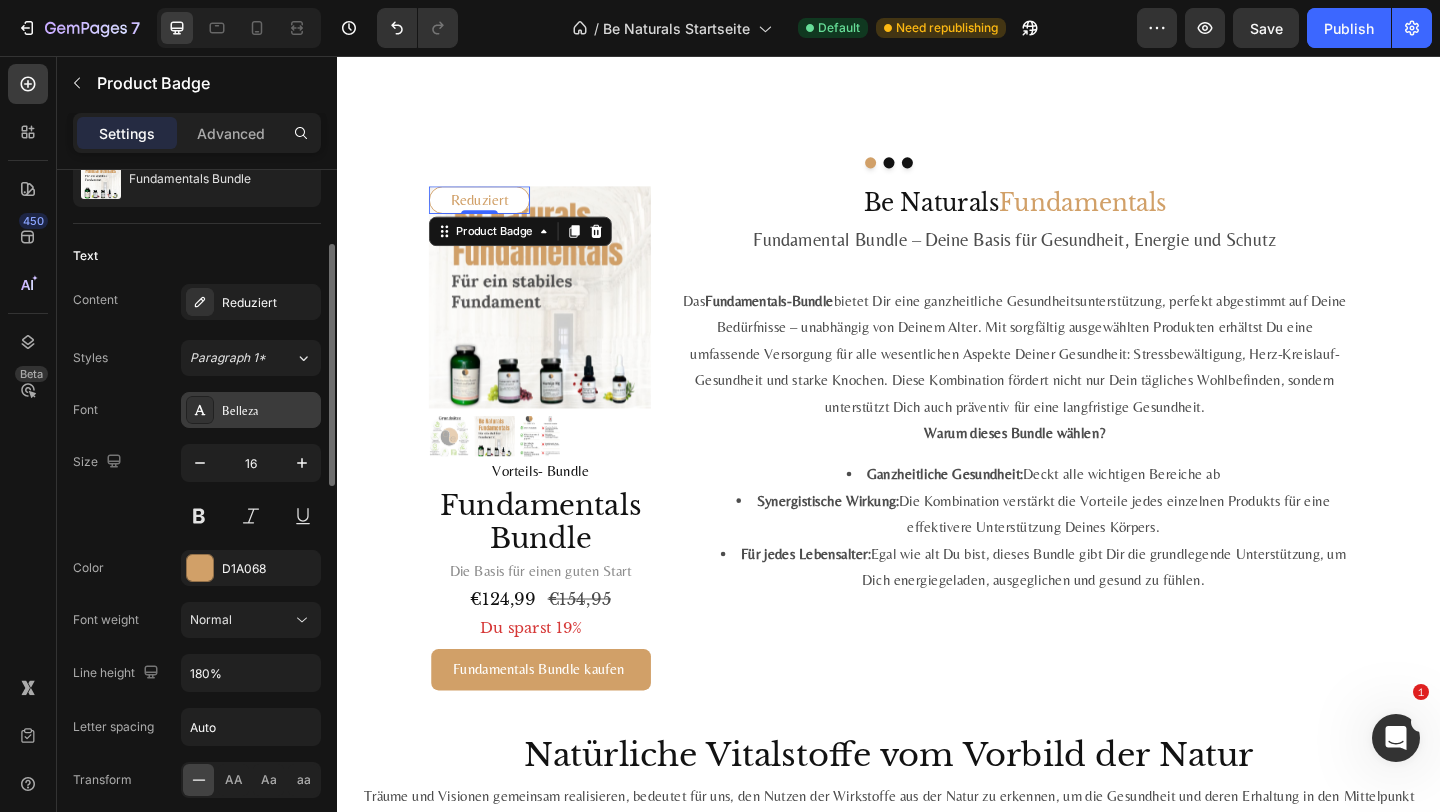 scroll, scrollTop: 221, scrollLeft: 0, axis: vertical 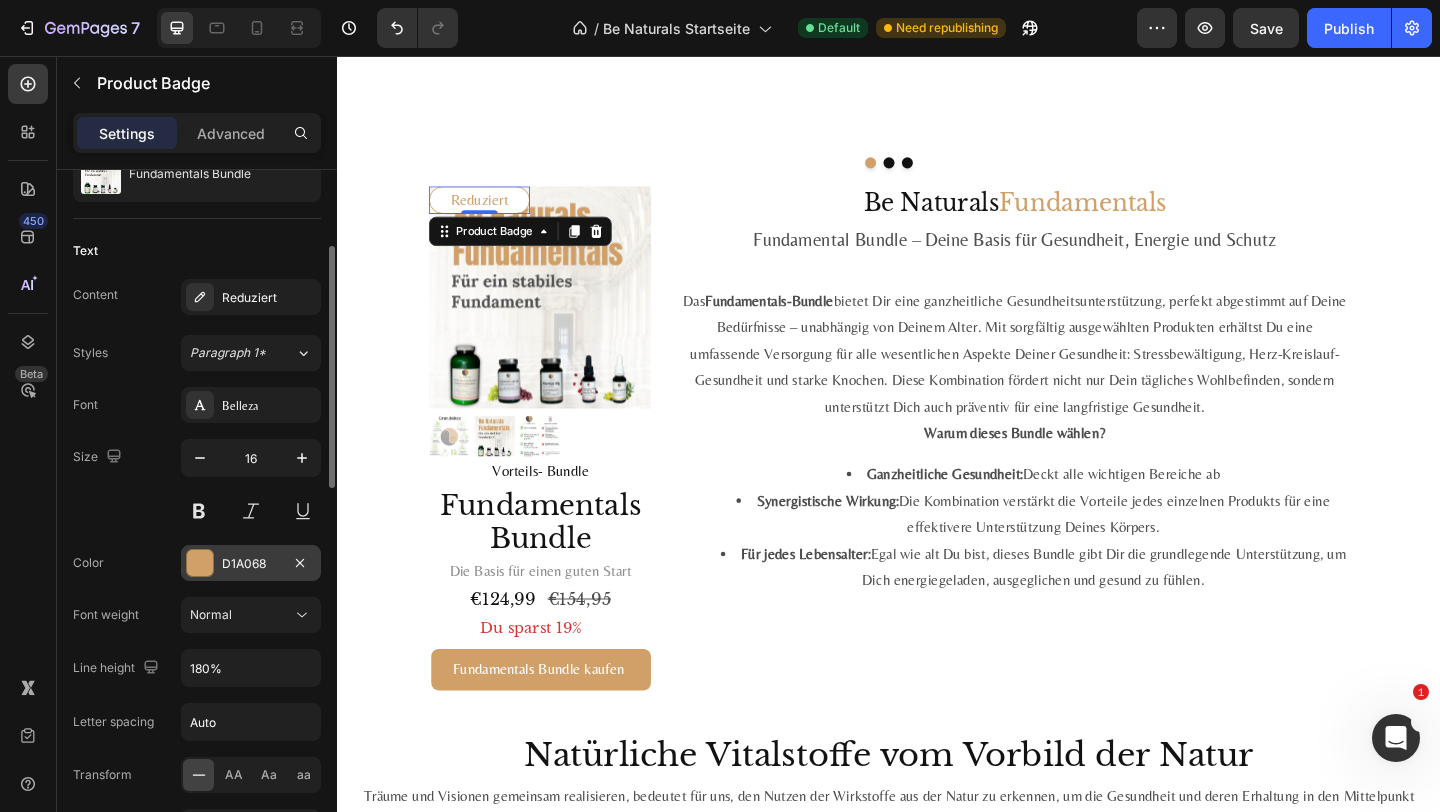 click on "D1A068" at bounding box center [251, 564] 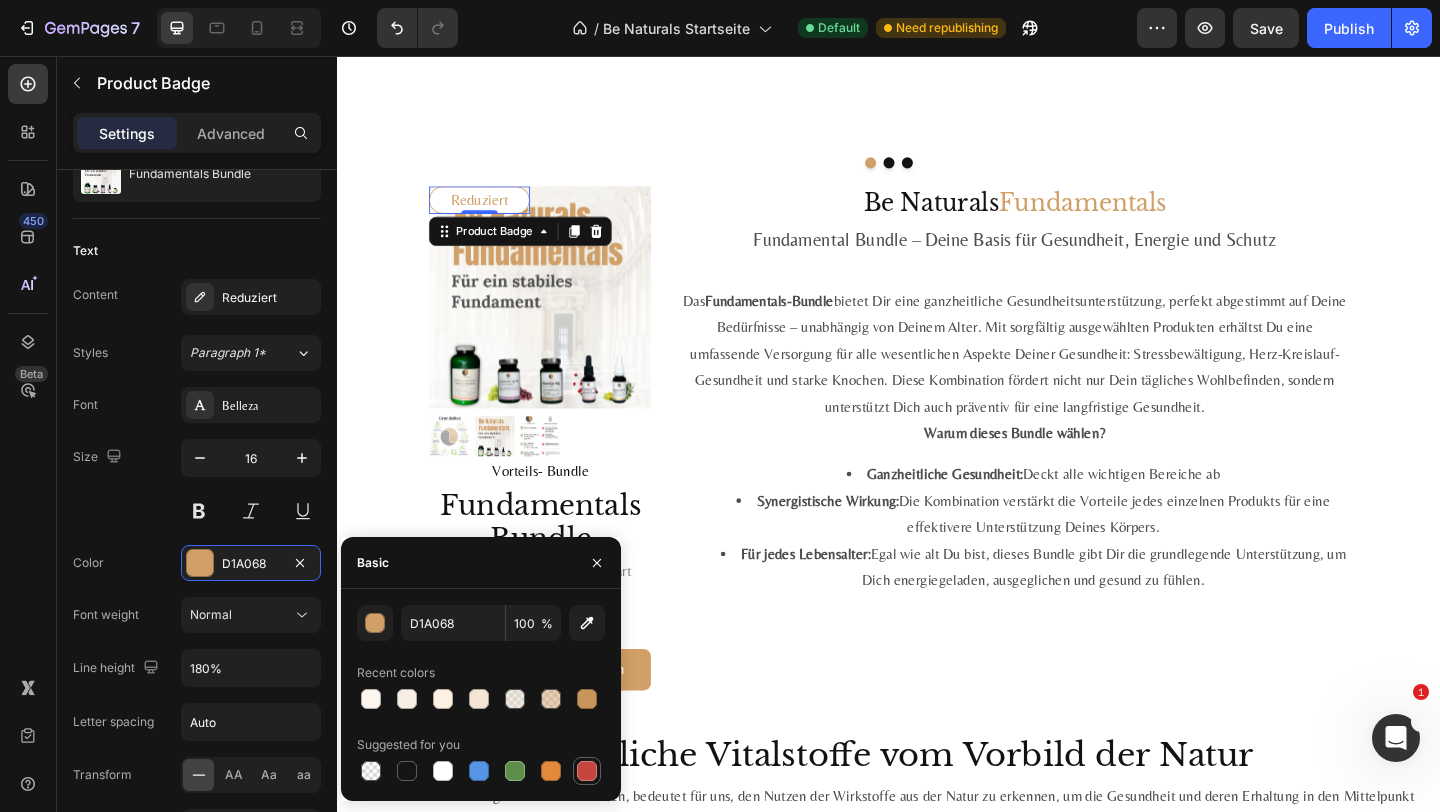 click at bounding box center (587, 771) 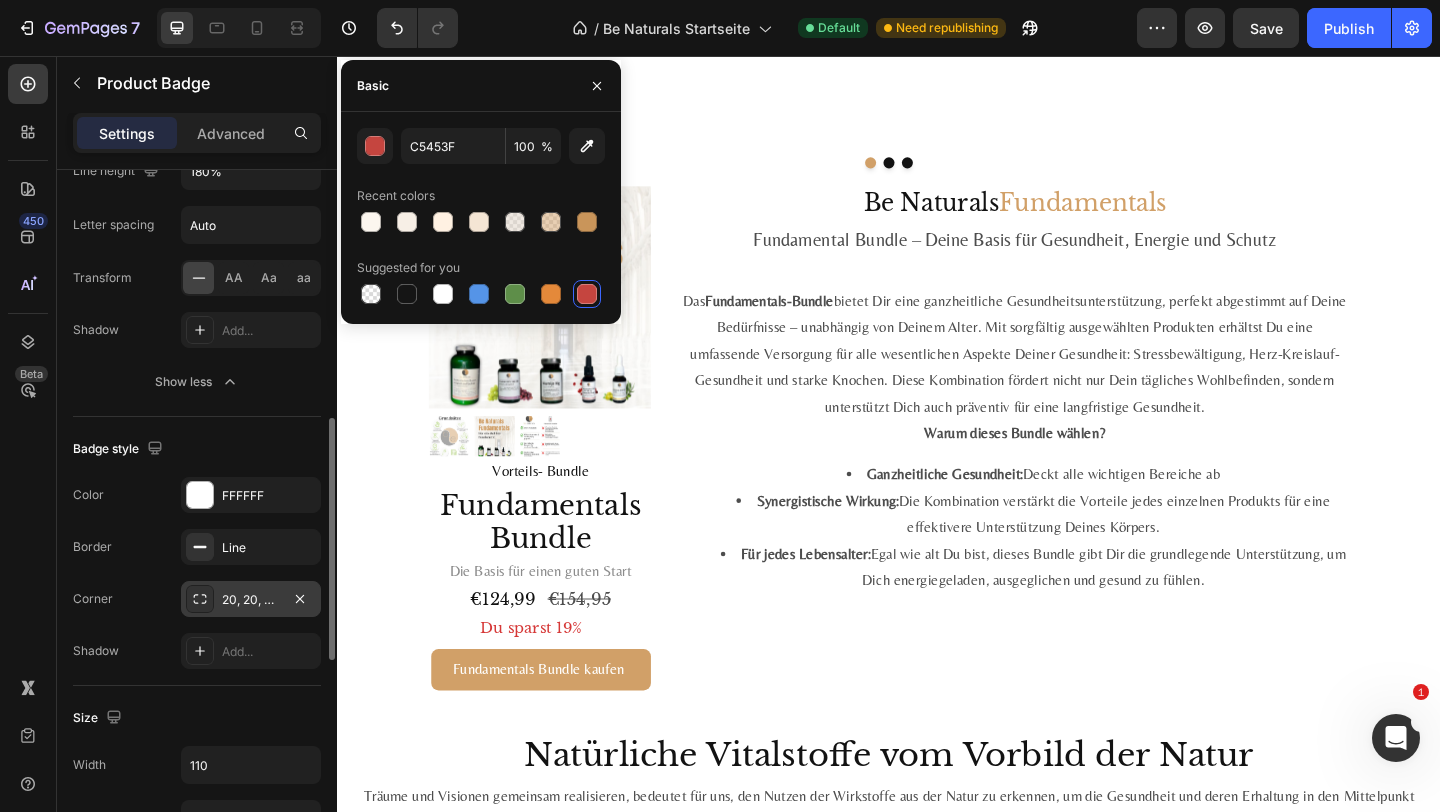 scroll, scrollTop: 829, scrollLeft: 0, axis: vertical 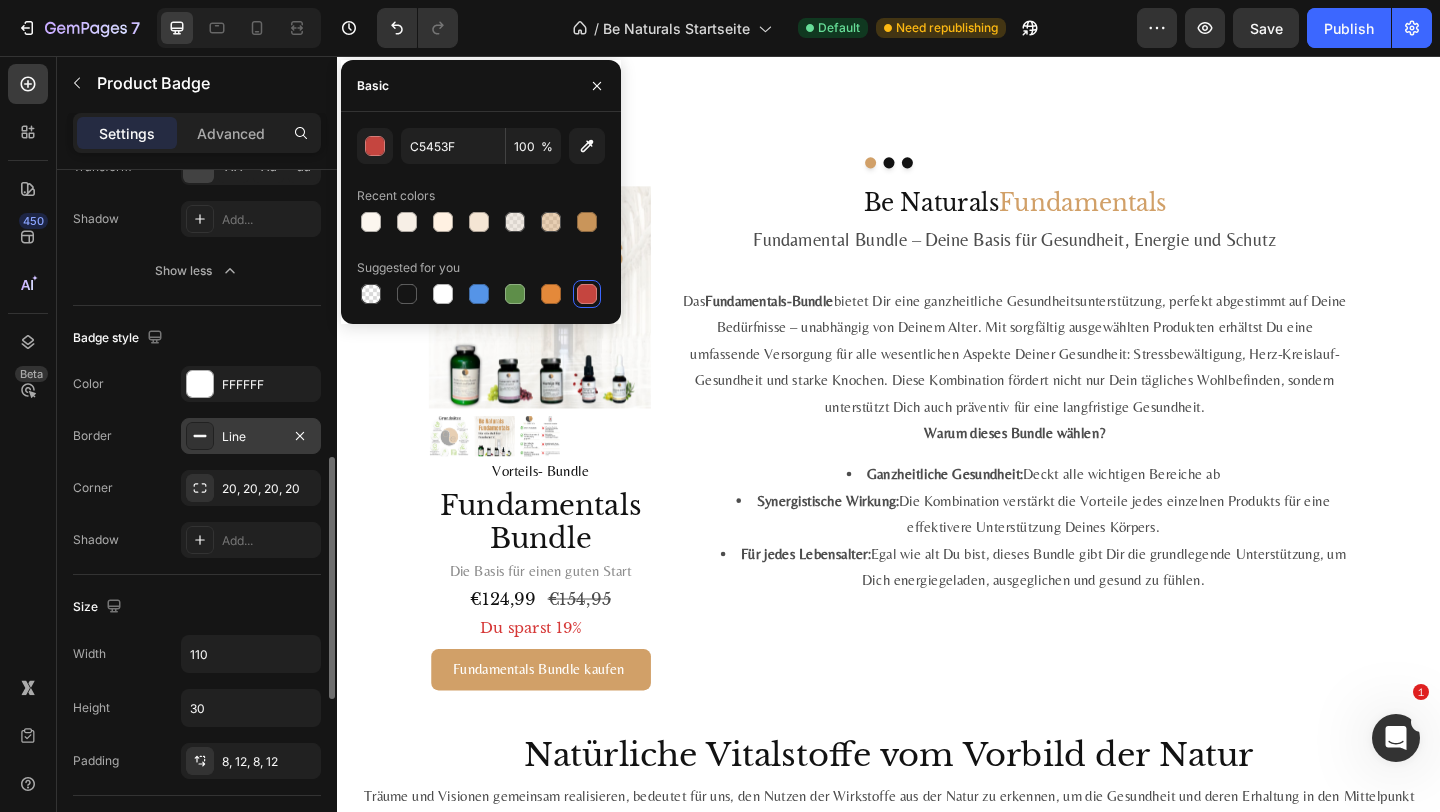 click on "Line" at bounding box center (251, 437) 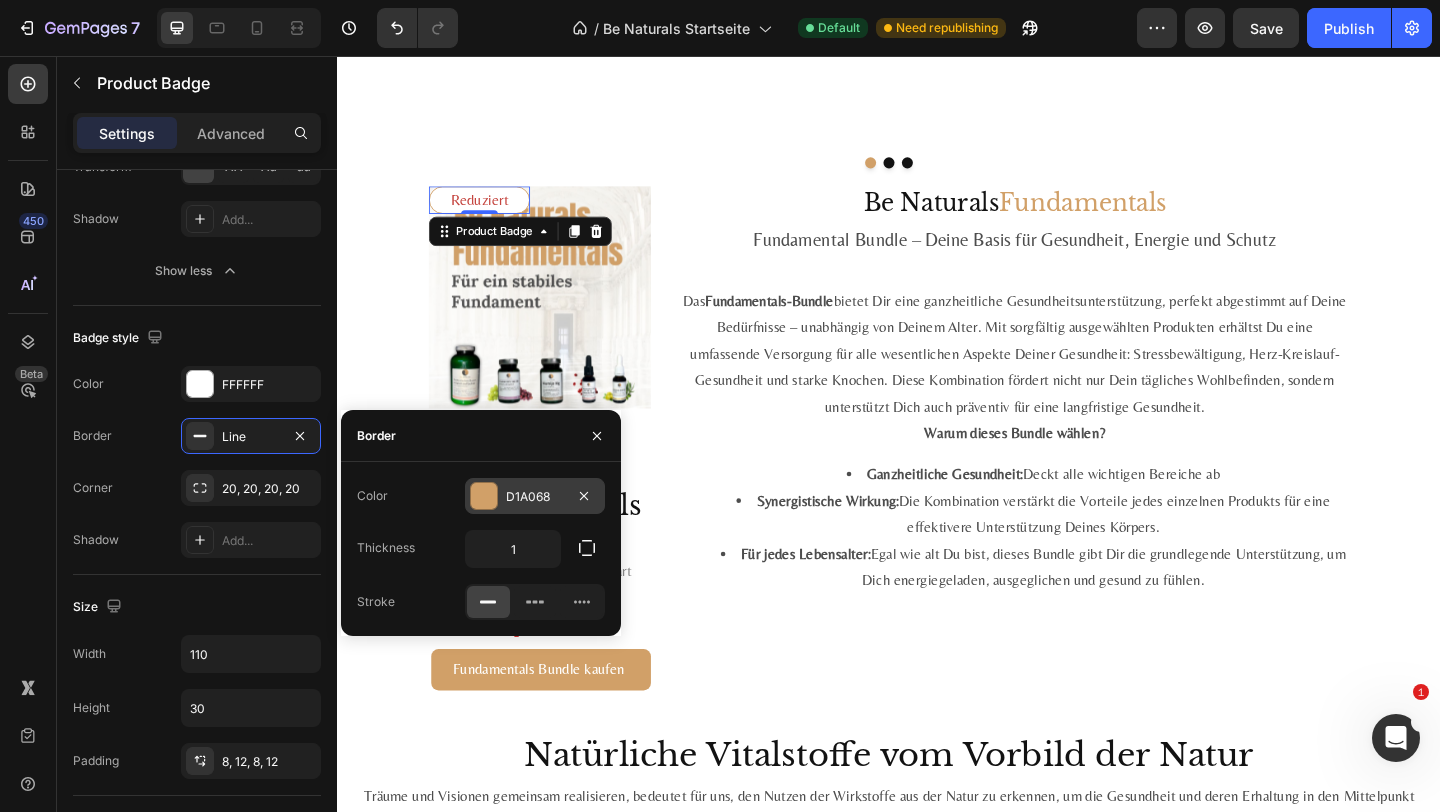 click on "D1A068" at bounding box center (535, 497) 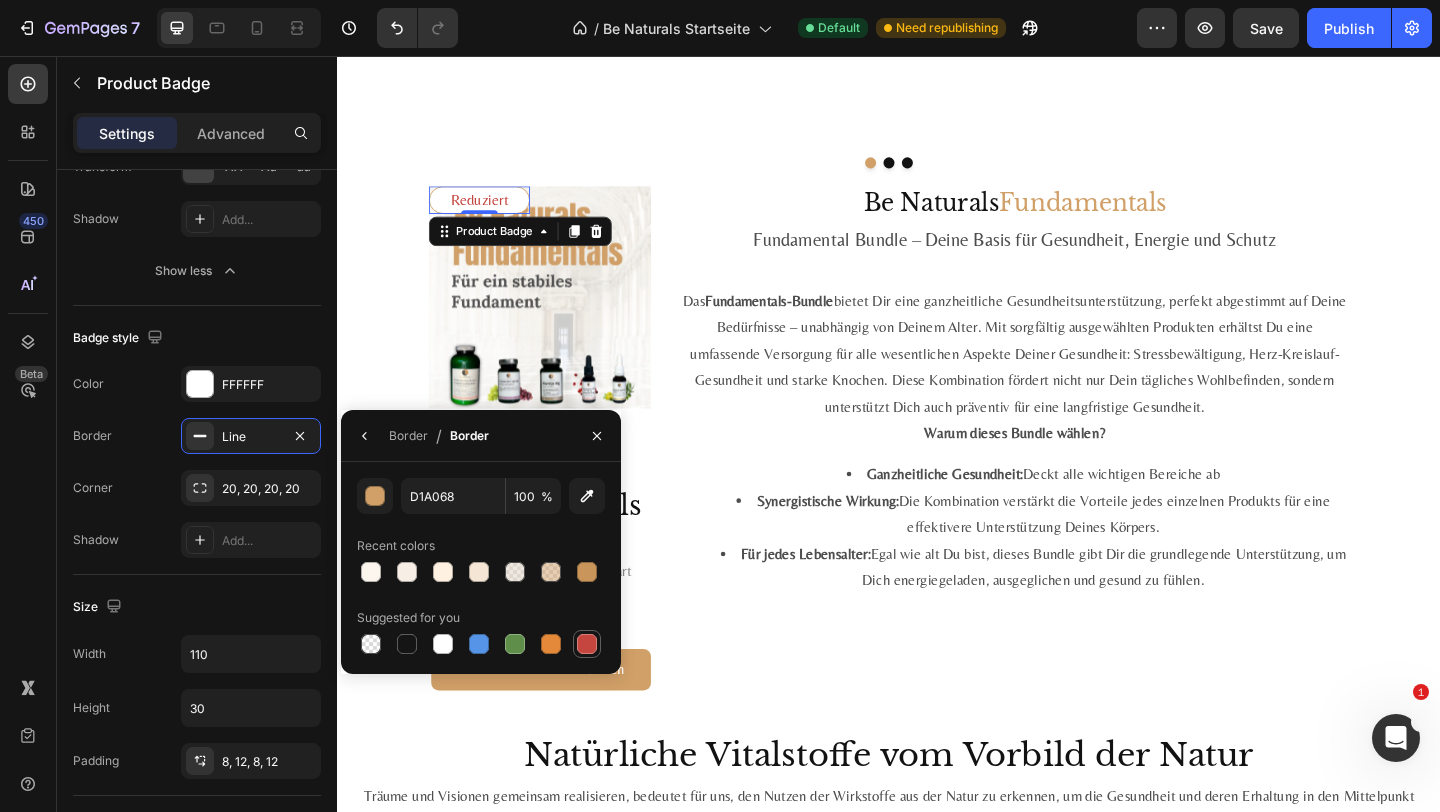 click at bounding box center [587, 644] 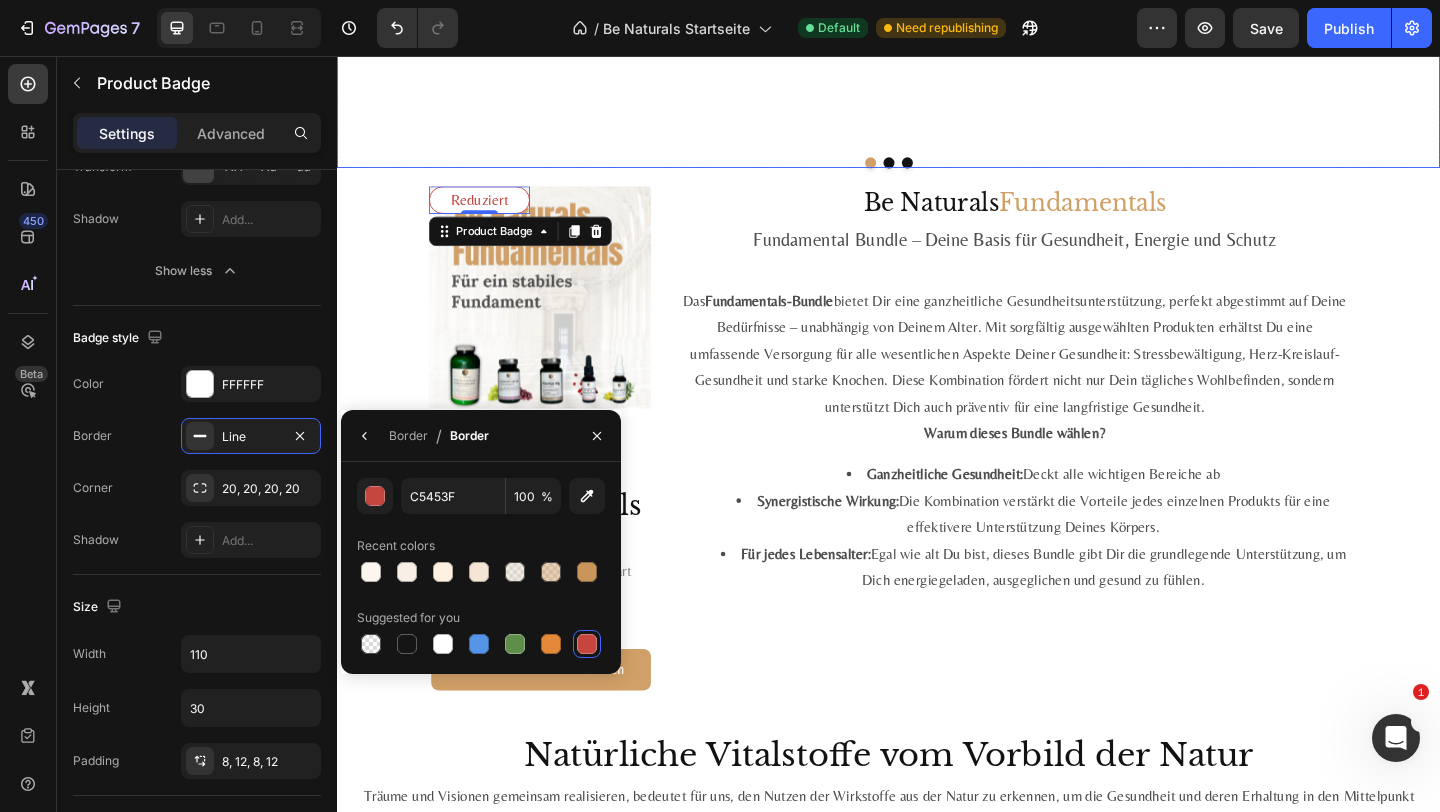 click on "Be Naturals Button Wenn du spürst, was wirklich zählt. Heading Die Essenz der Natur. Die Präzision der Wissenschaft. Die Balance von  Be Naturals Text Block Hero Banner" at bounding box center [937, -261] 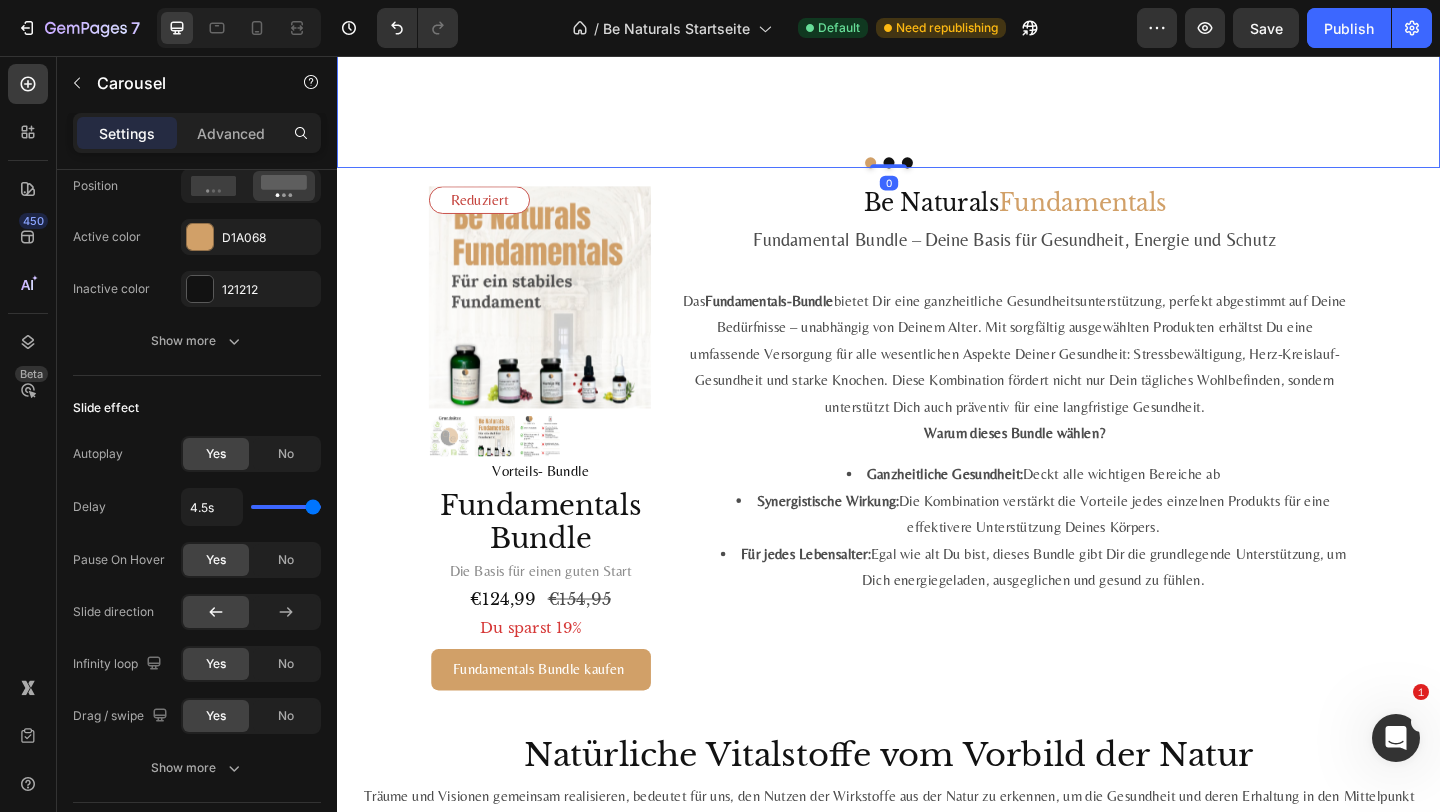 scroll, scrollTop: 0, scrollLeft: 0, axis: both 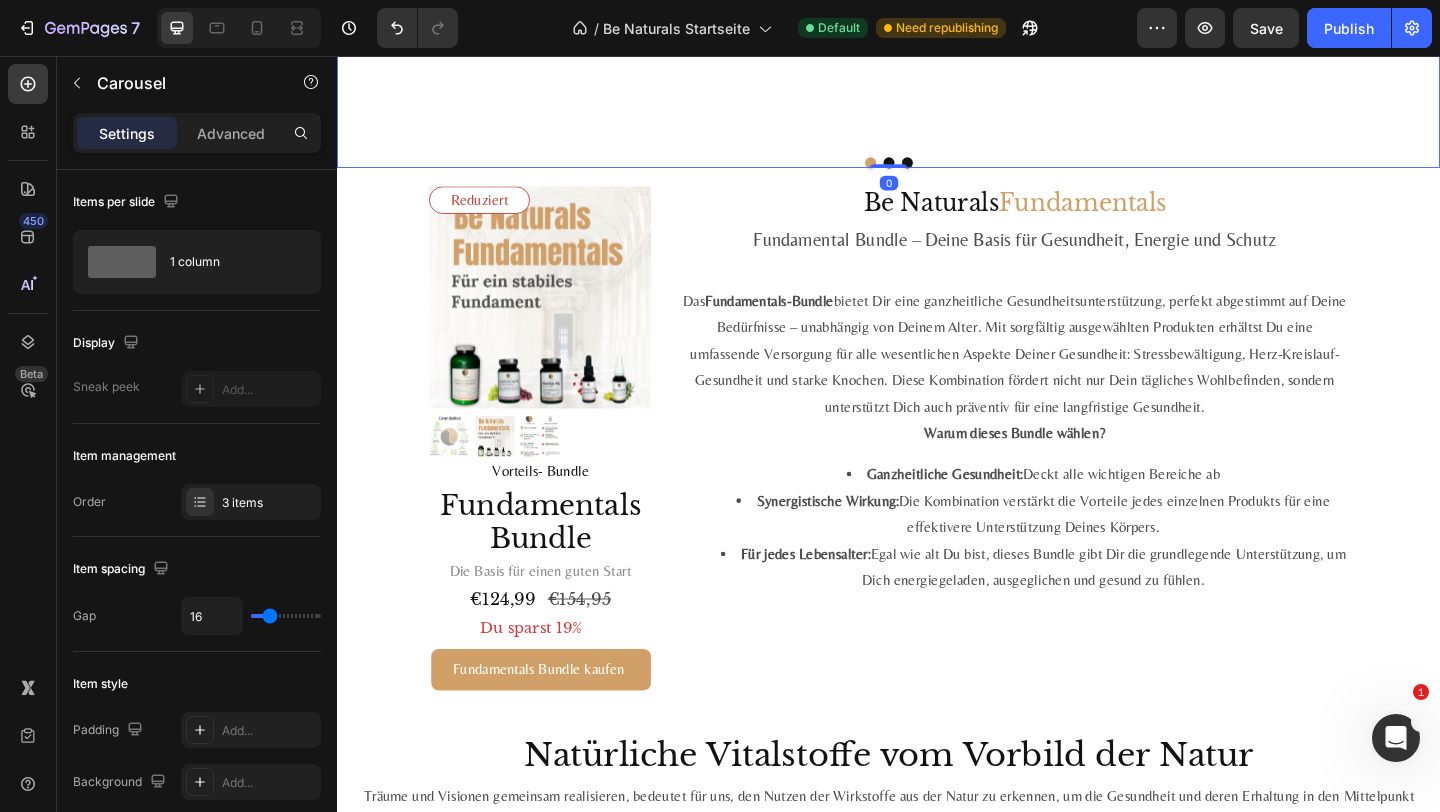 click on "Be Naturals Button Wenn du spürst, was wirklich zählt. Heading Die Essenz der Natur. Die Präzision der Wissenschaft. Die Balance von  Be Naturals Text Block Hero Banner" at bounding box center (937, -261) 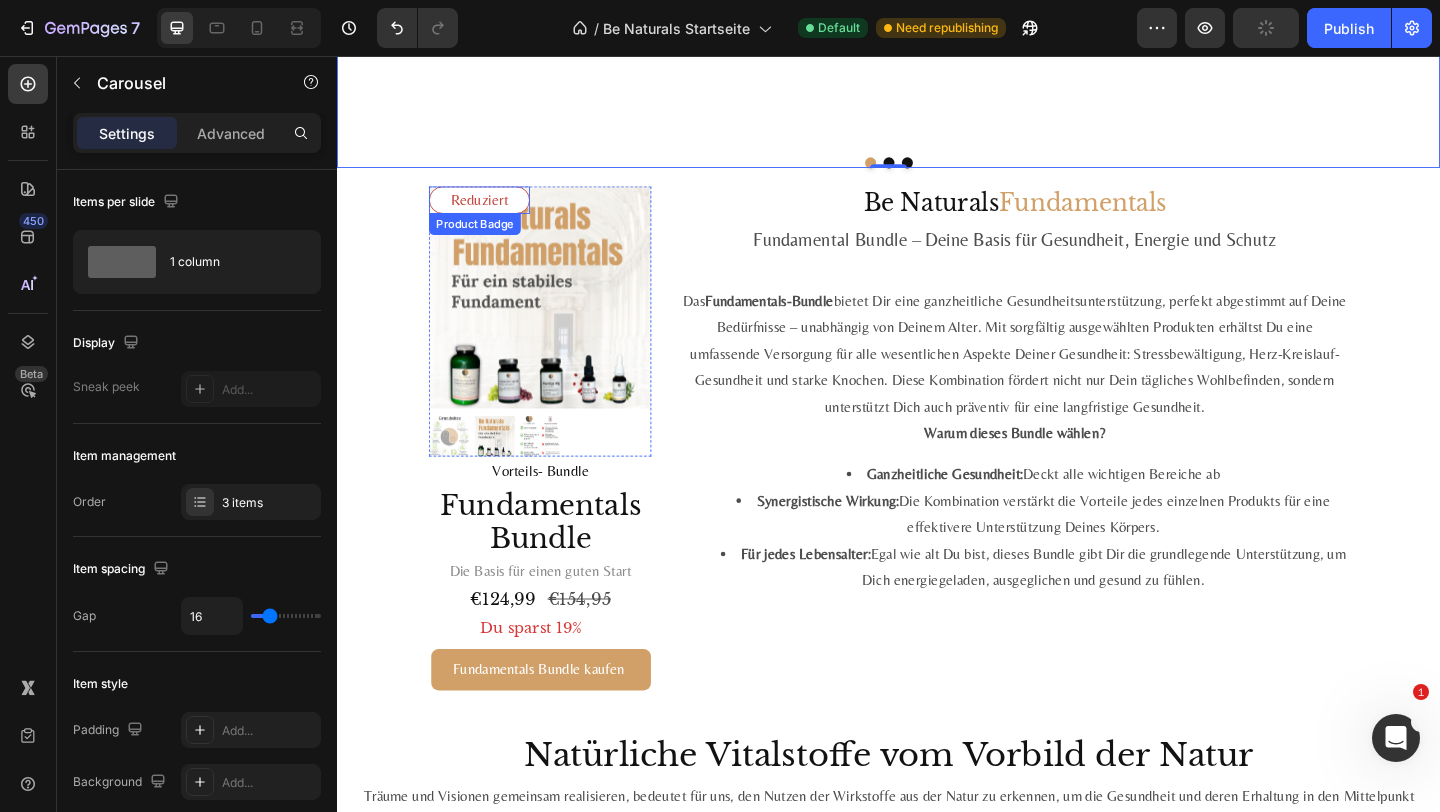 click on "Reduziert" at bounding box center (492, 213) 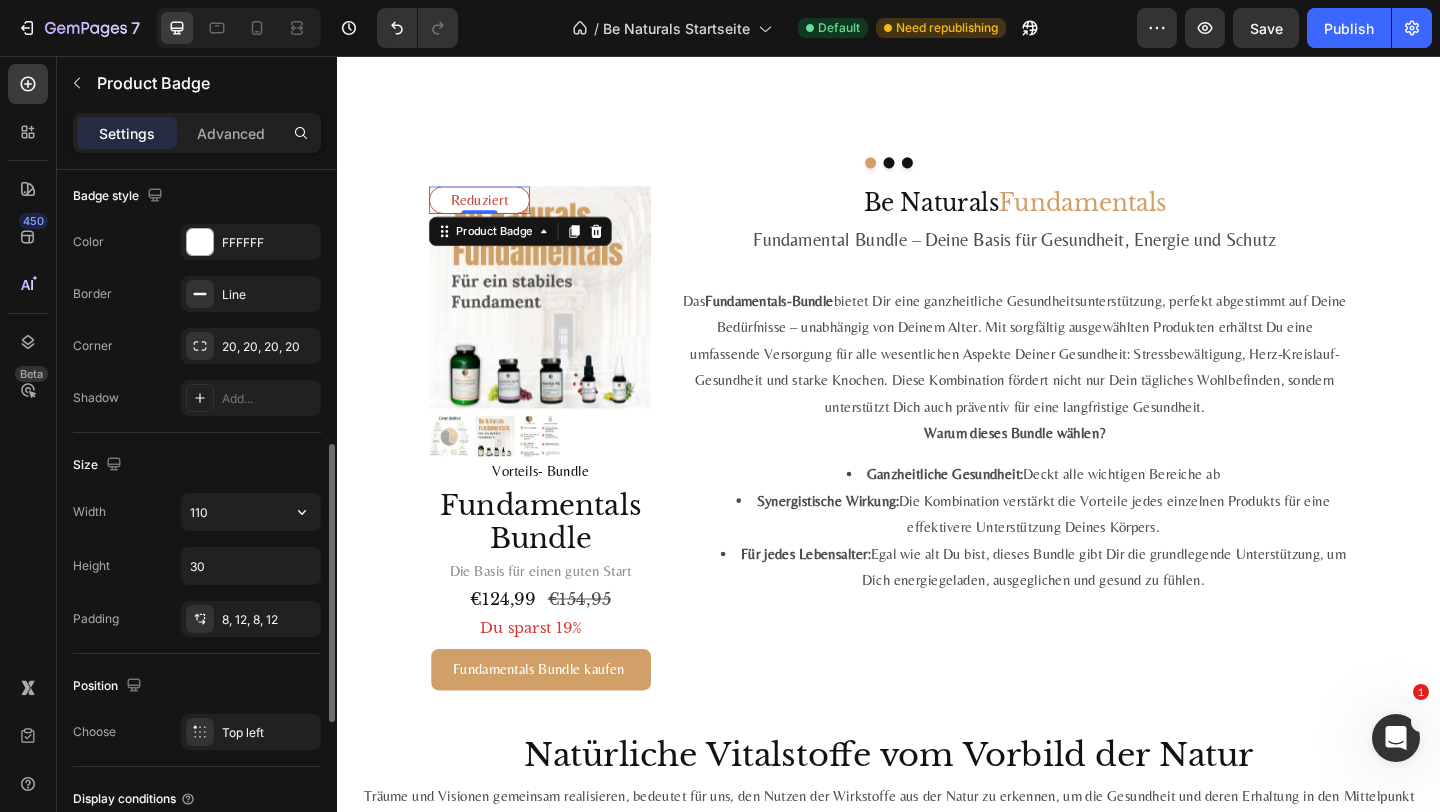 scroll, scrollTop: 701, scrollLeft: 0, axis: vertical 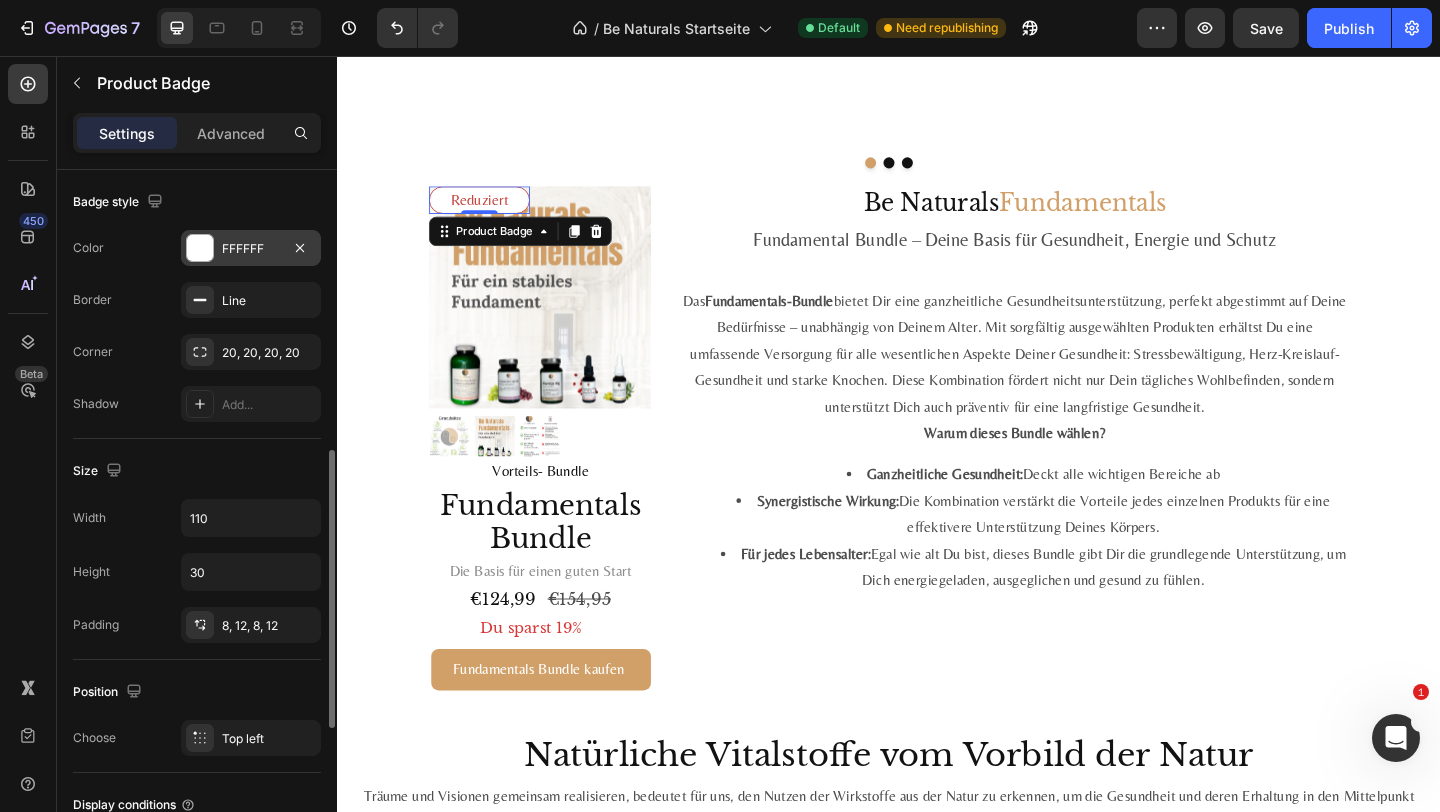 click on "FFFFFF" at bounding box center [251, 249] 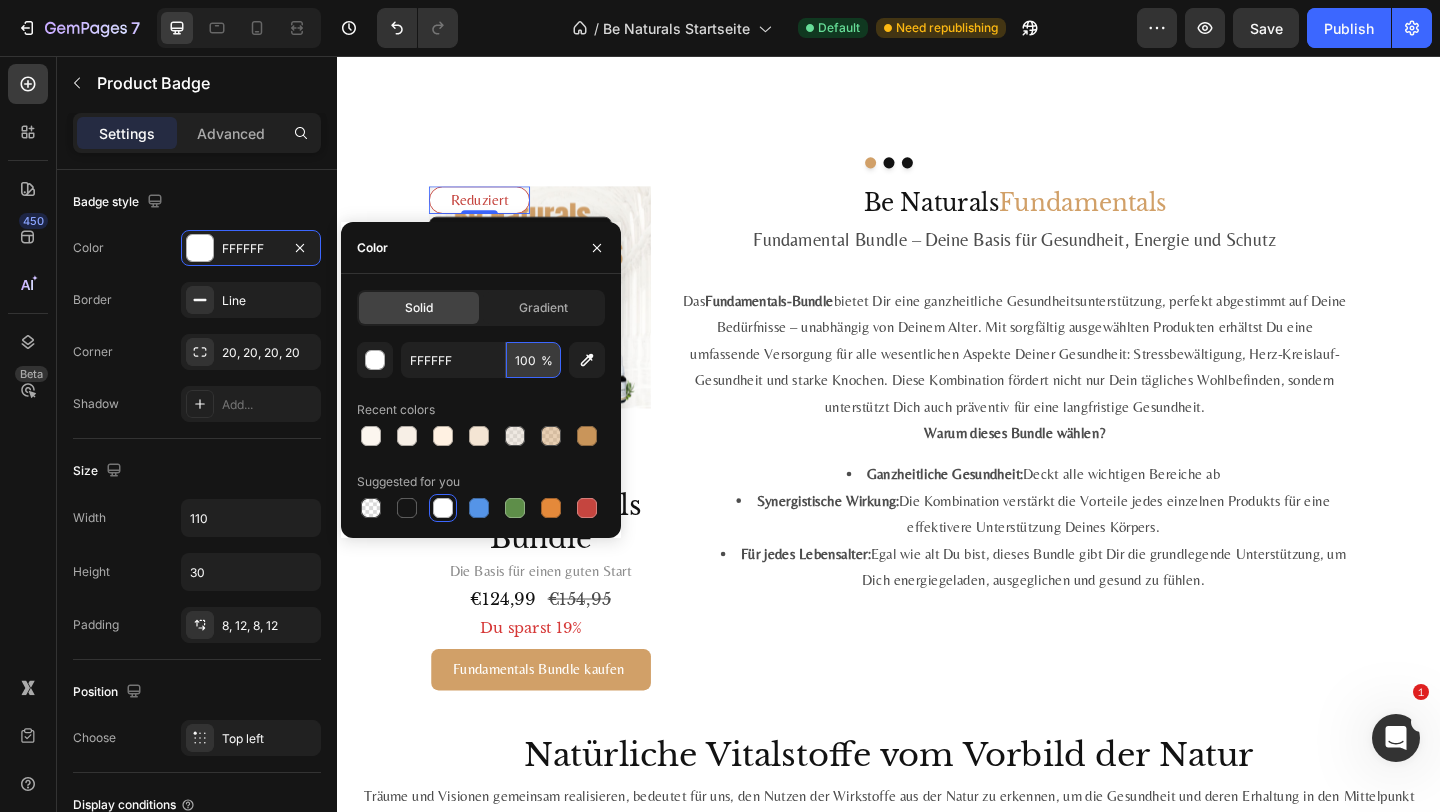 click on "100" at bounding box center [533, 360] 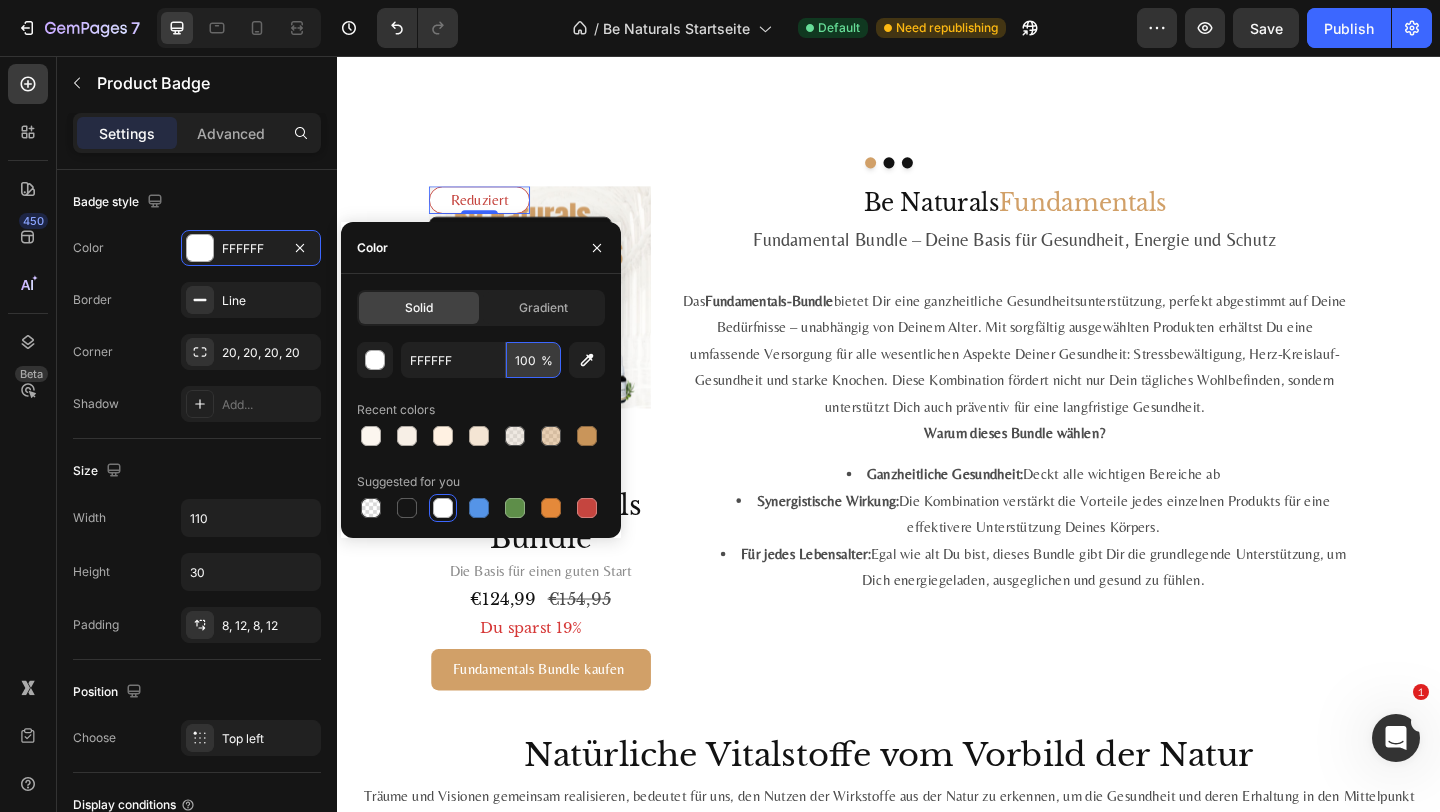 click on "100" at bounding box center (533, 360) 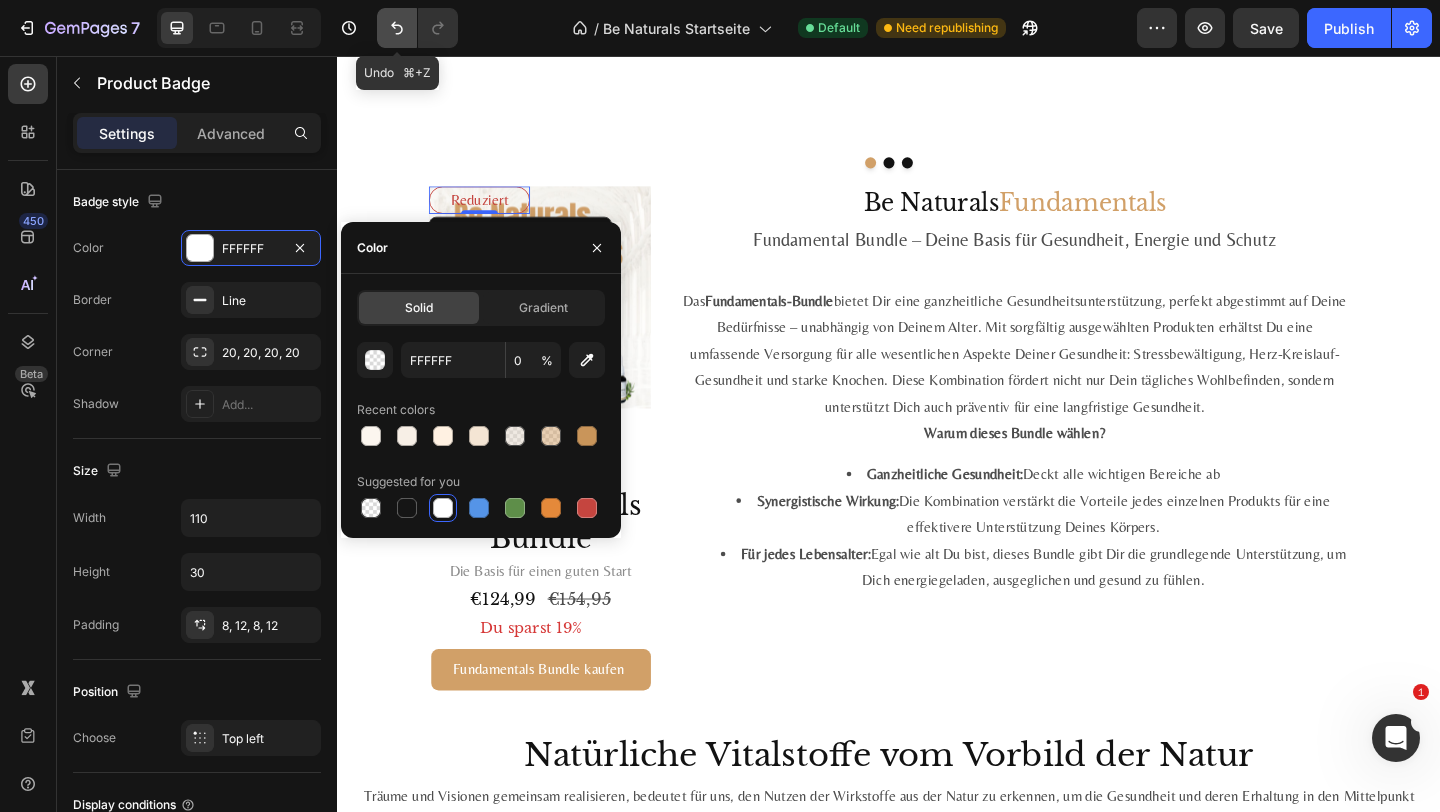 click 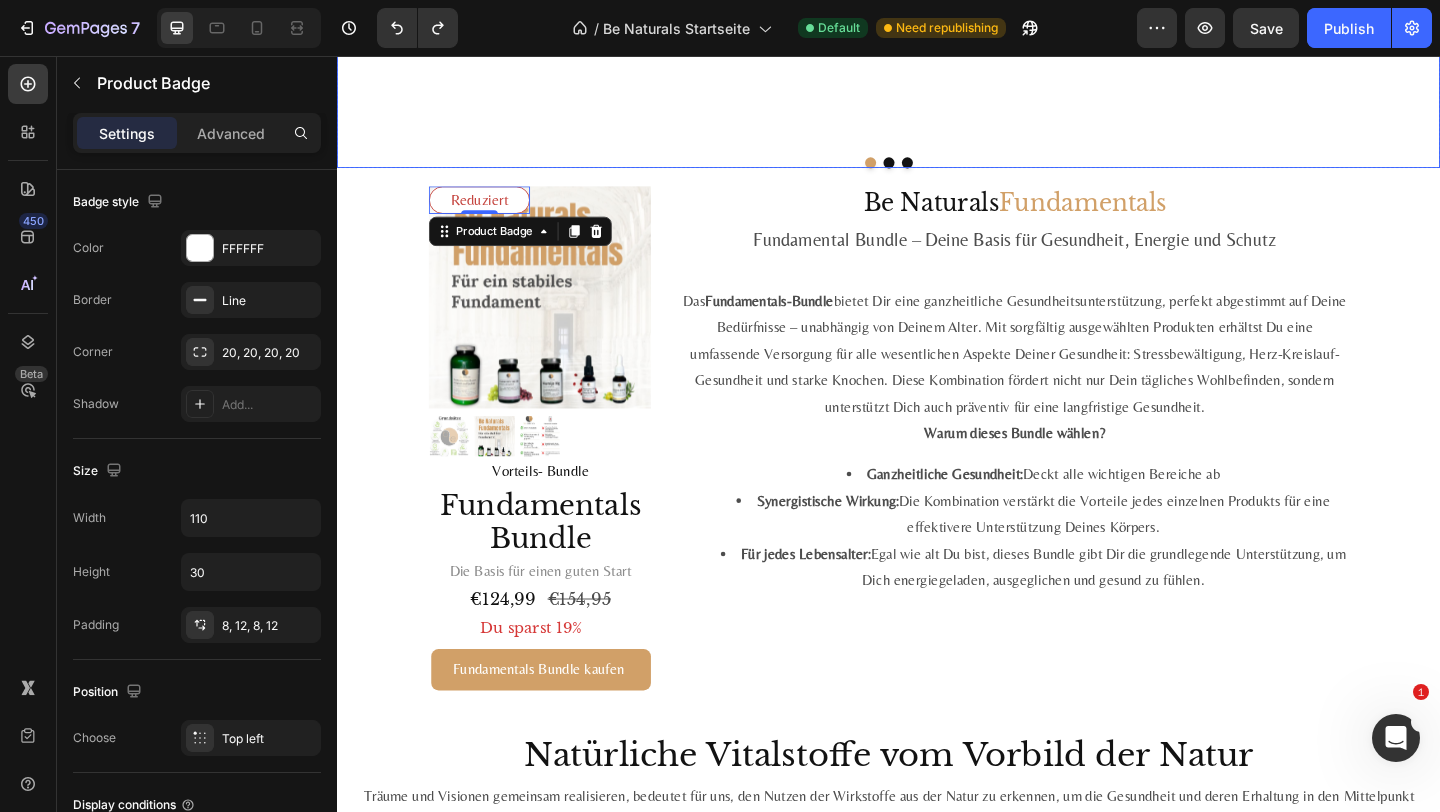 click on "Be Naturals Button Wenn du spürst, was wirklich zählt. Heading Die Essenz der Natur. Die Präzision der Wissenschaft. Die Balance von  Be Naturals Text Block Hero Banner" at bounding box center (937, -261) 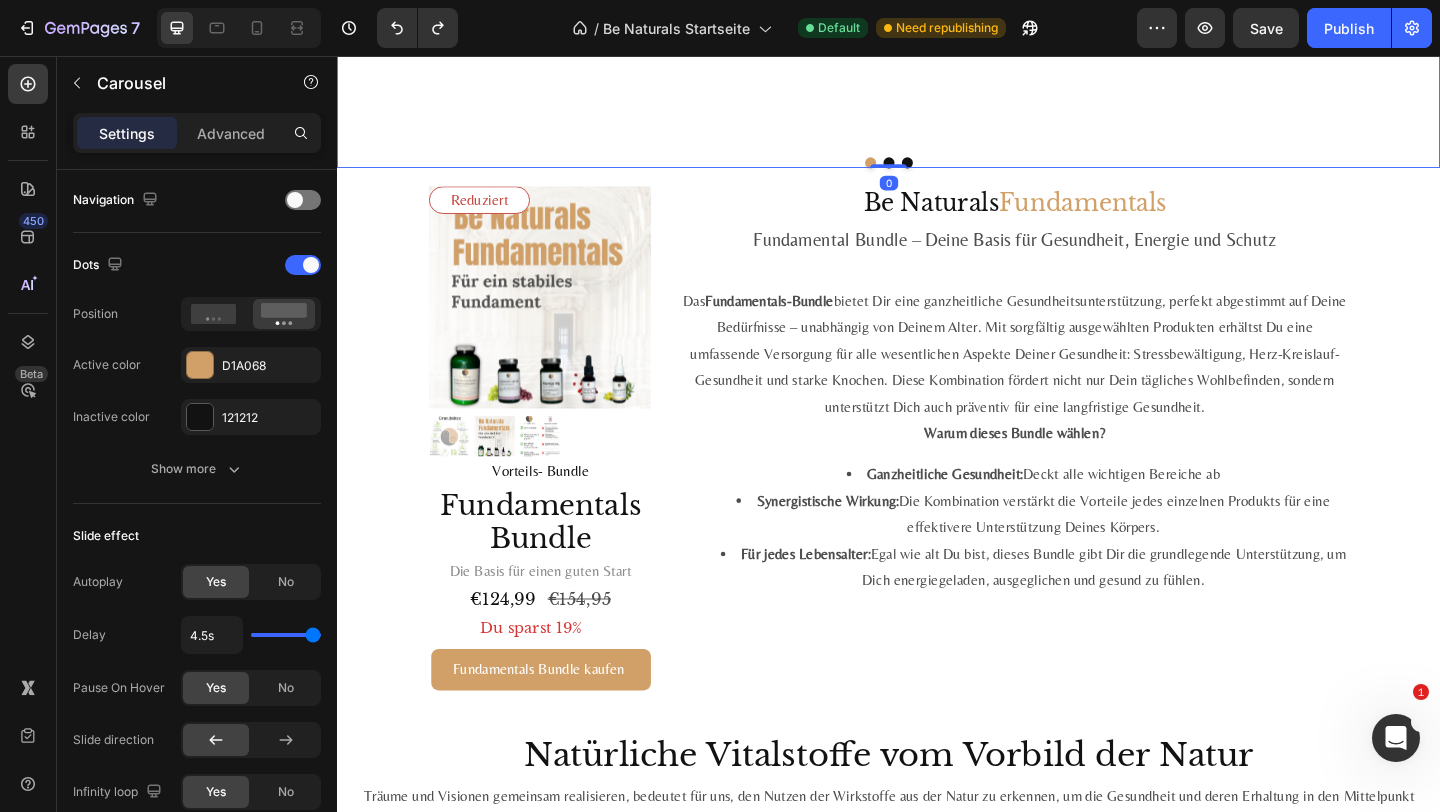 scroll, scrollTop: 0, scrollLeft: 0, axis: both 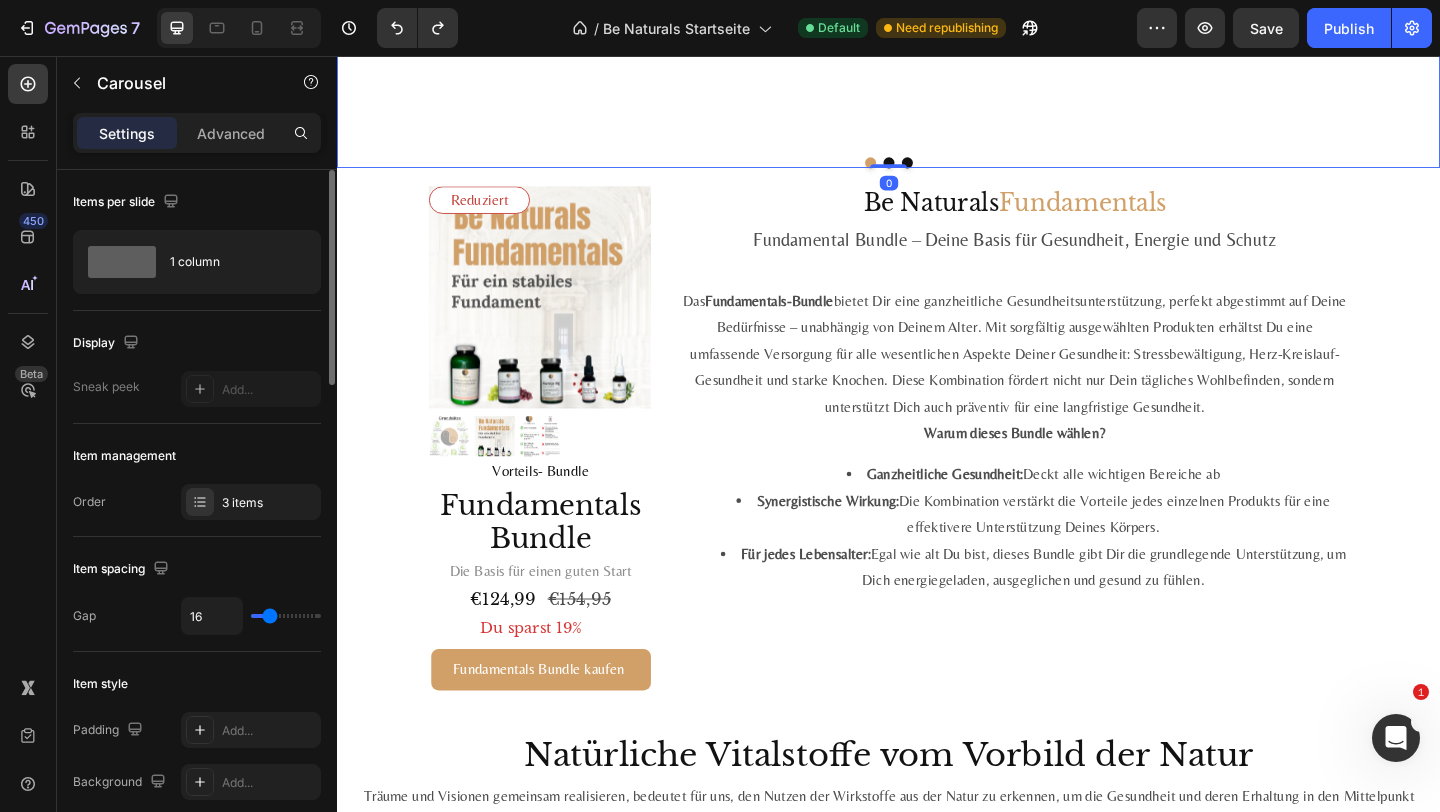 click on "Be Naturals Button Wenn du spürst, was wirklich zählt. Heading Die Essenz der Natur. Die Präzision der Wissenschaft. Die Balance von  Be Naturals Text Block Hero Banner" at bounding box center [937, -261] 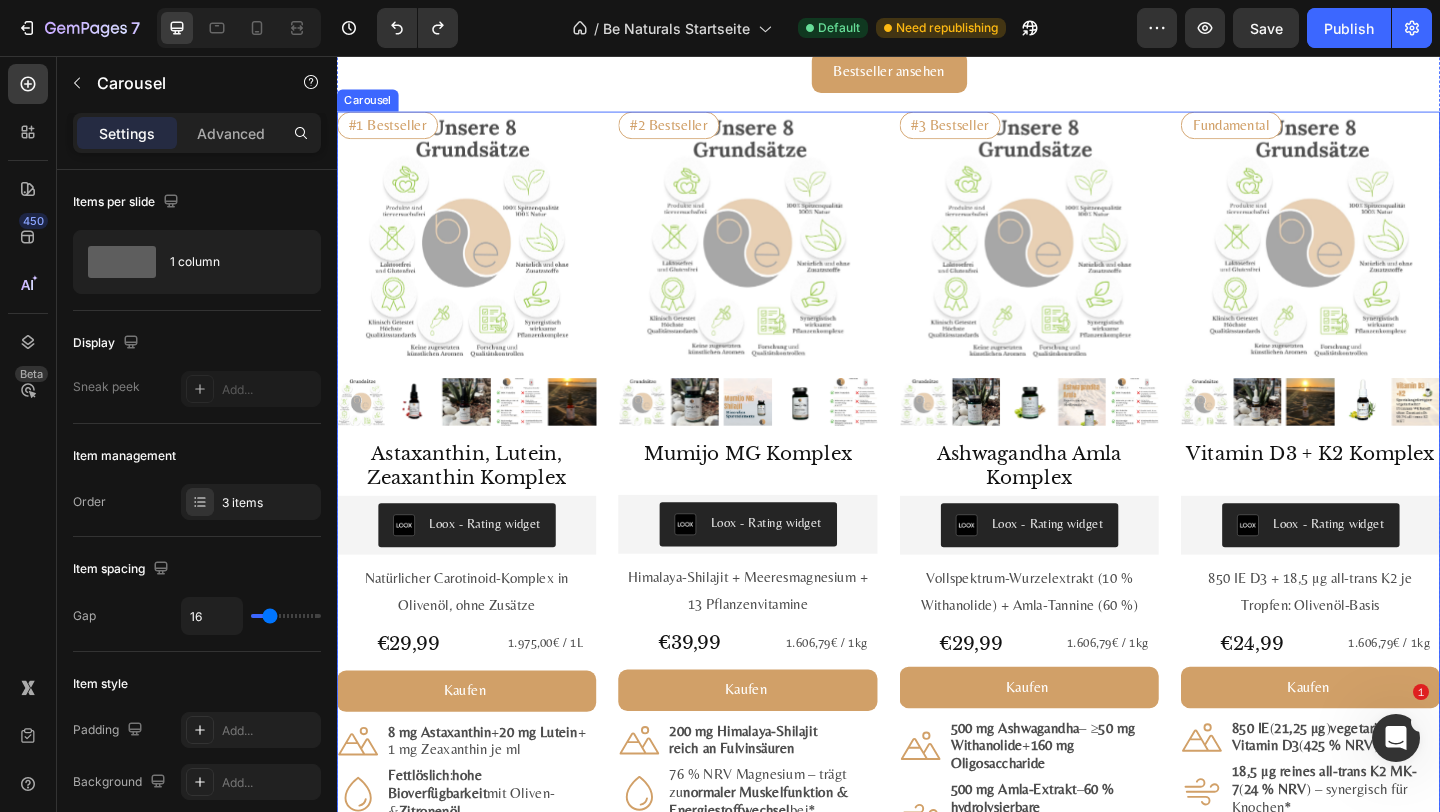 scroll, scrollTop: 2125, scrollLeft: 0, axis: vertical 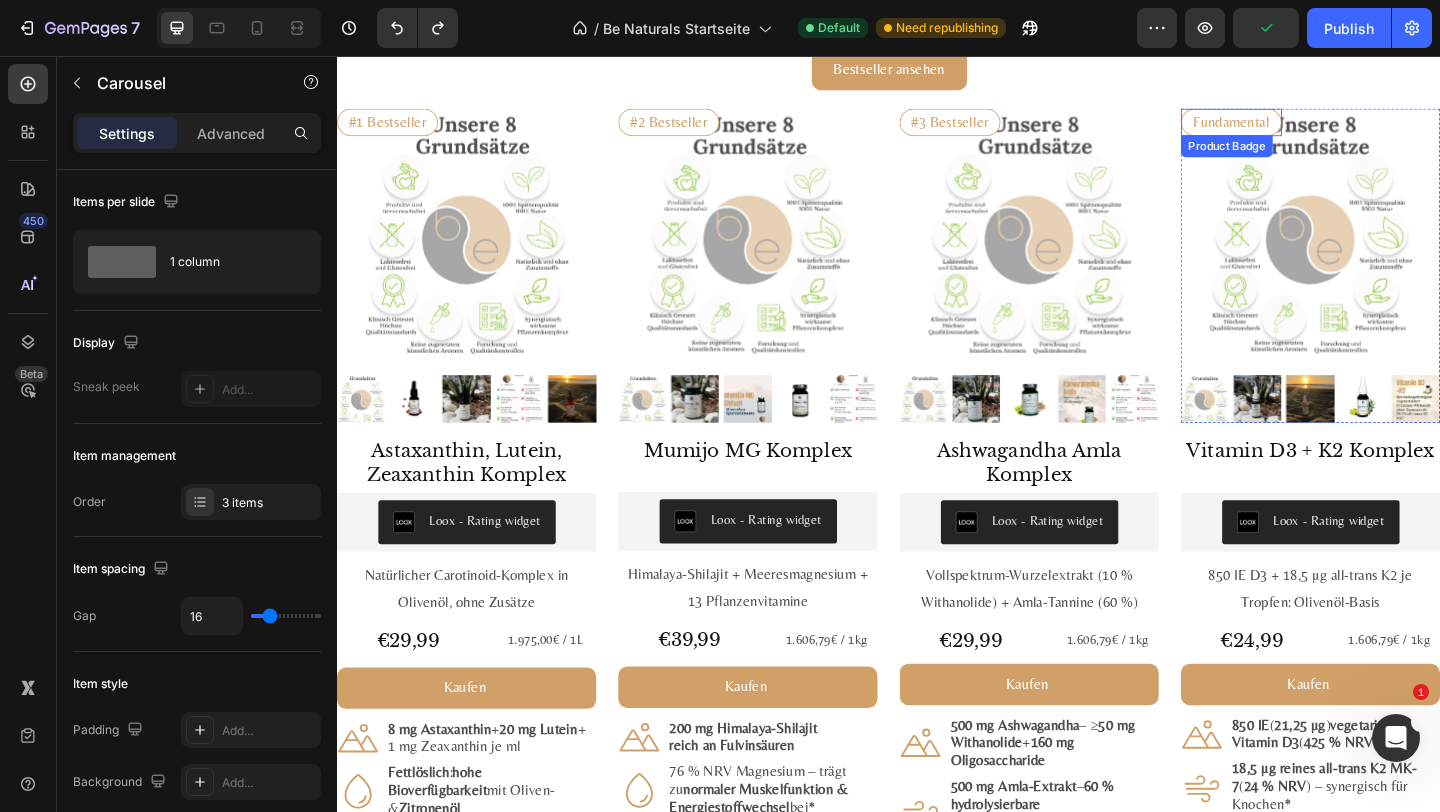 click on "Fundamental" at bounding box center (1310, 128) 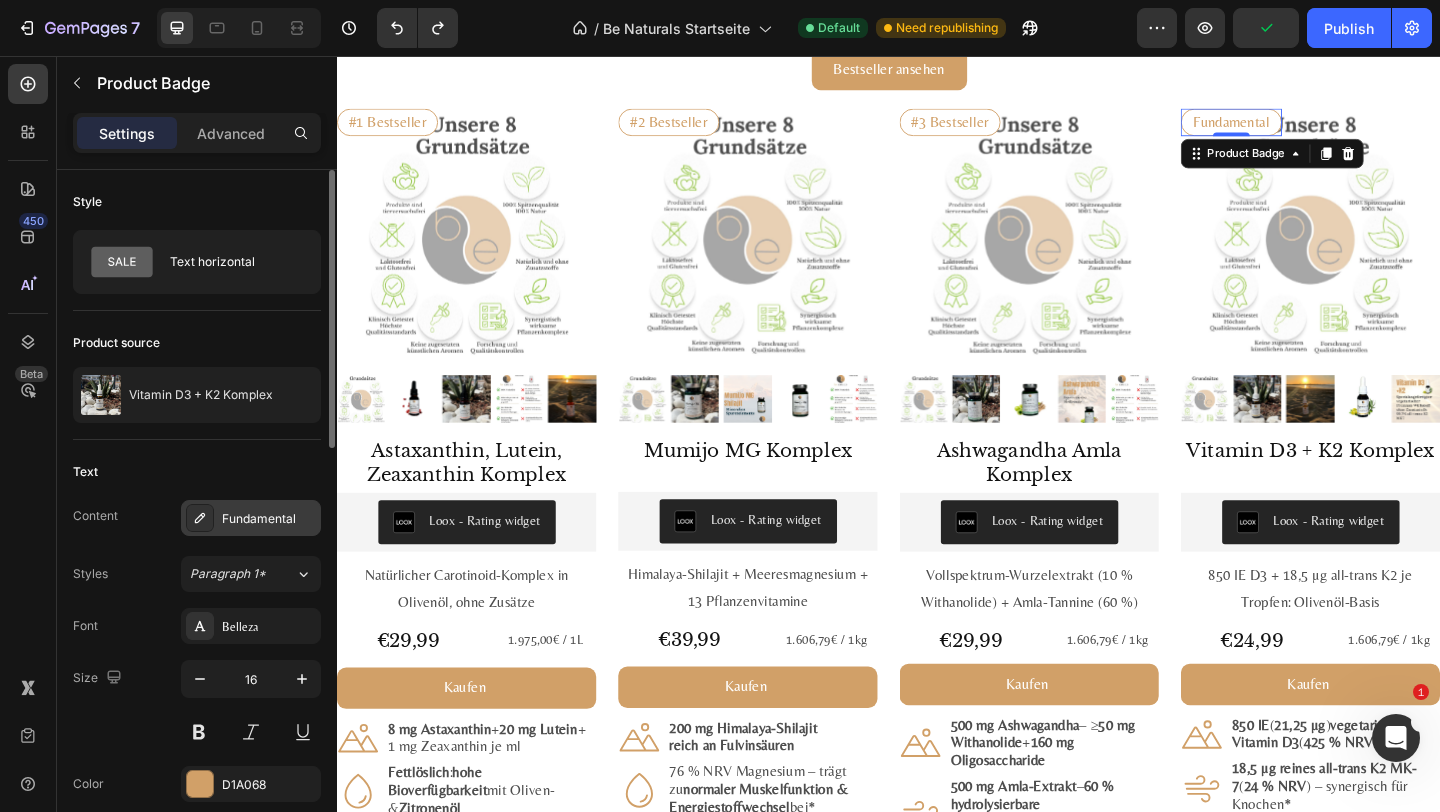 click on "Fundamental" at bounding box center (269, 519) 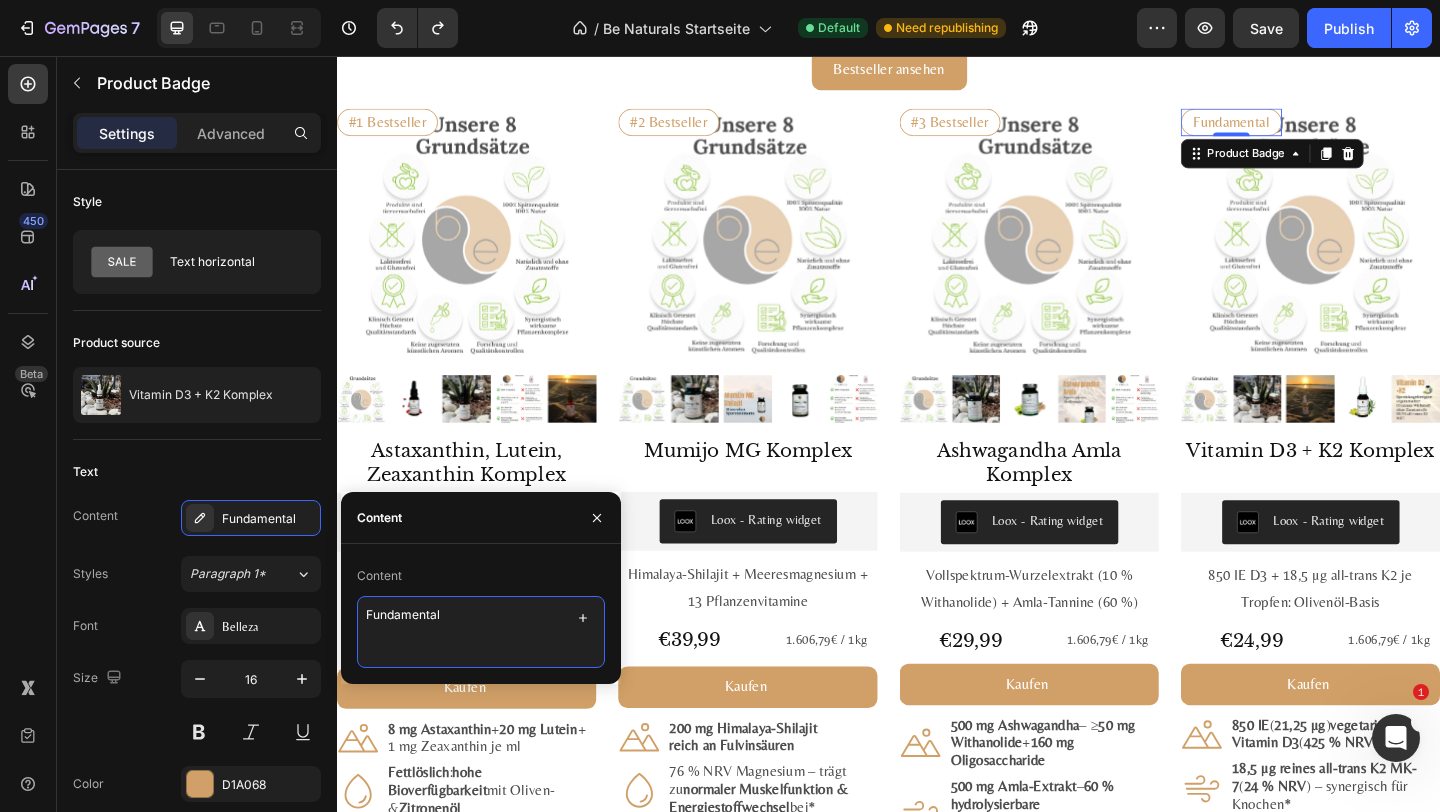 click on "Fundamental" at bounding box center [481, 632] 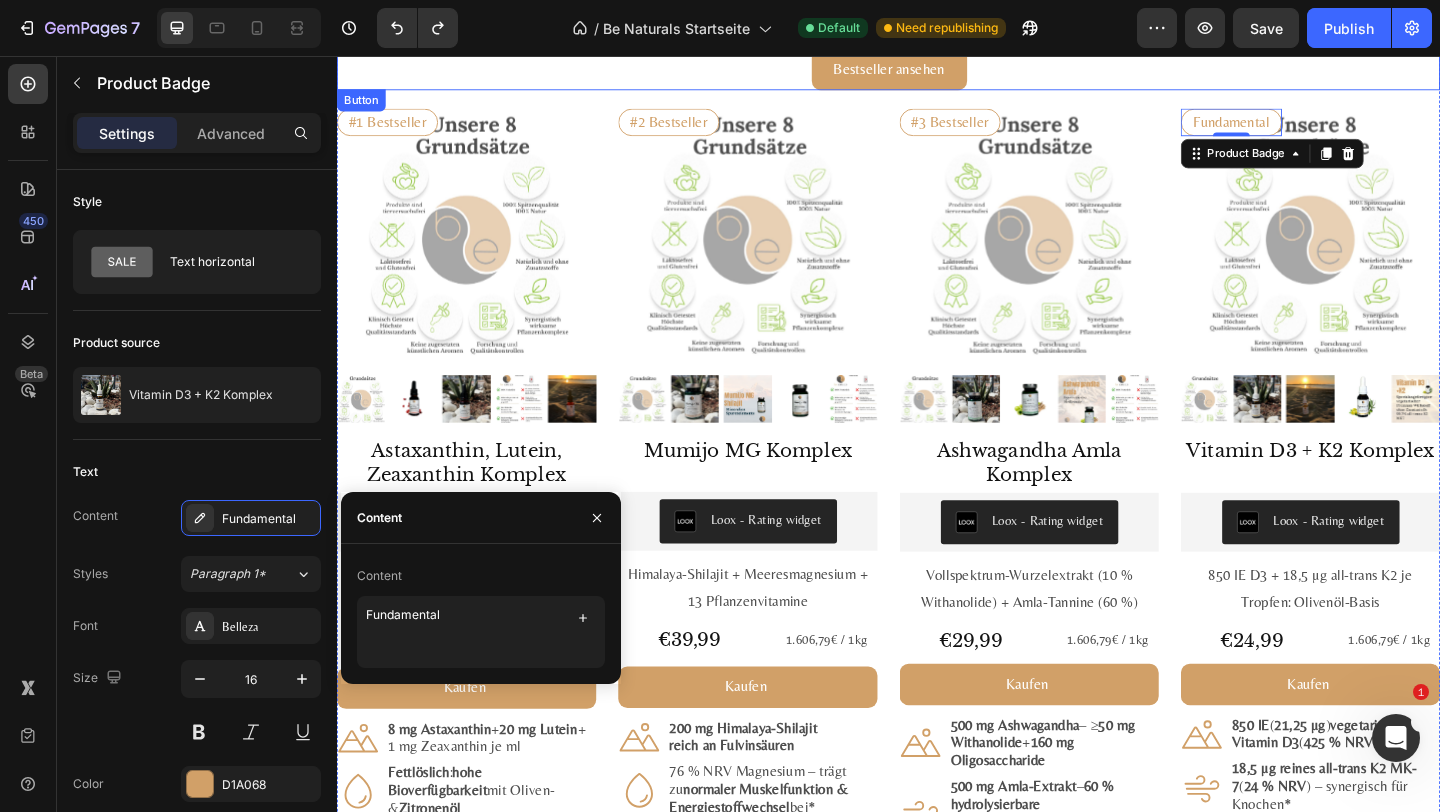 click on "Bestseller ansehen Button" at bounding box center (937, 70) 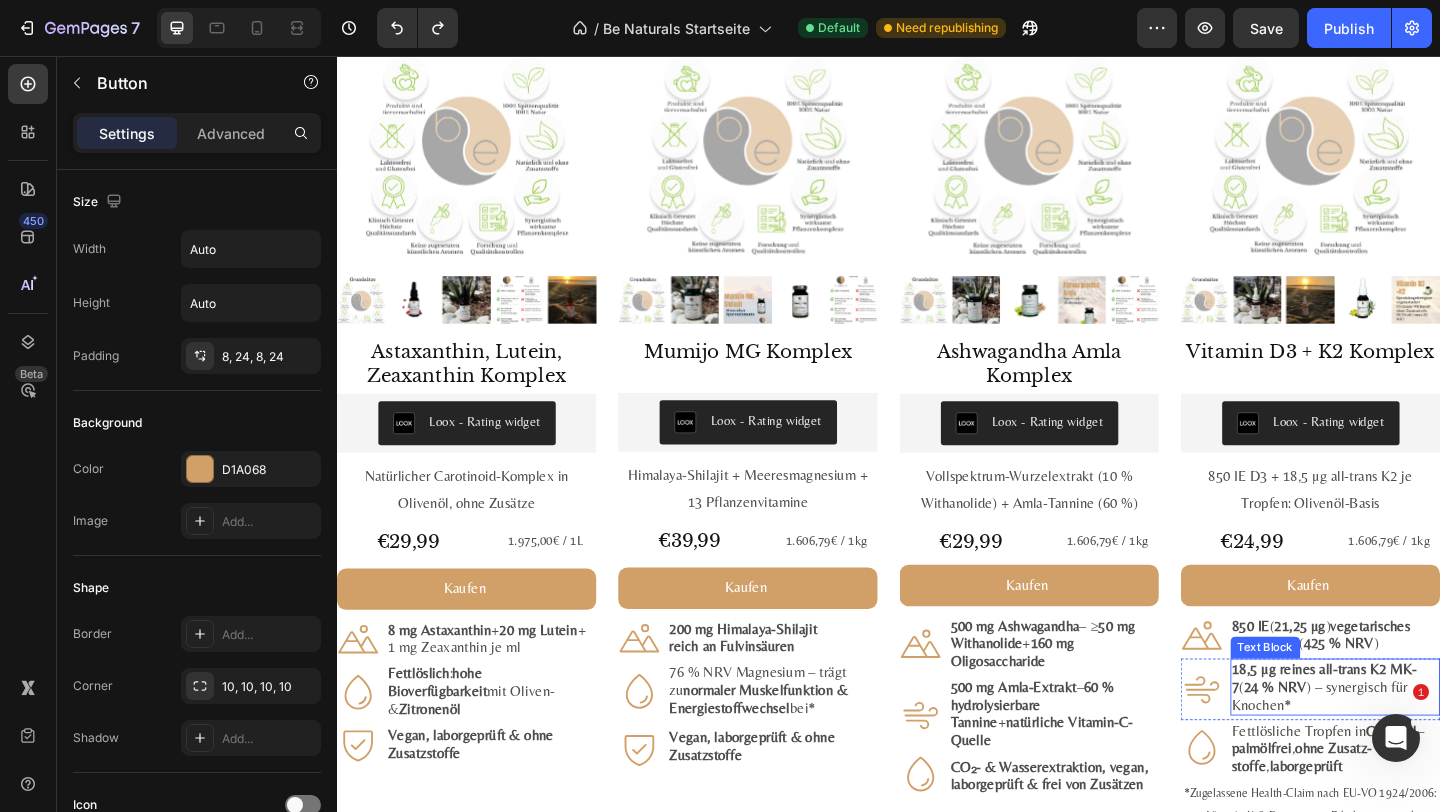 scroll, scrollTop: 2498, scrollLeft: 0, axis: vertical 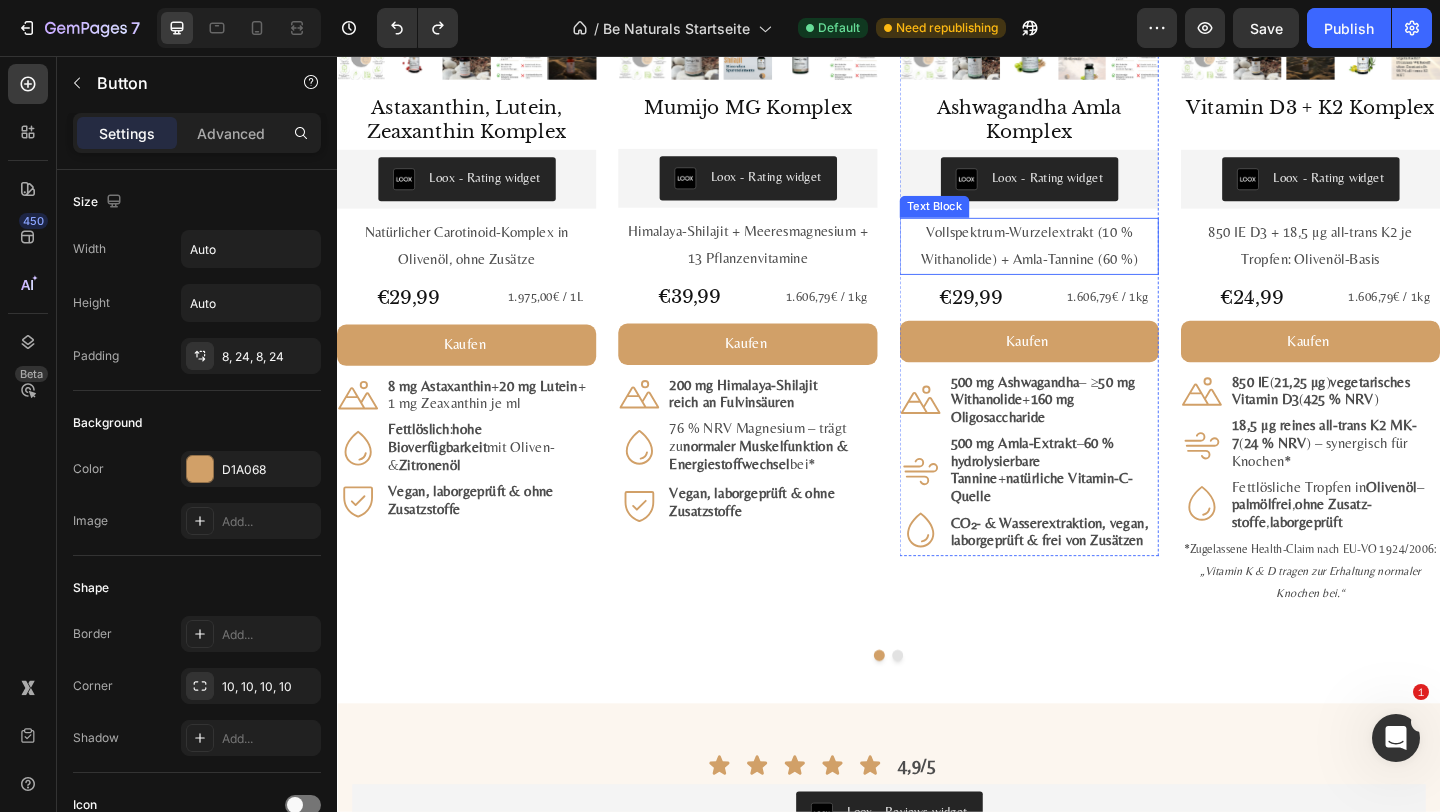 click on "Vollspektrum-Wurzelextrakt (10 % Withanolide) + Amla-Tannine (60 %)" at bounding box center (1090, 263) 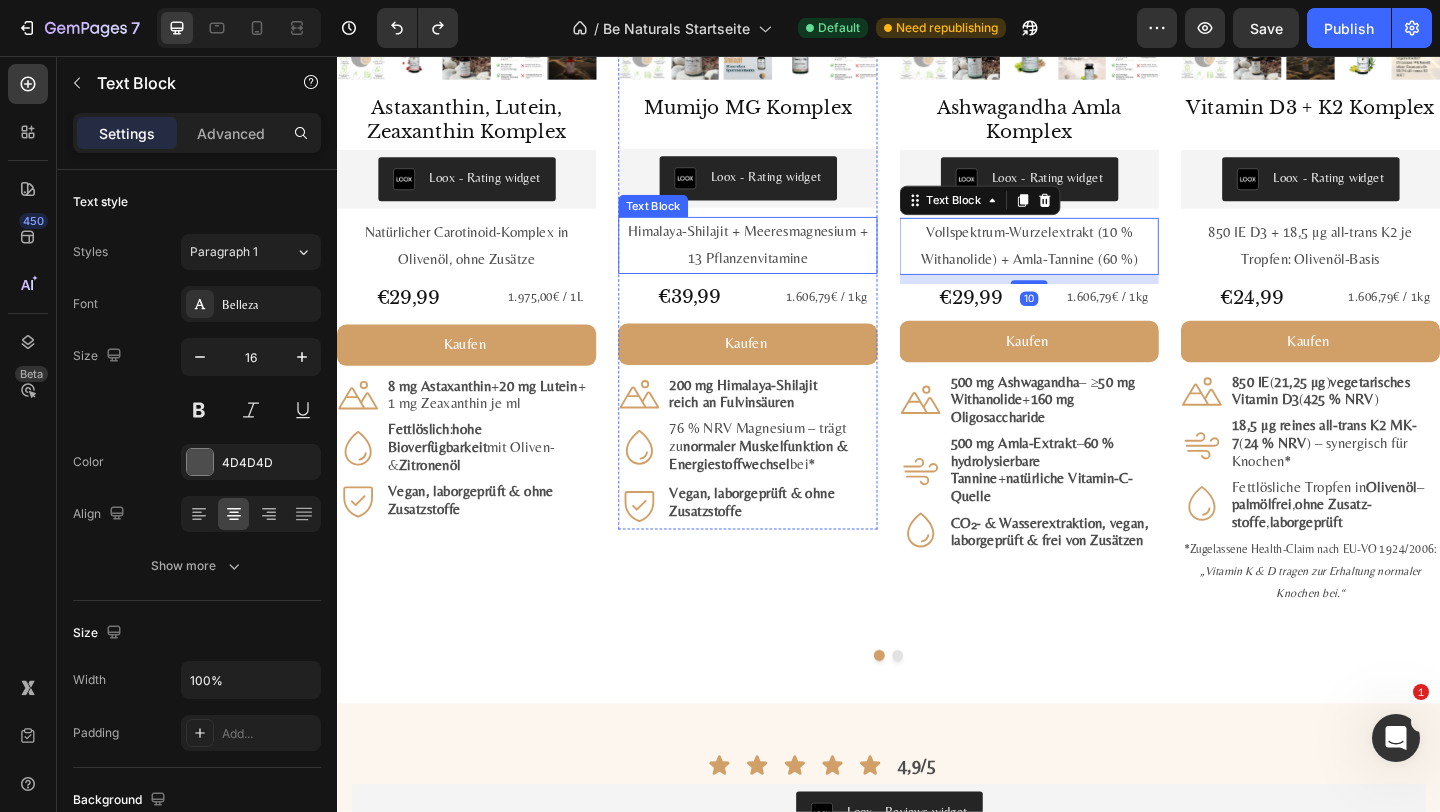 click on "Himalaya-Shilajit + Meeres­magnesium + 13 Pflanzen­vitamine" at bounding box center [784, 262] 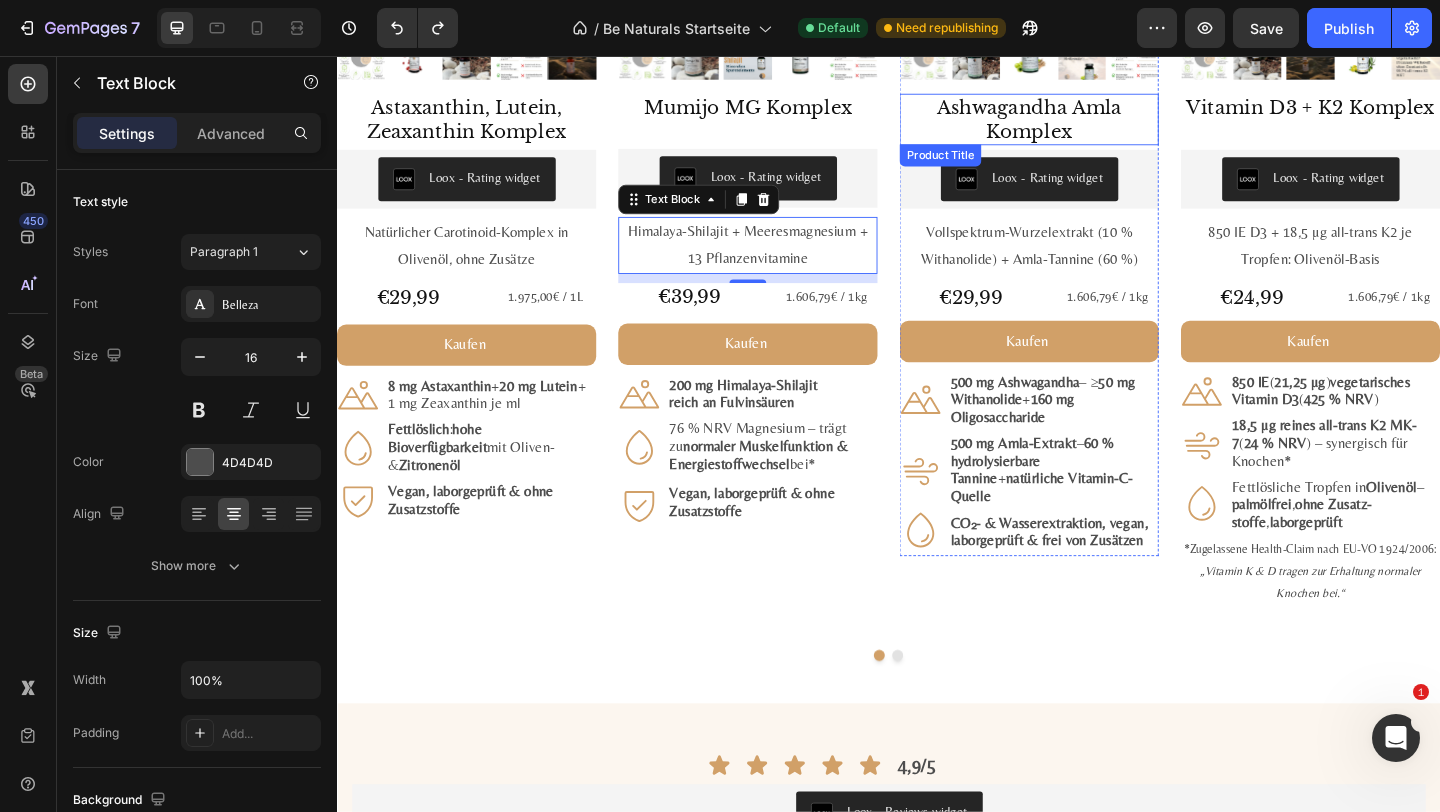 click on "Ashwagandha Amla Komplex" at bounding box center (1090, 125) 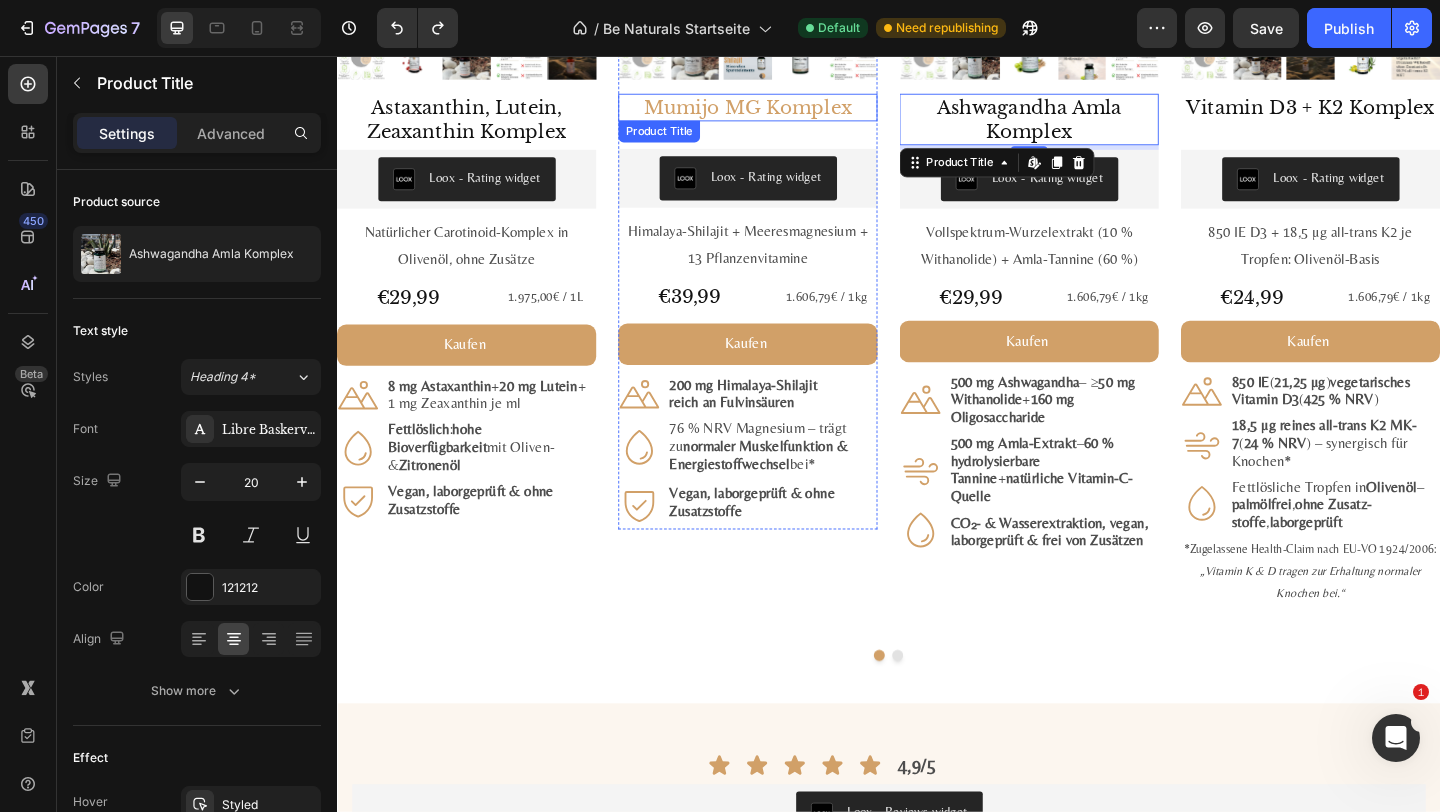 click on "Mumijo MG Komplex" at bounding box center [784, 112] 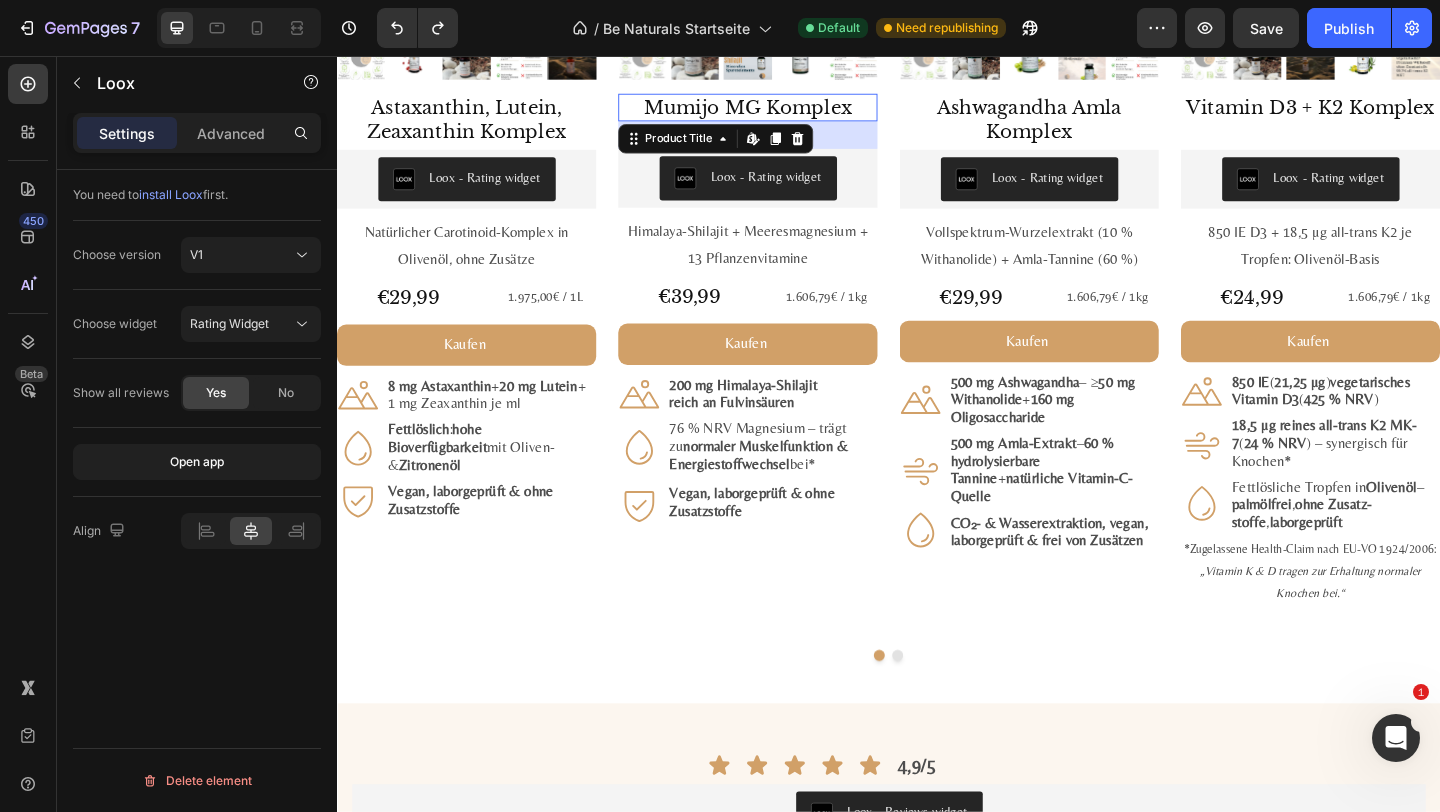 click on "Loox - Rating widget" at bounding box center (784, 189) 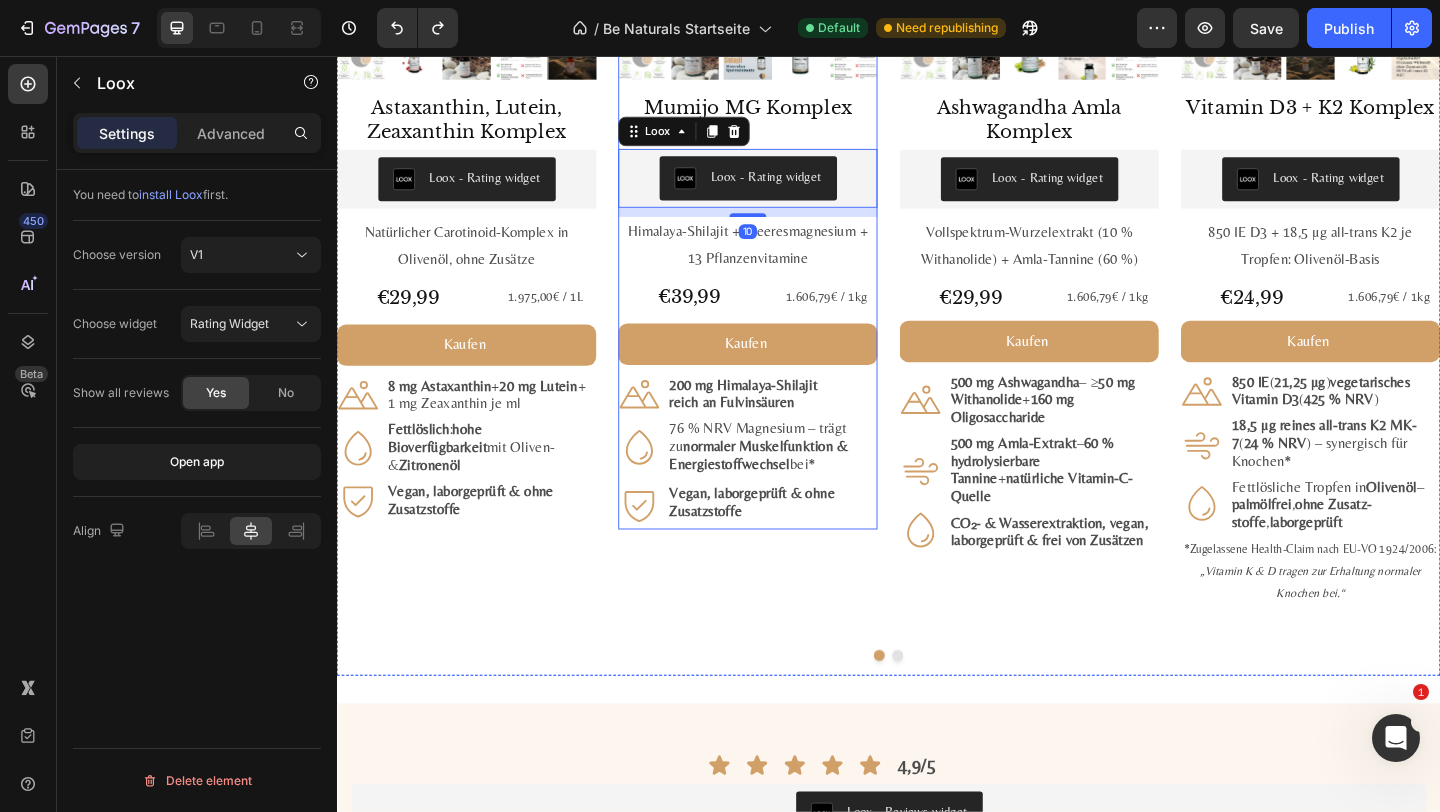 click on "Mumijo MG Komplex Product Title Loox - Rating widget Loox   10 Himalaya-Shilajit + Meeres­magnesium + 13 Pflanzen­vitamine Text Block €39,99 Product Price Product Price 1.606,79€ / 1kg Text Block Row Kaufen Add to Cart
Icon 200 mg Himalaya-Shilajit reich an Fulvin­säuren Text Block Row
Icon 76 % NRV Magnesium – trägt zu  normaler Muskel­funktion & Energie­stoff­wechsel  bei* Text Block Row
Icon Vegan, labor­geprüft & ohne Zusatz­stoffe Text Block Row Row" at bounding box center [784, 334] 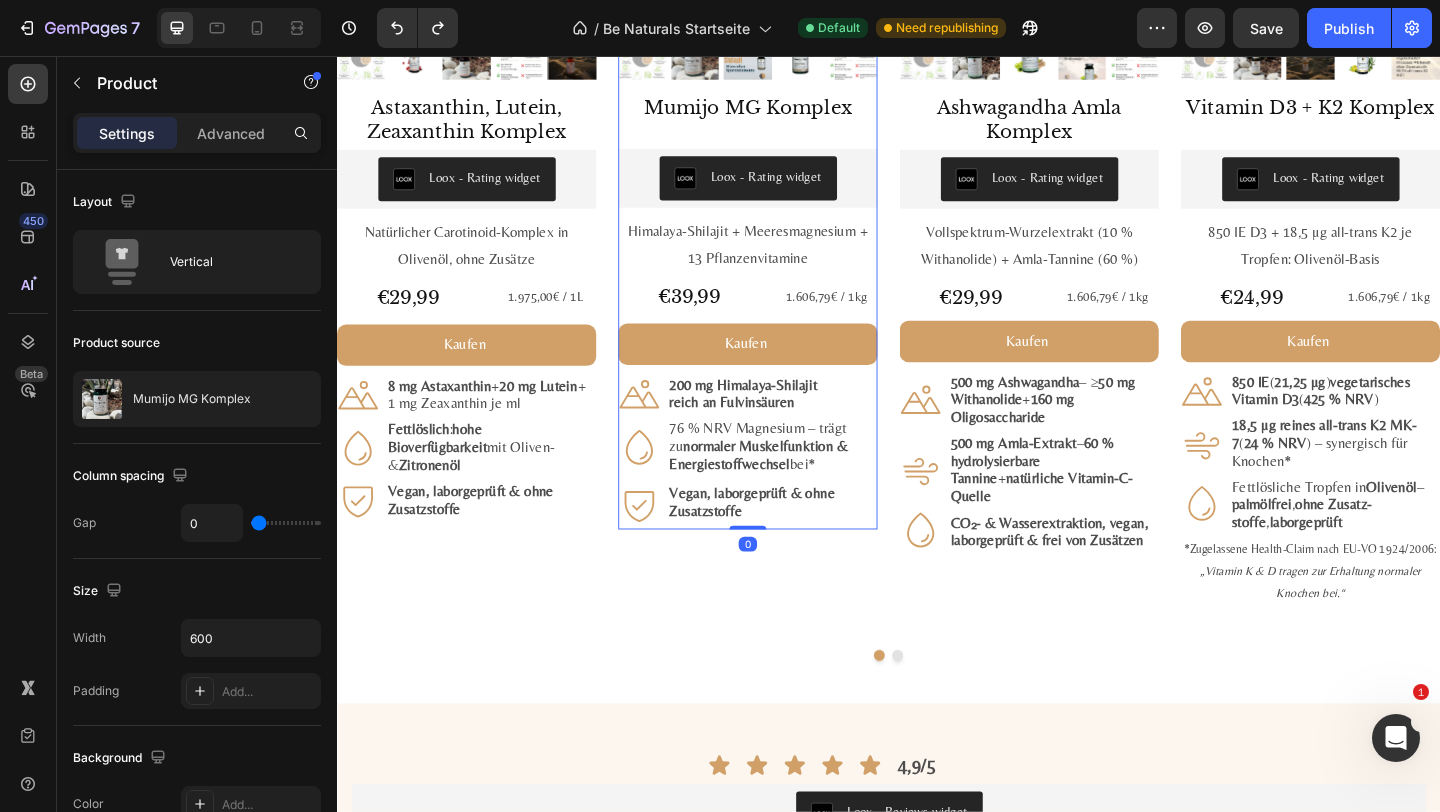 click on "Mumijo MG Komplex Product Title Loox - Rating widget Loox Himalaya-Shilajit + Meeres­magnesium + 13 Pflanzen­vitamine Text Block €39,99 Product Price Product Price 1.606,79€ / 1kg Text Block Row Kaufen Add to Cart
Icon 200 mg Himalaya-Shilajit reich an Fulvin­säuren Text Block Row
Icon 76 % NRV Magnesium – trägt zu  normaler Muskel­funktion & Energie­stoff­wechsel  bei* Text Block Row
Icon Vegan, labor­geprüft & ohne Zusatz­stoffe Text Block Row Row" at bounding box center (784, 334) 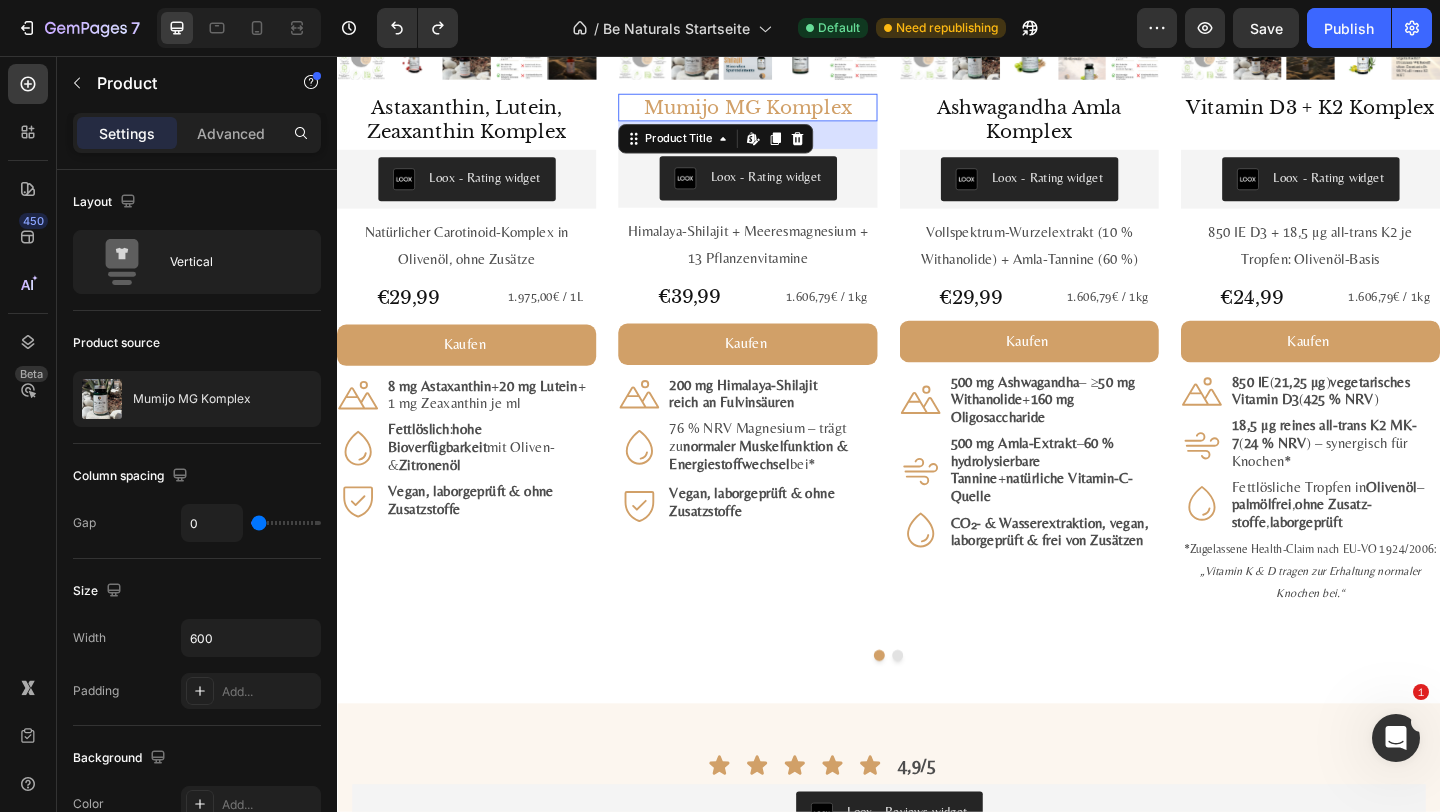 click on "Mumijo MG Komplex" at bounding box center (784, 112) 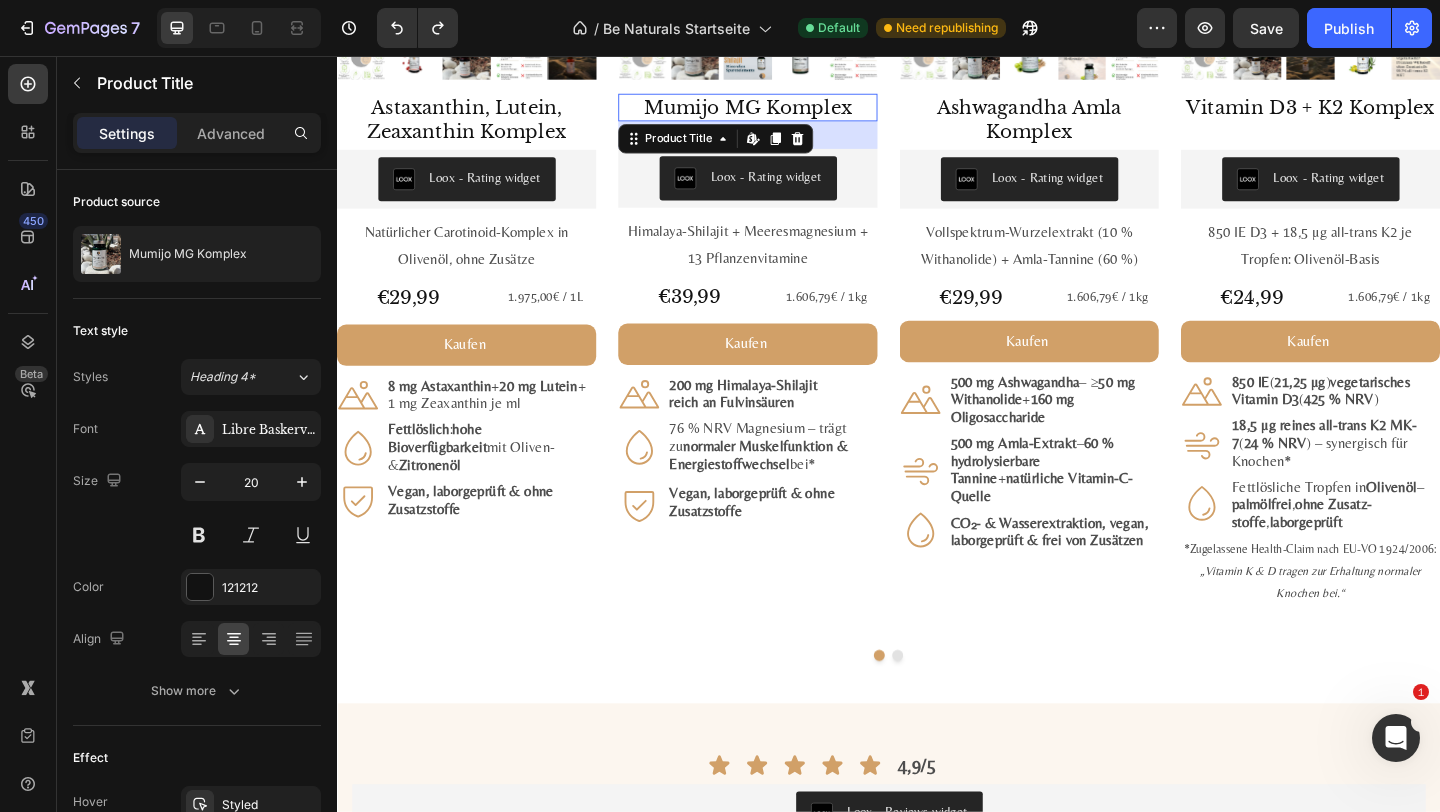 click on "30" at bounding box center [784, 142] 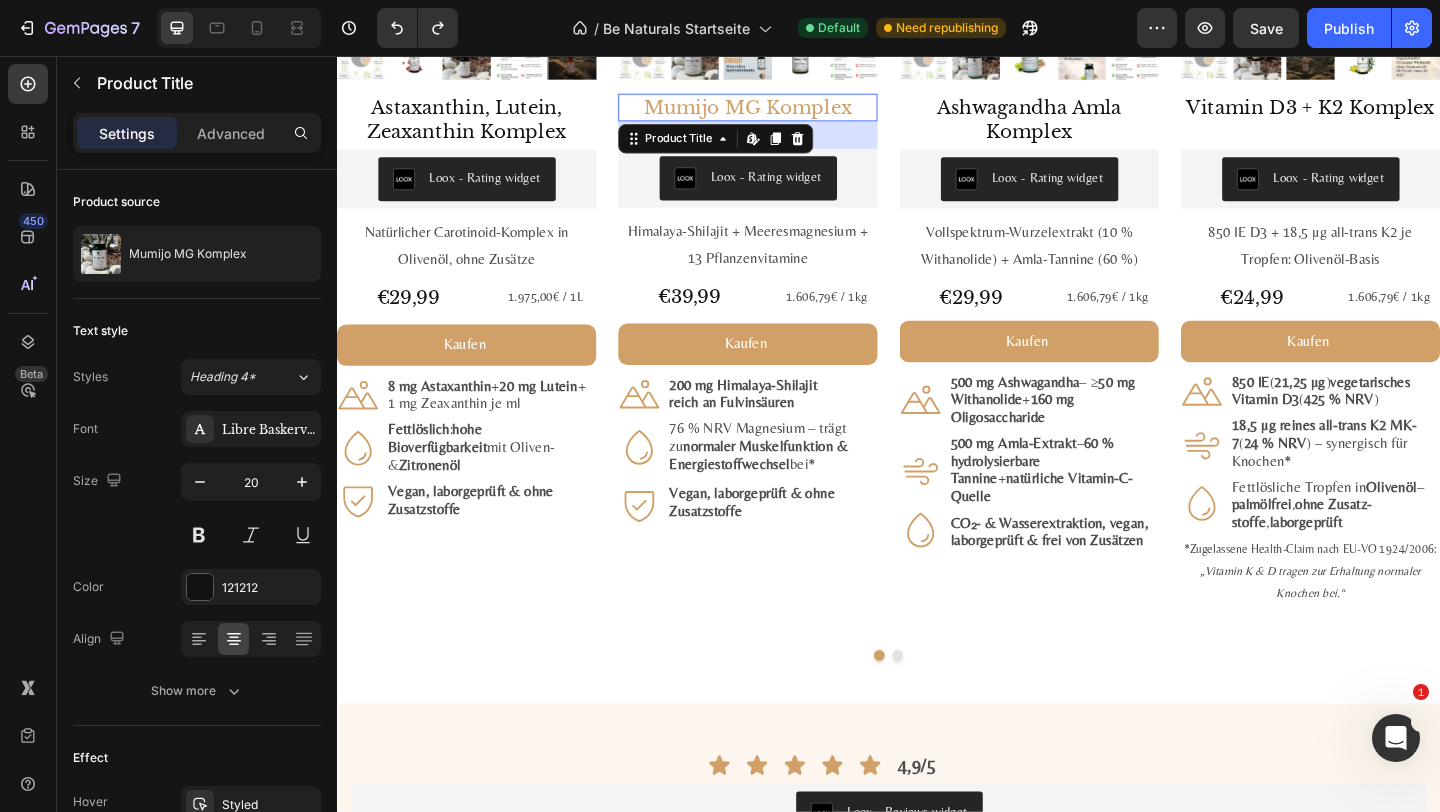 click on "Mumijo MG Komplex" at bounding box center (784, 112) 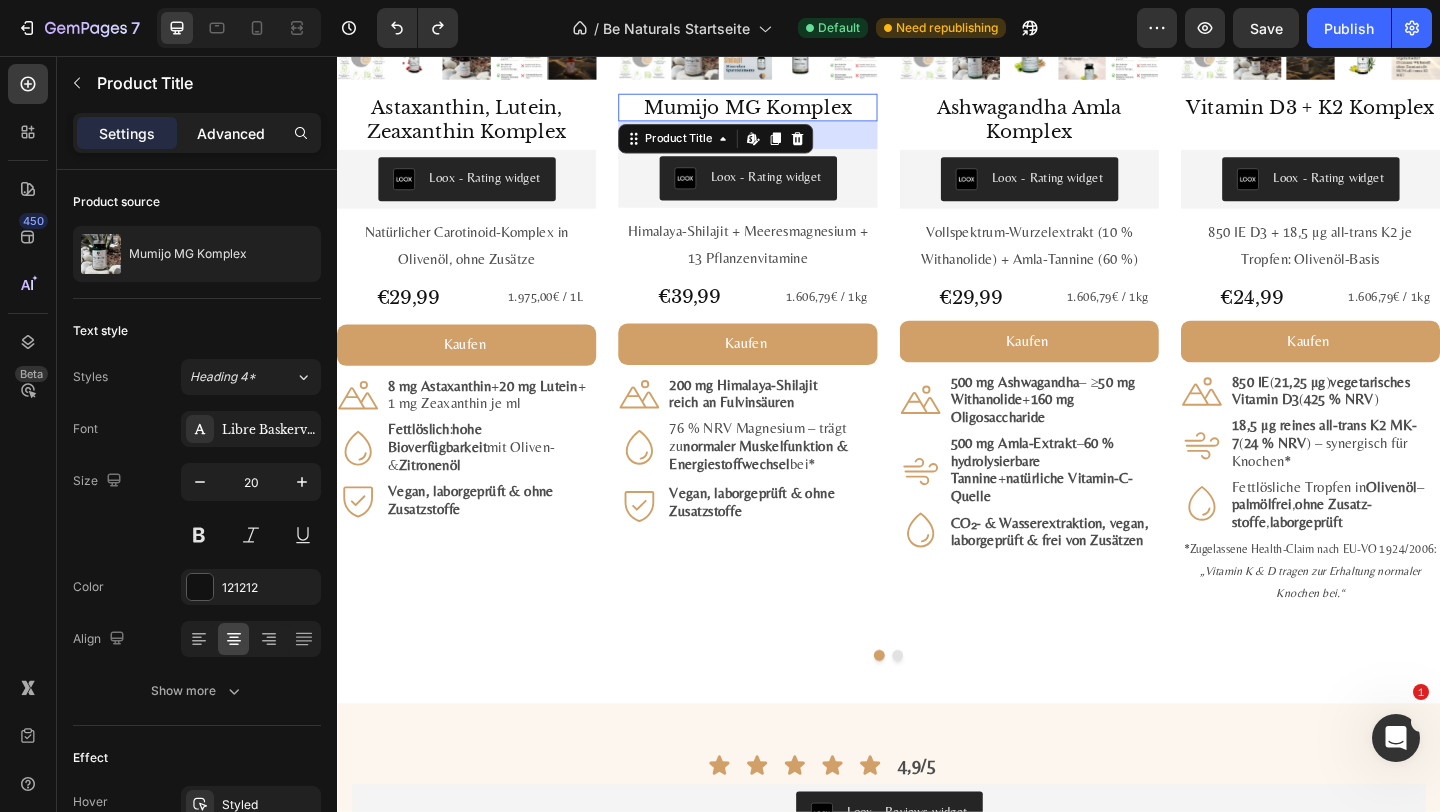 click on "Advanced" at bounding box center [231, 133] 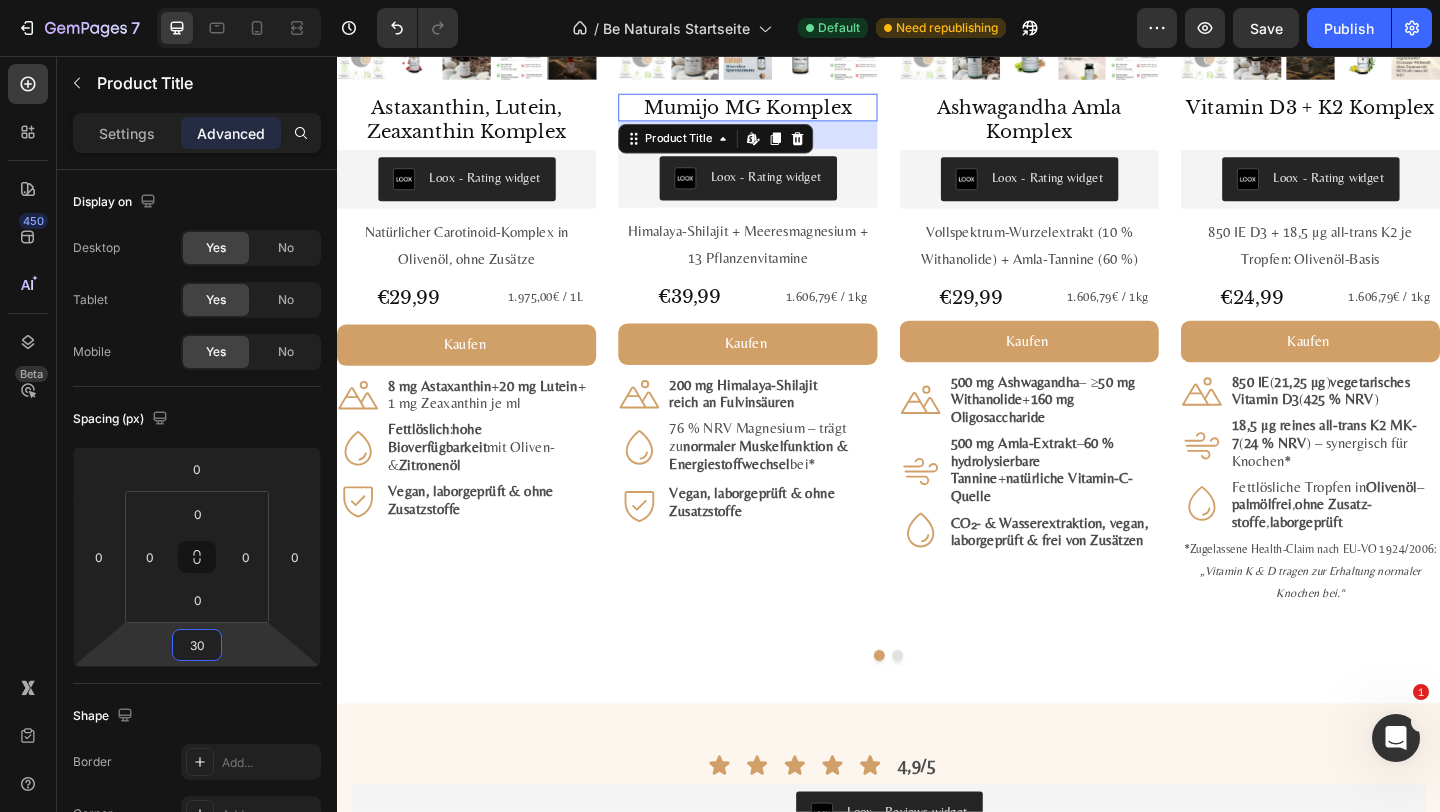 type on "28" 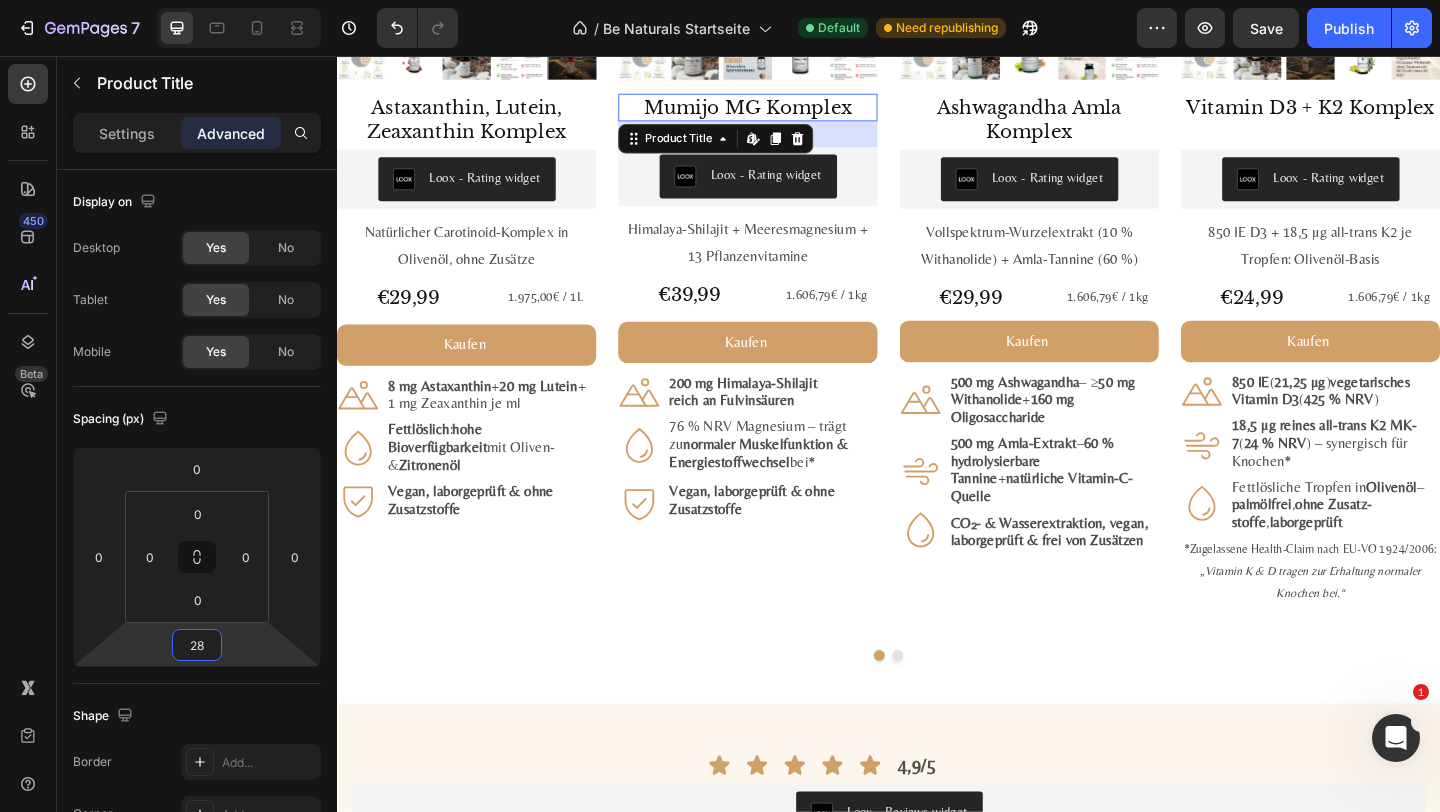 click on "Ballaststoffreich" at bounding box center (720, 0) 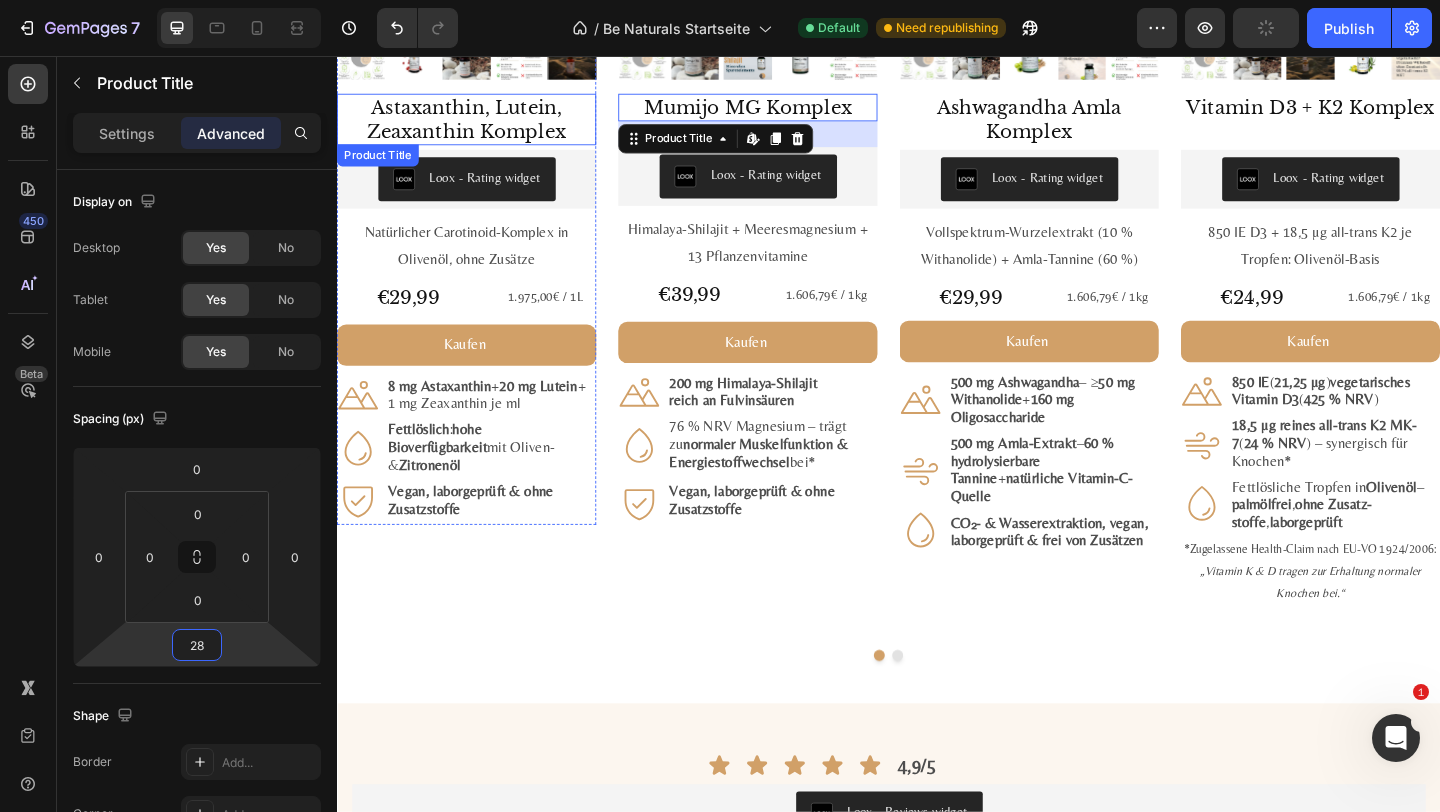 click on "Astaxanthin, Lutein, Zeaxanthin Komplex" at bounding box center [478, 125] 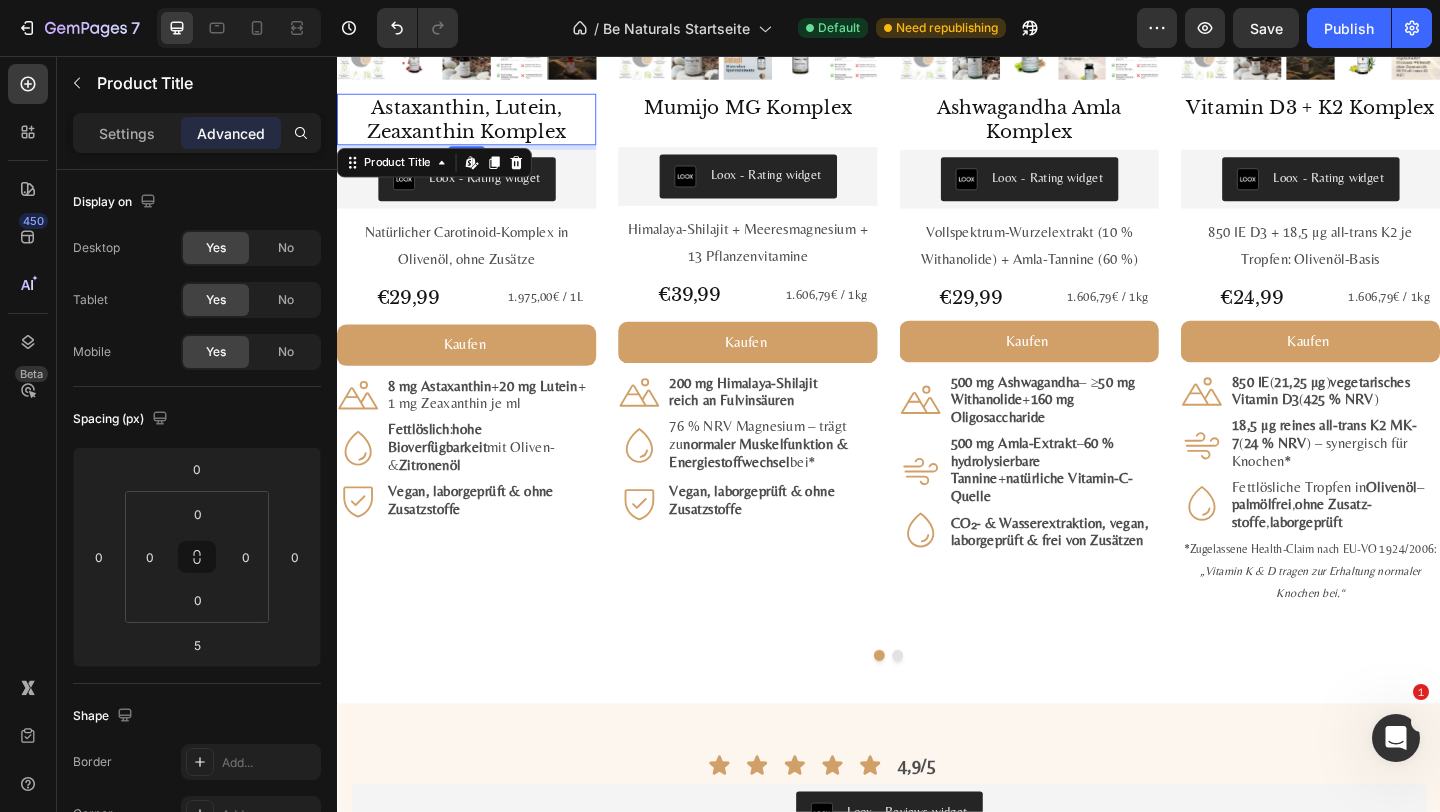 click on "Astaxanthin, Lutein, Zeaxanthin Komplex" at bounding box center [478, 125] 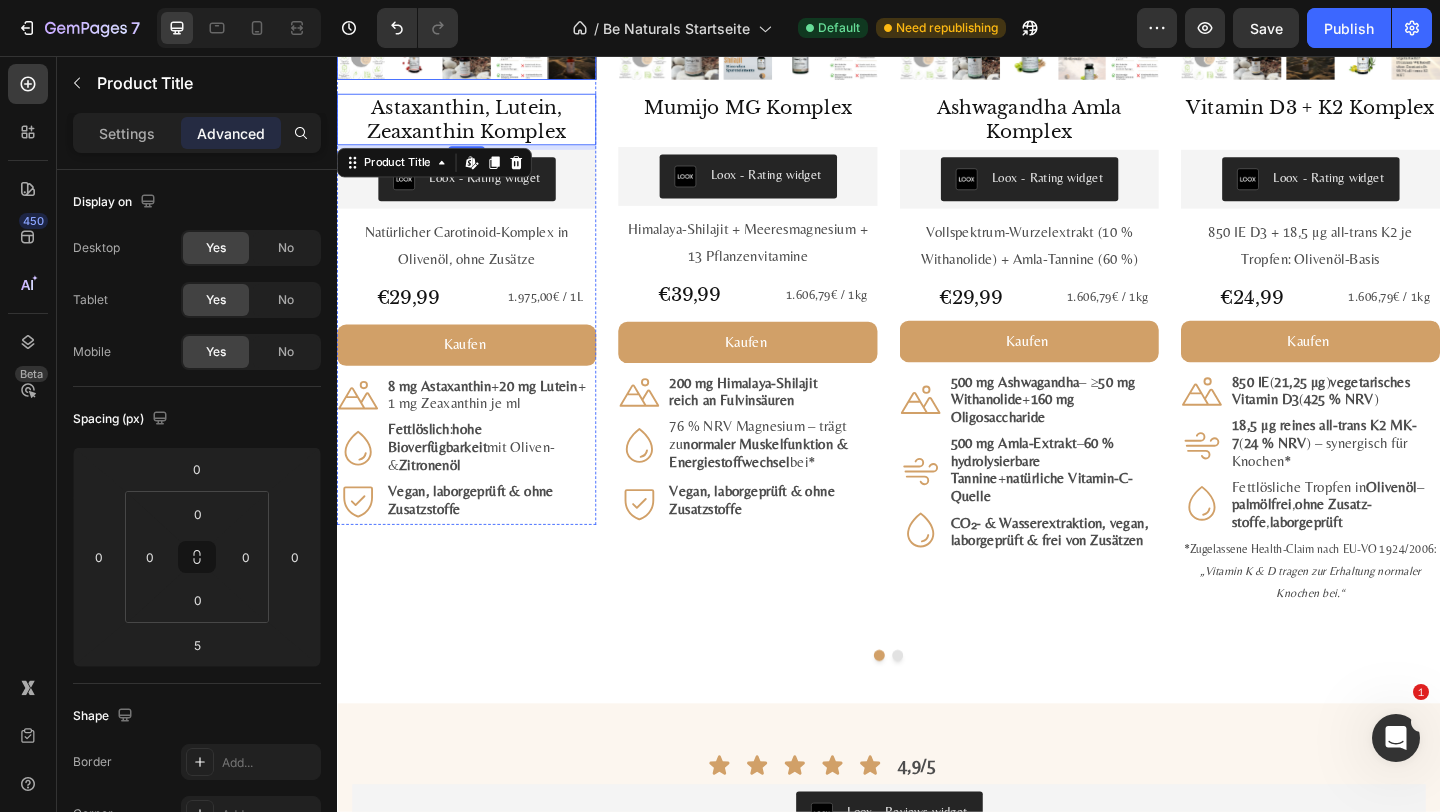 click at bounding box center (478, 56) 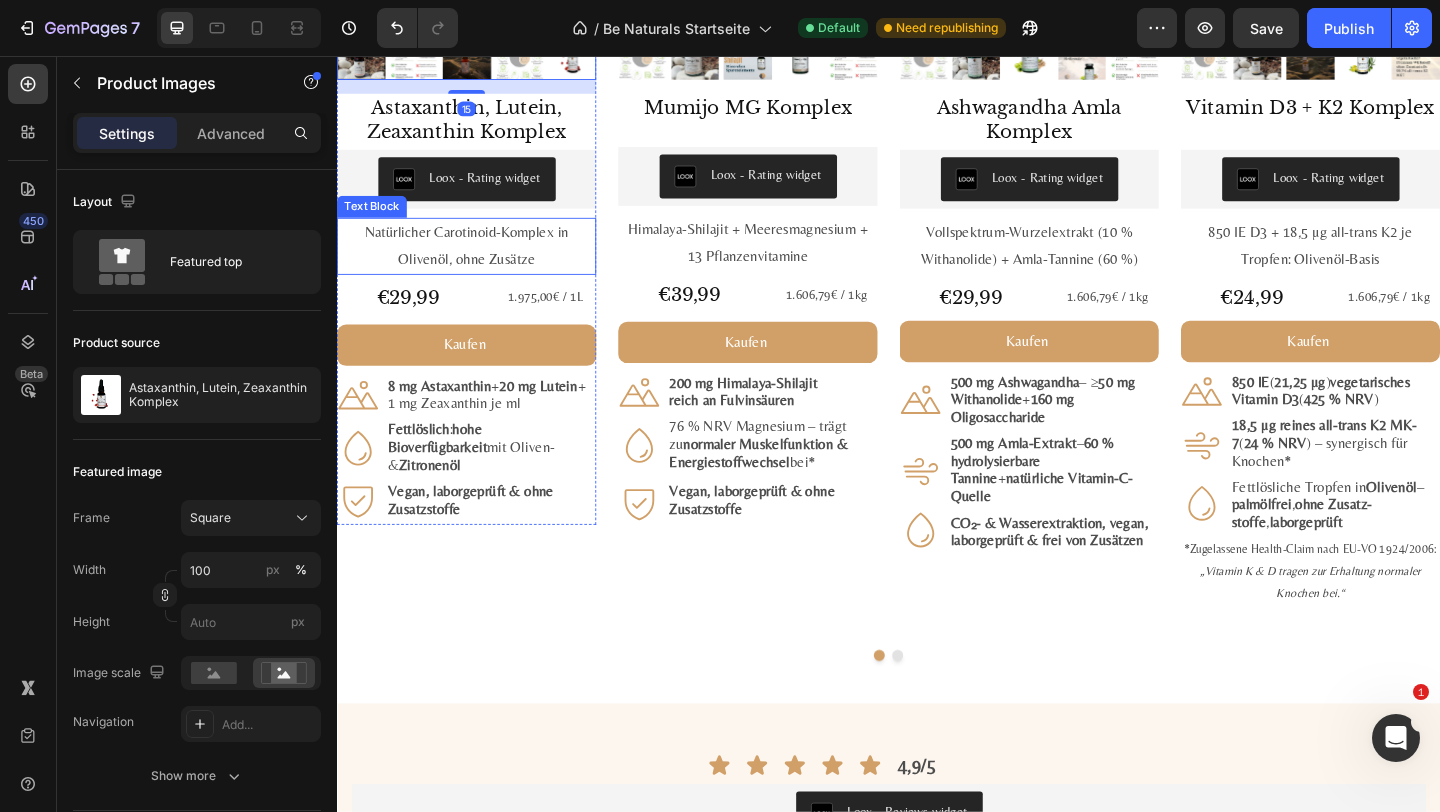 scroll, scrollTop: 2247, scrollLeft: 0, axis: vertical 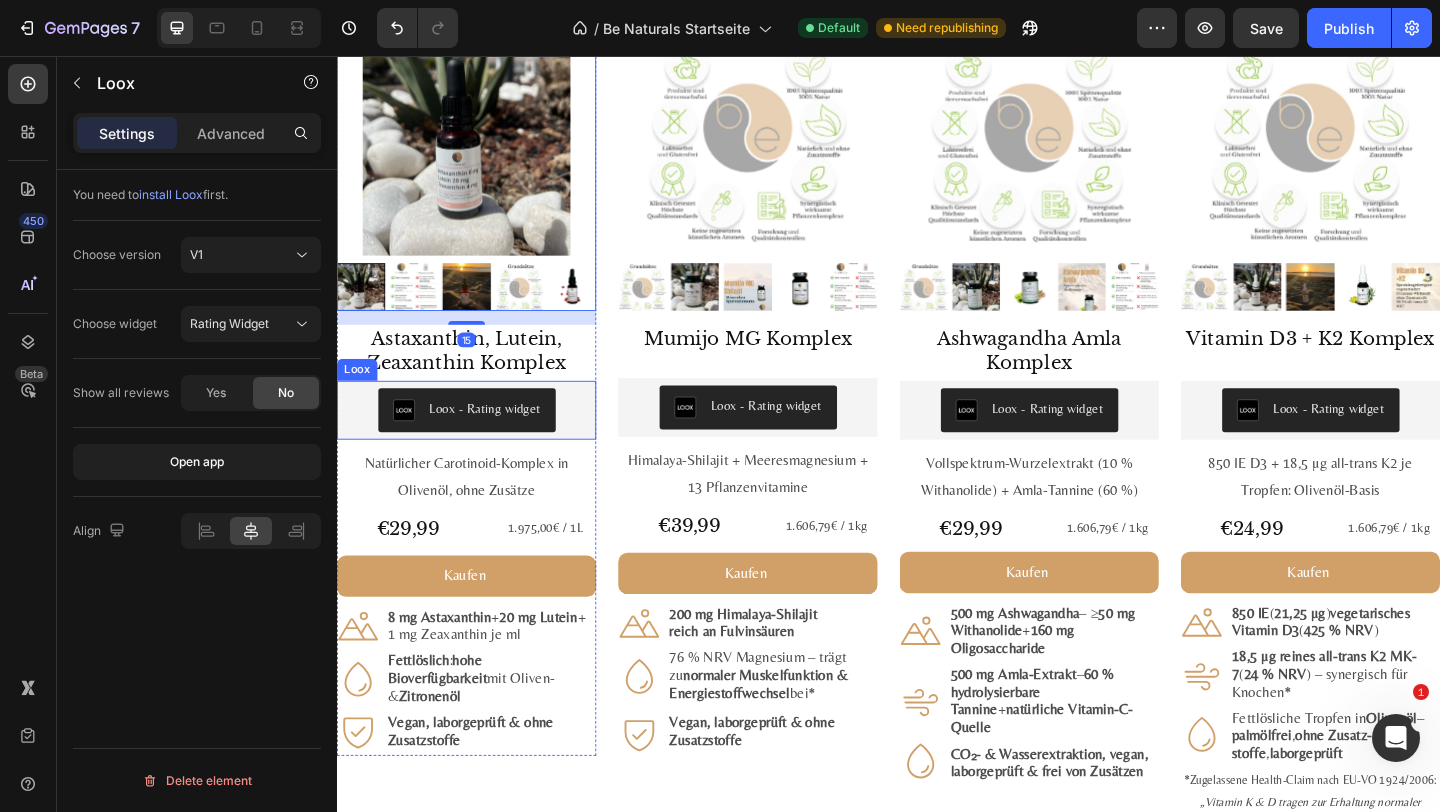 click on "Loox - Rating widget" at bounding box center [478, 441] 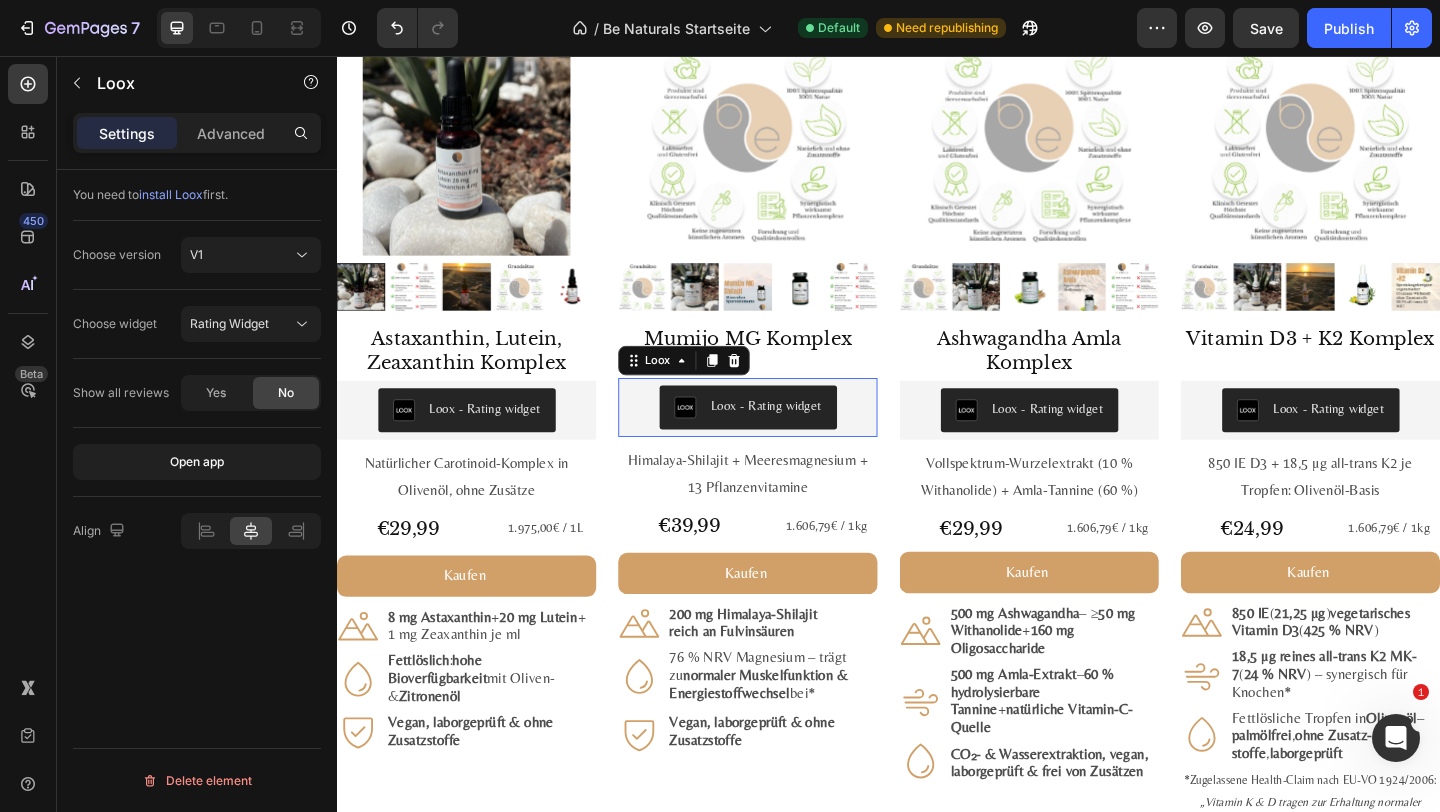 click on "Loox - Rating widget" at bounding box center (784, 438) 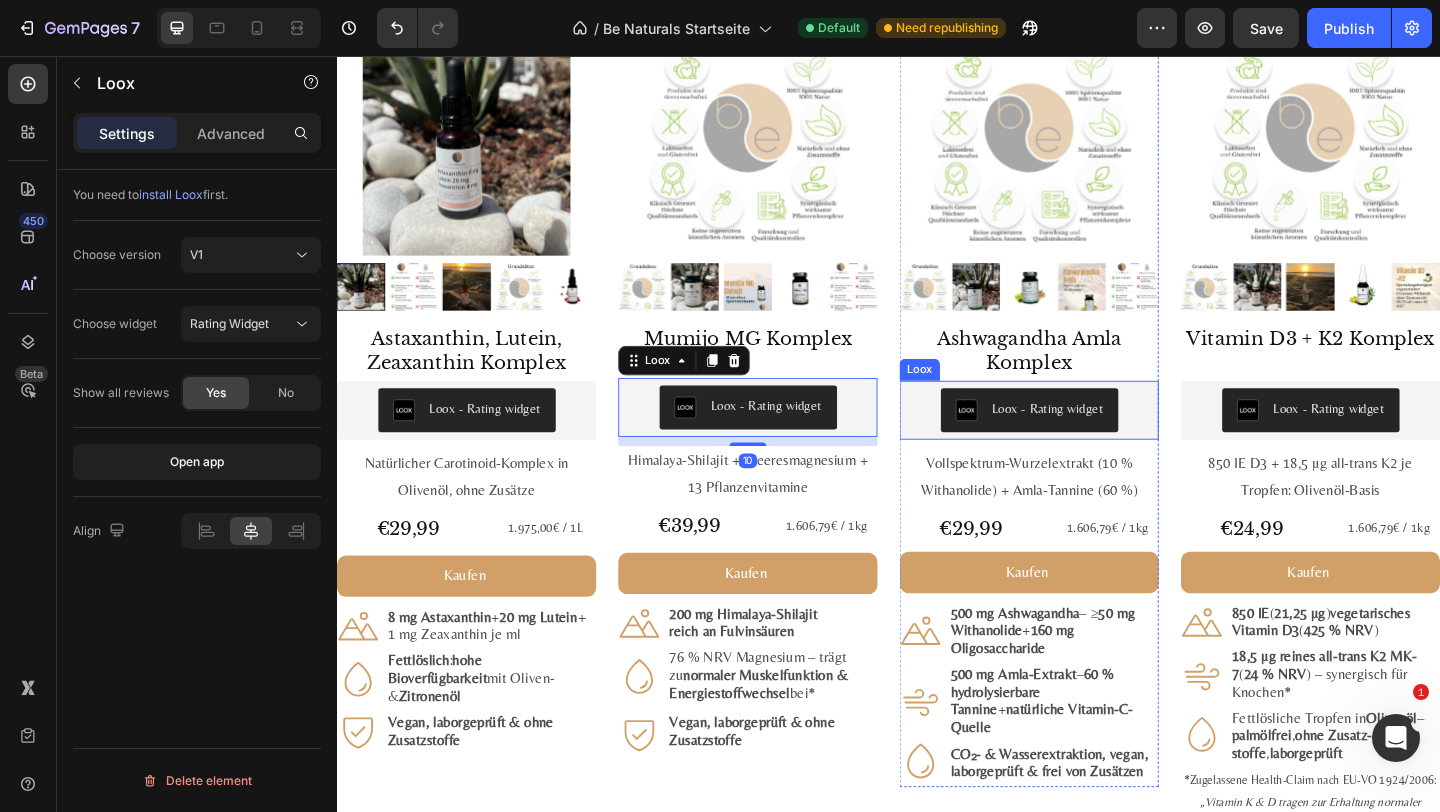 click on "Loox - Rating widget" at bounding box center [1090, 441] 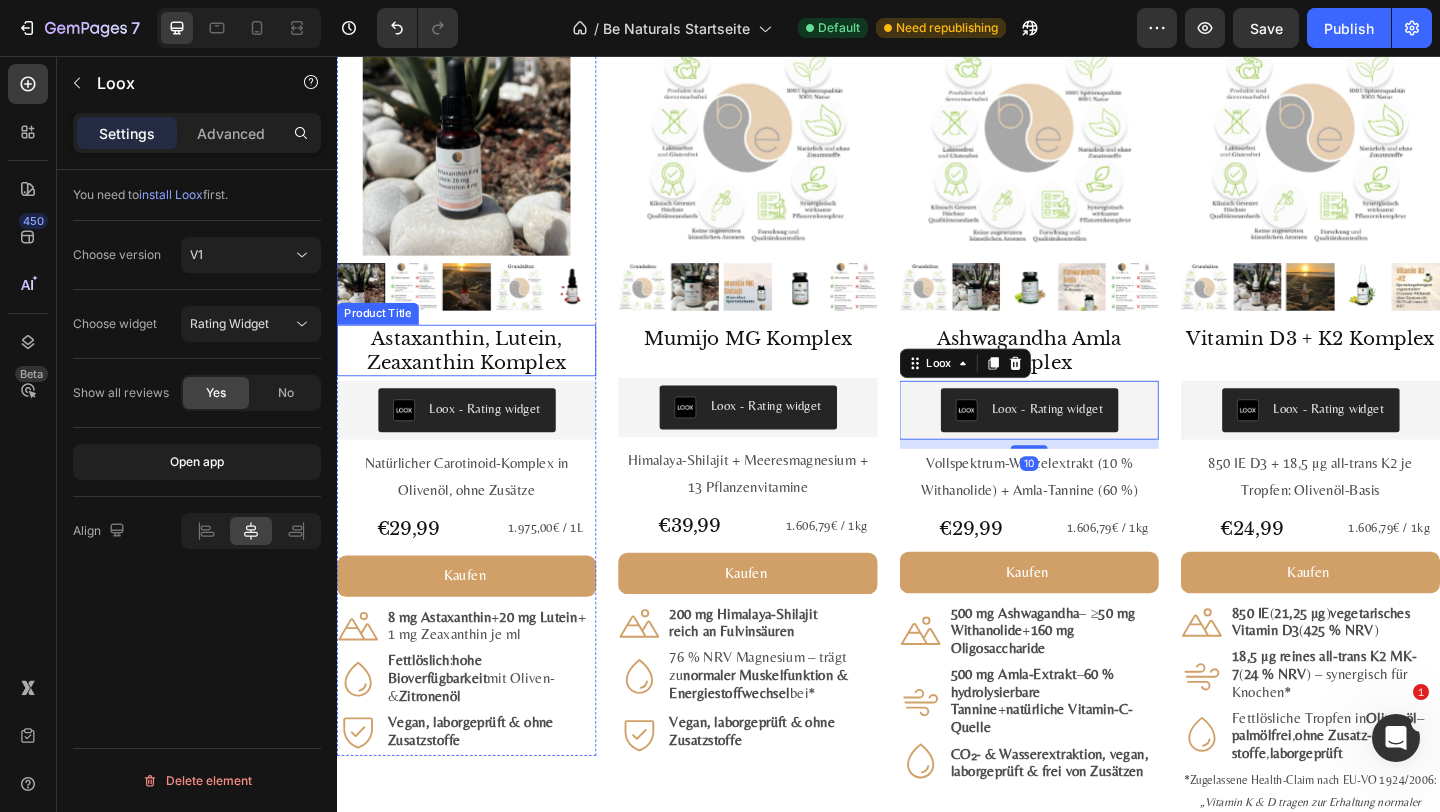 click on "Astaxanthin, Lutein, Zeaxanthin Komplex" at bounding box center (478, 376) 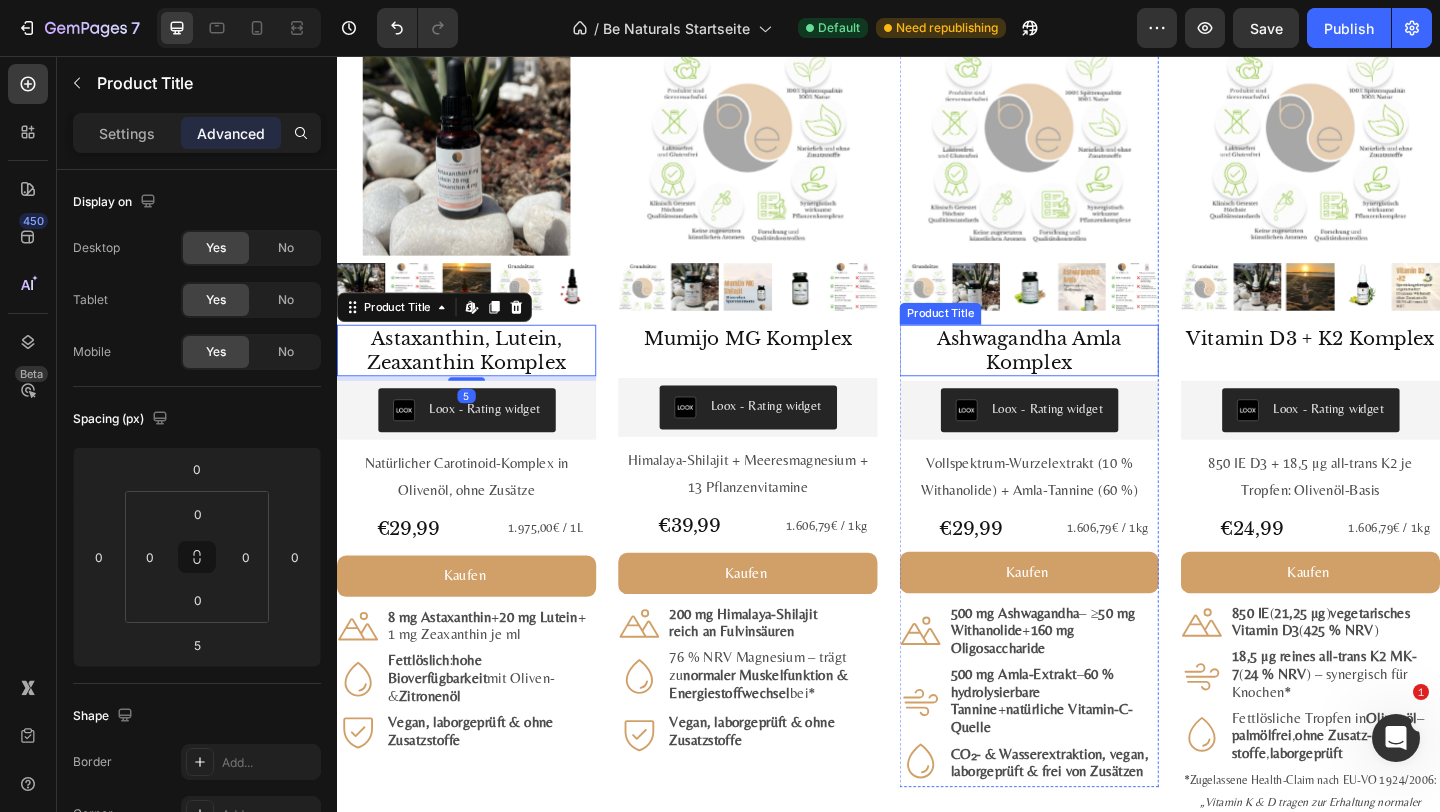 click on "Ashwagandha Amla Komplex" at bounding box center (1090, 376) 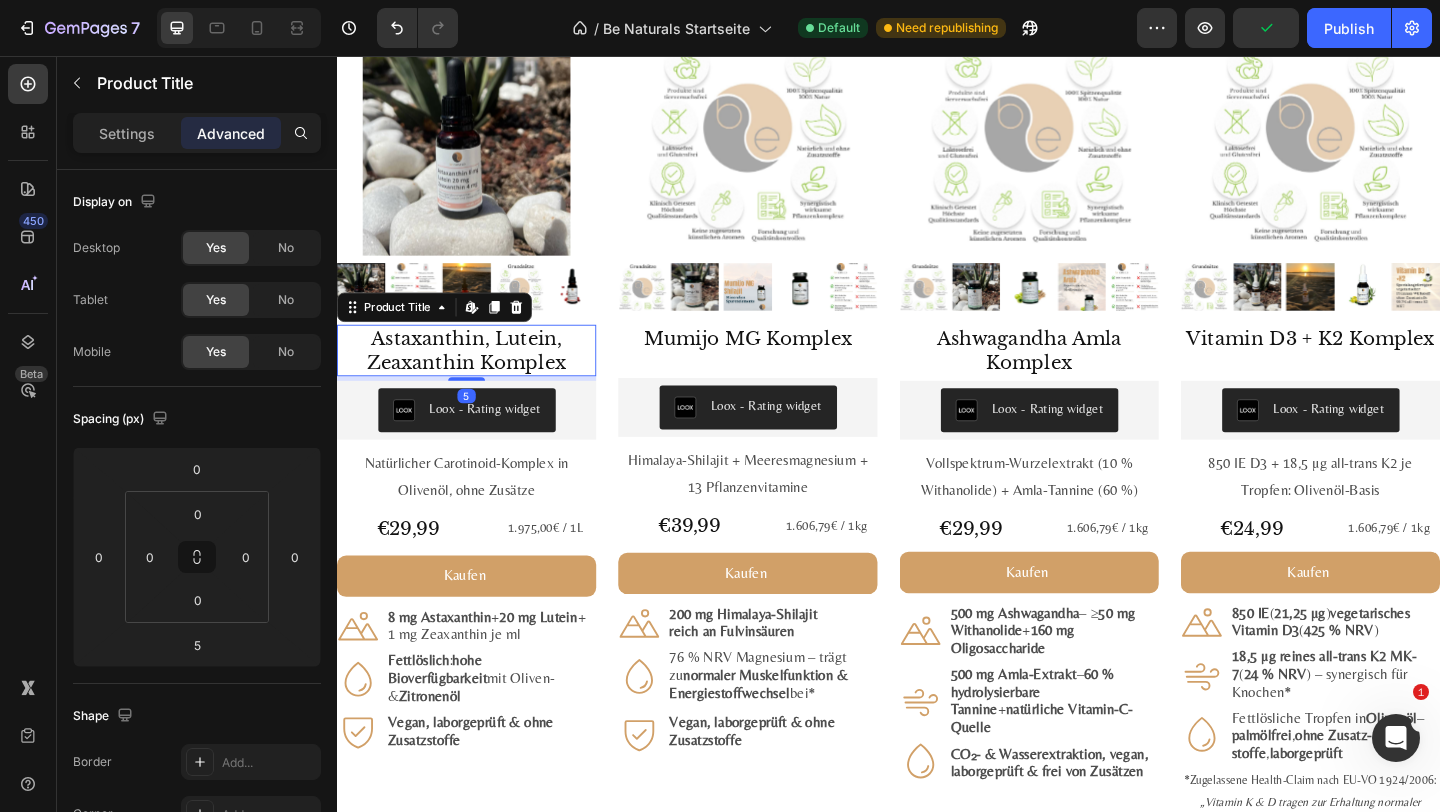 click on "Astaxanthin, Lutein, Zeaxanthin Komplex" at bounding box center [478, 376] 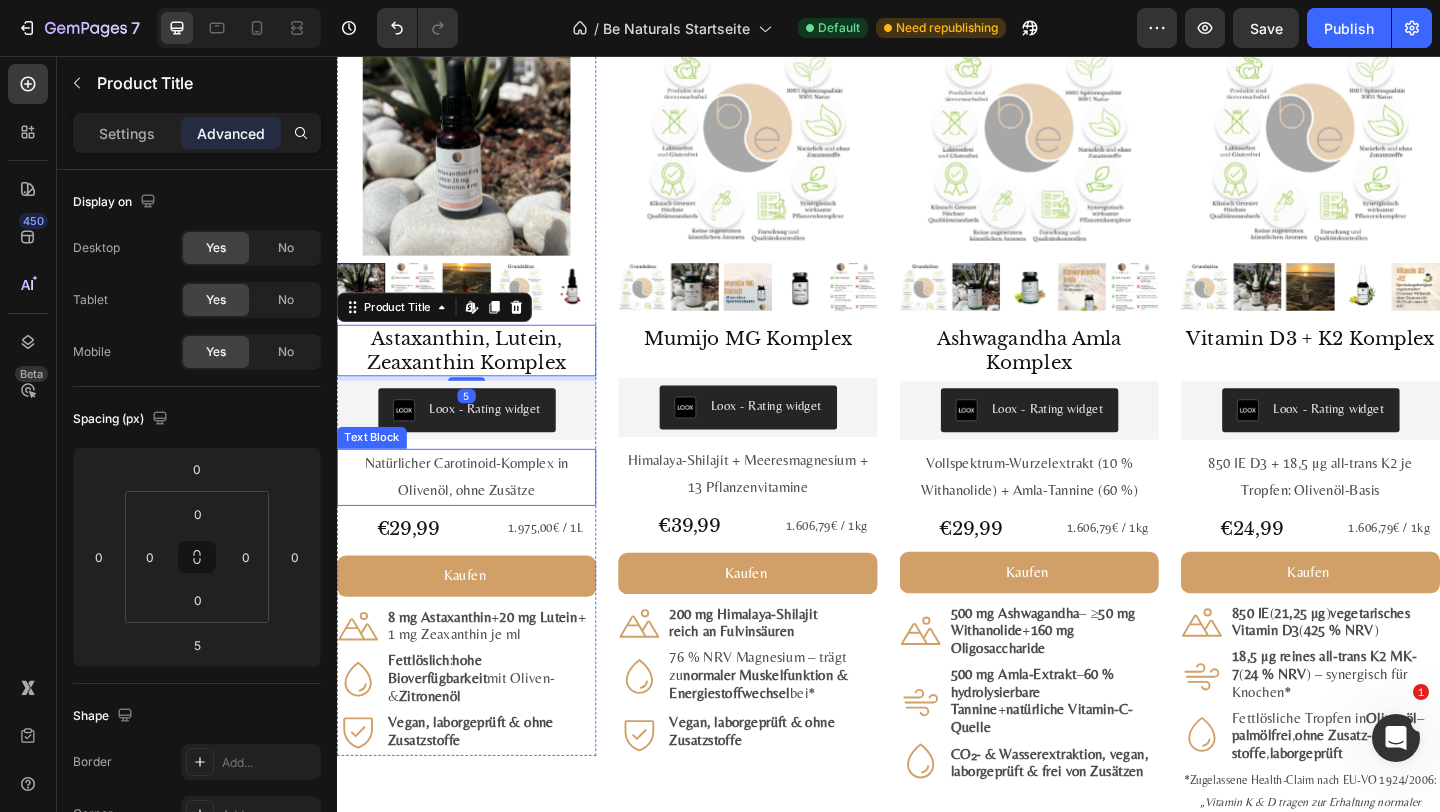 click on "Natürlicher Carotinoid-Komplex in Olivenöl, ohne Zusätze" at bounding box center [478, 514] 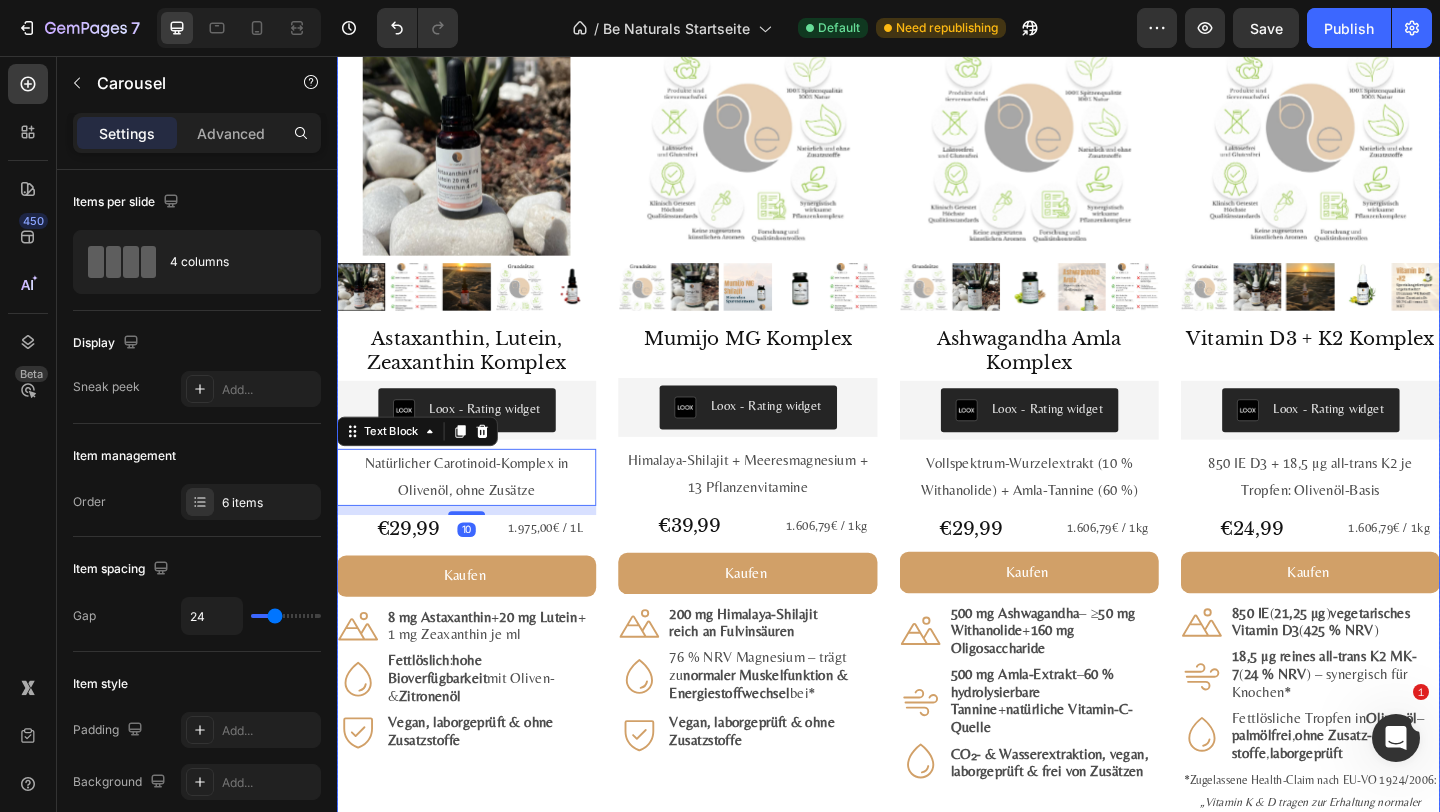 click on "#1 Bestseller Product Badge Product Images Astaxanthin, Lutein, Zeaxanthin Komplex Product Title Loox - Rating widget Loox Natürlicher Carotinoid-Komplex in Olivenöl, ohne Zusätze Text Block   10 €29,99 Product Price Product Price 1.975,00€ / 1L Text Block Row Kaufen Add to Cart
Icon 8 mg Astaxanthin  +  20 mg Lutein  + 1 mg Zeaxanthin je ml Text Block Row
Icon Fettlöslich :  hohe Bioverfügbarkeit  mit Oliven- &  Zitronenöl Text Block Row
Icon Vegan, labor­geprüft & ohne Zusatz­stoffe Text Block Row Row Product #2 Bestseller Product Badge Product Images Mumijo MG Komplex Product Title Loox - Rating widget Loox Himalaya-Shilajit + Meeres­magnesium + 13 Pflanzen­vitamine Text Block €39,99 Product Price Product Price 1.606,79€ / 1kg Text Block Row Kaufen Add to Cart
Icon 200 mg Himalaya-Shilajit reich an Fulvin­säuren Text Block Row
Icon 76 % NRV Magnesium – trägt zu   bei* Text Block Row
Icon" at bounding box center [937, 486] 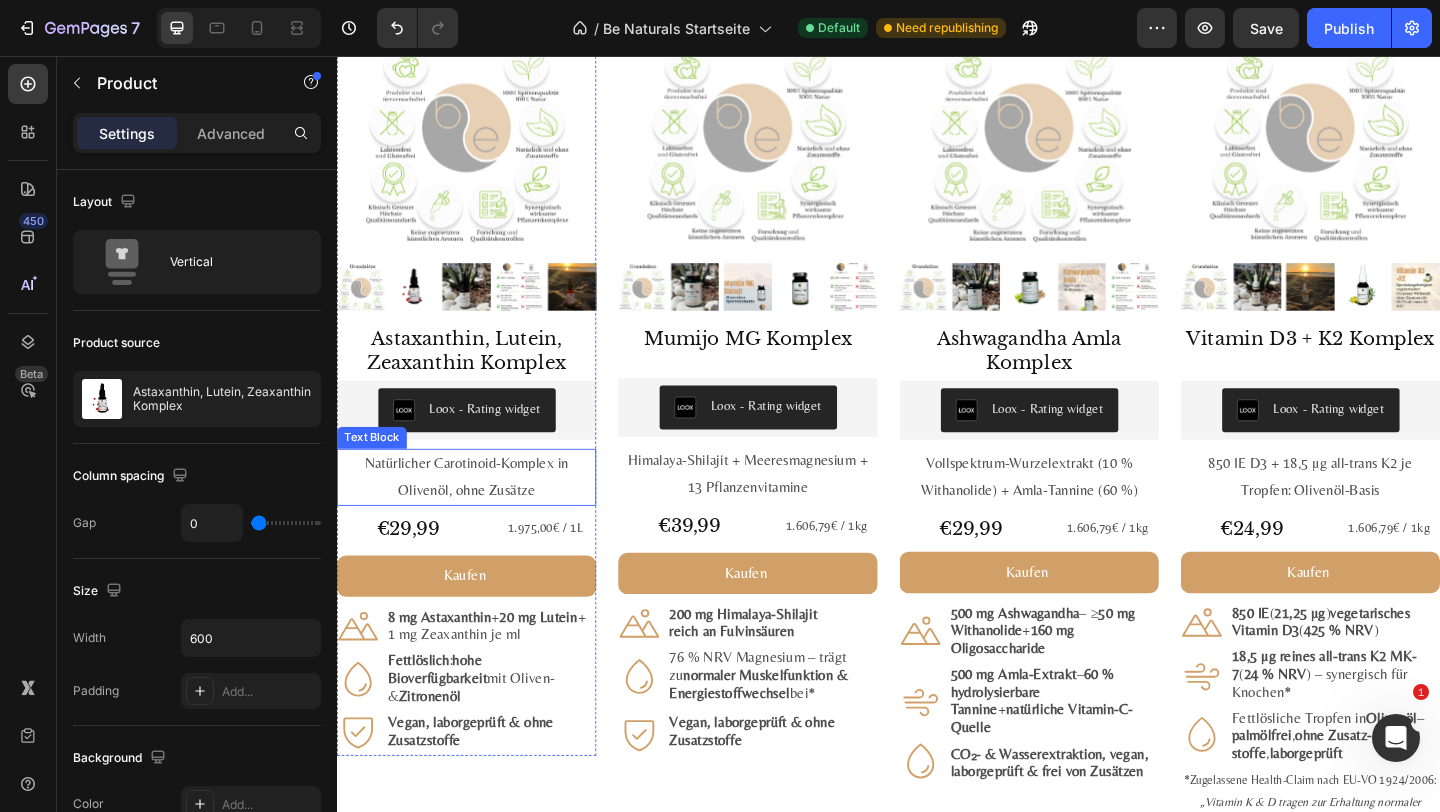 click on "Astaxanthin, Lutein, Zeaxanthin Komplex Product Title Loox - Rating widget Loox Natürlicher Carotinoid-Komplex in Olivenöl, ohne Zusätze Text Block €29,99 Product Price Product Price 1.975,00€ / 1L Text Block Row Kaufen Add to Cart
Icon 8 mg Astaxanthin  +  20 mg Lutein  + 1 mg Zeaxanthin je ml Text Block Row
Icon Fettlöslich :  hohe Bioverfügbarkeit  mit Oliven- &  Zitronenöl Text Block Row
Icon Vegan, labor­geprüft & ohne Zusatz­stoffe Text Block Row Row" at bounding box center (478, 582) 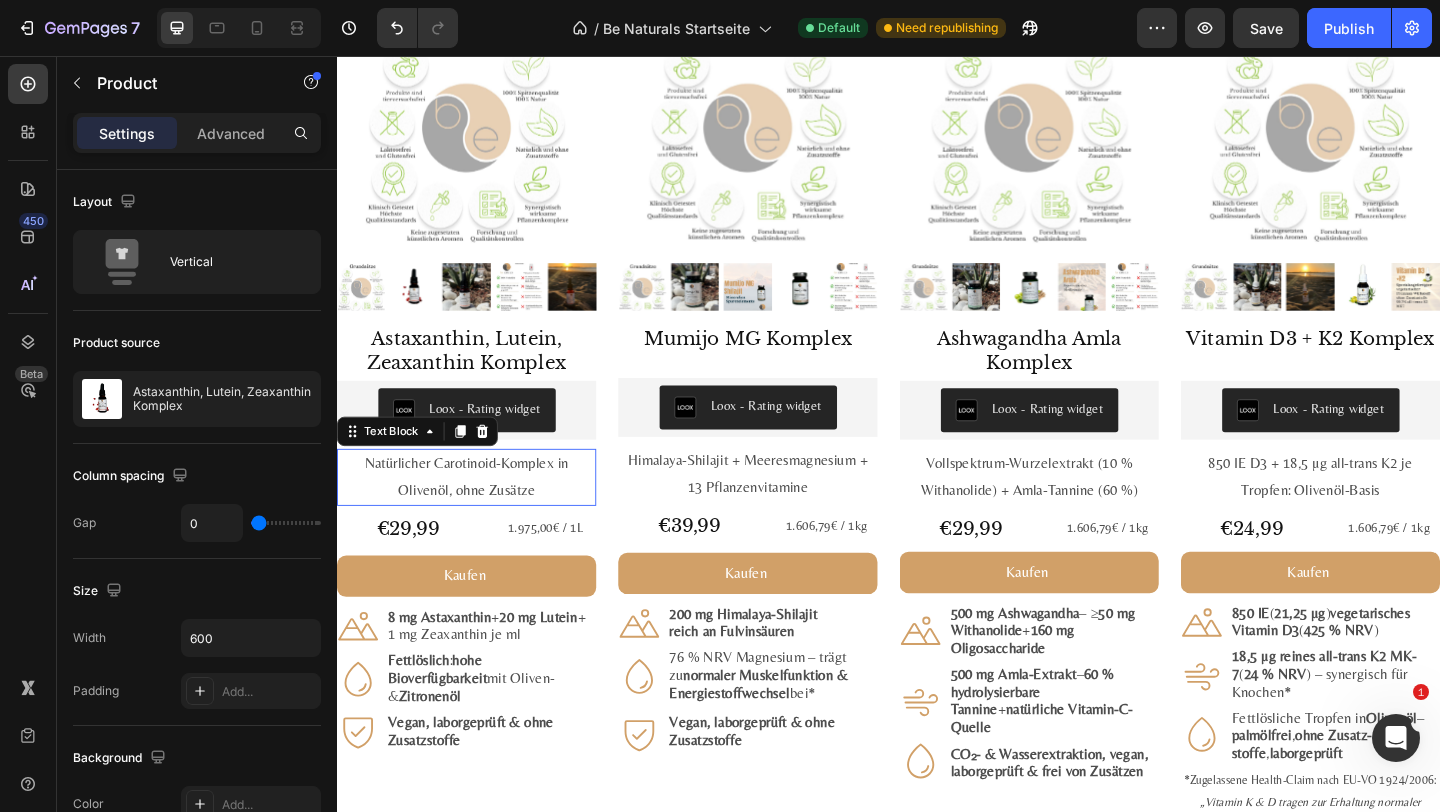 click on "Natürlicher Carotinoid-Komplex in Olivenöl, ohne Zusätze" at bounding box center [478, 514] 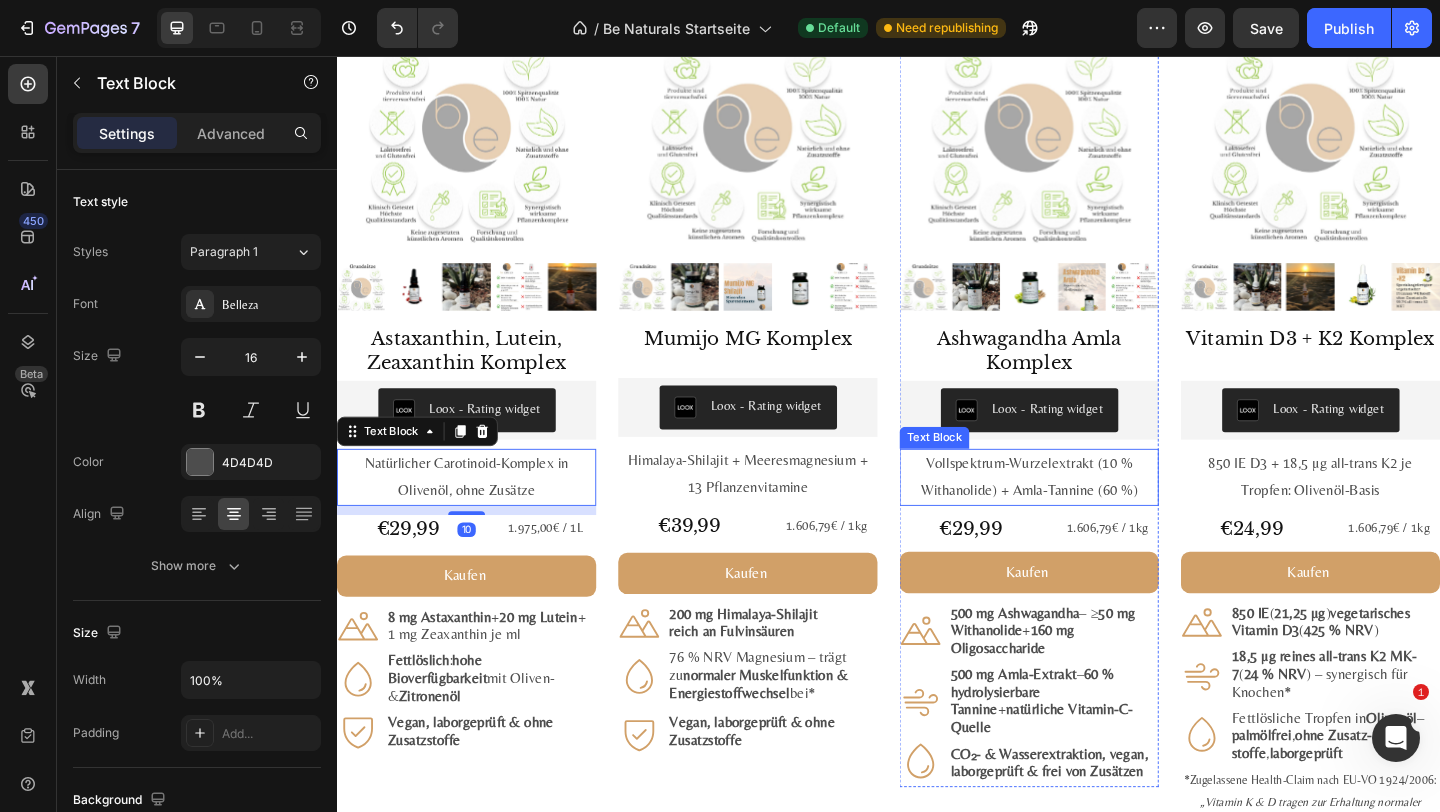 click on "Vollspektrum-Wurzelextrakt (10 % Withanolide) + Amla-Tannine (60 %)" at bounding box center [1090, 514] 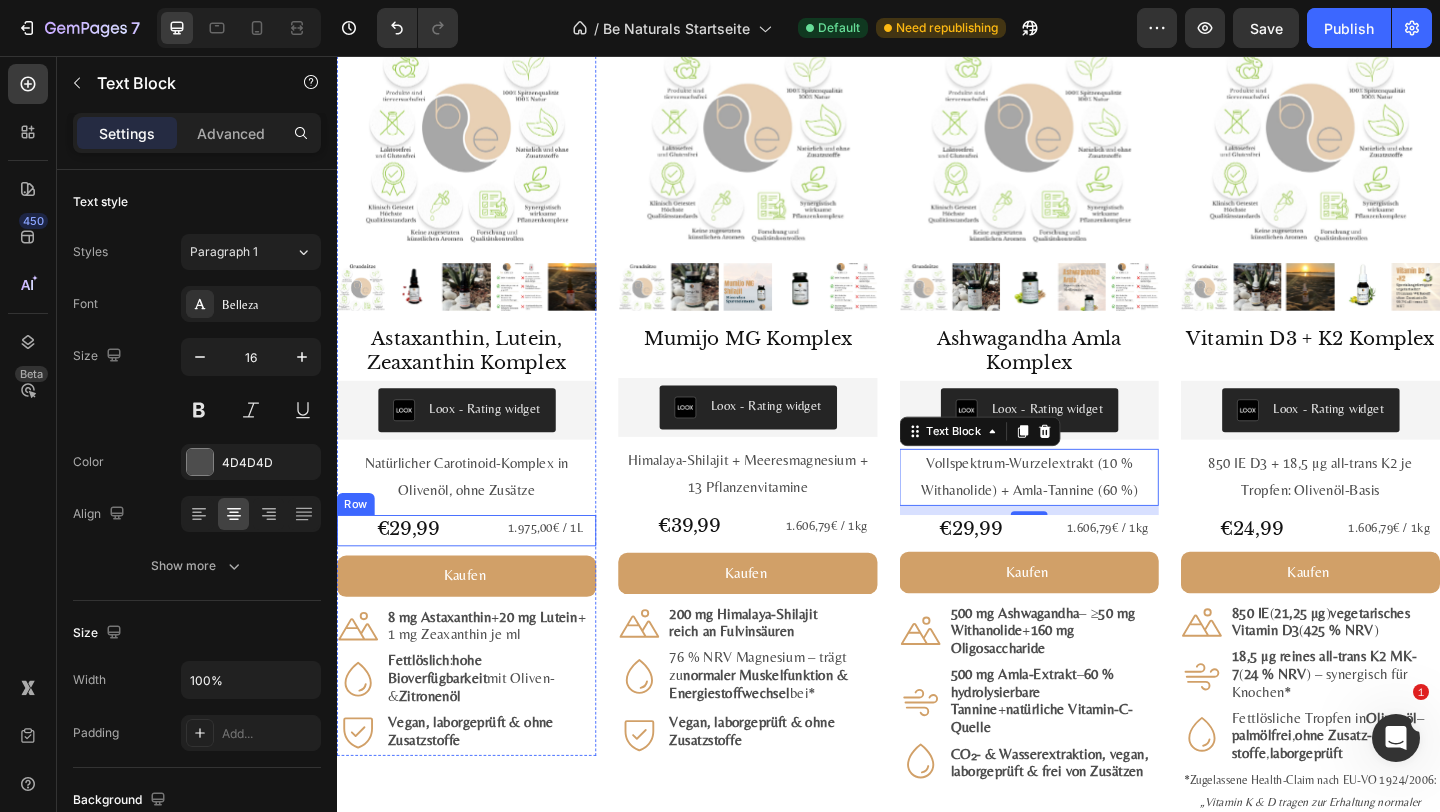 click on "€29,99 Product Price Product Price 1.975,00€ / 1L Text Block Row" at bounding box center [478, 572] 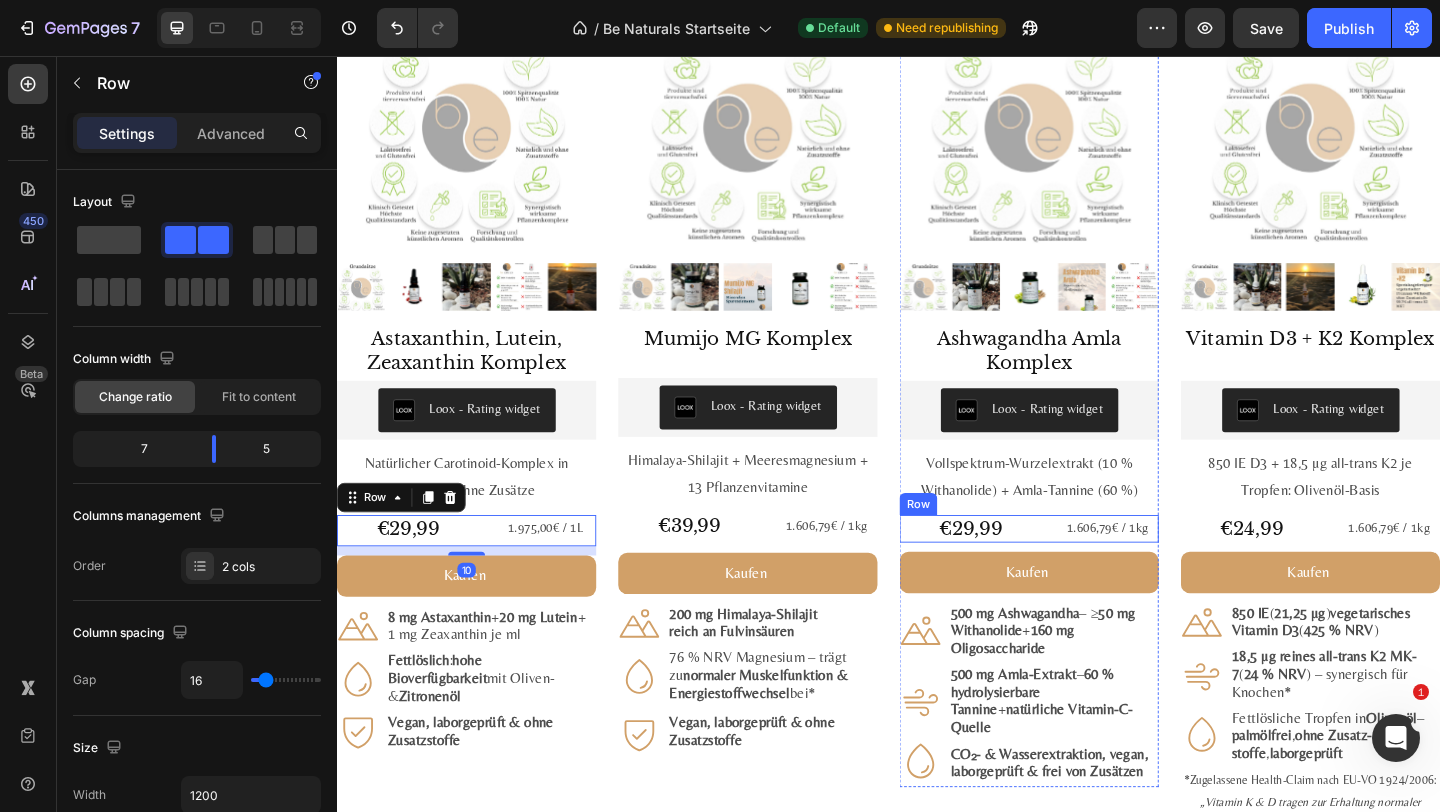 click on "€29,99 Product Price Product Price 1.606,79€ / 1kg Text Block Row" at bounding box center (1090, 570) 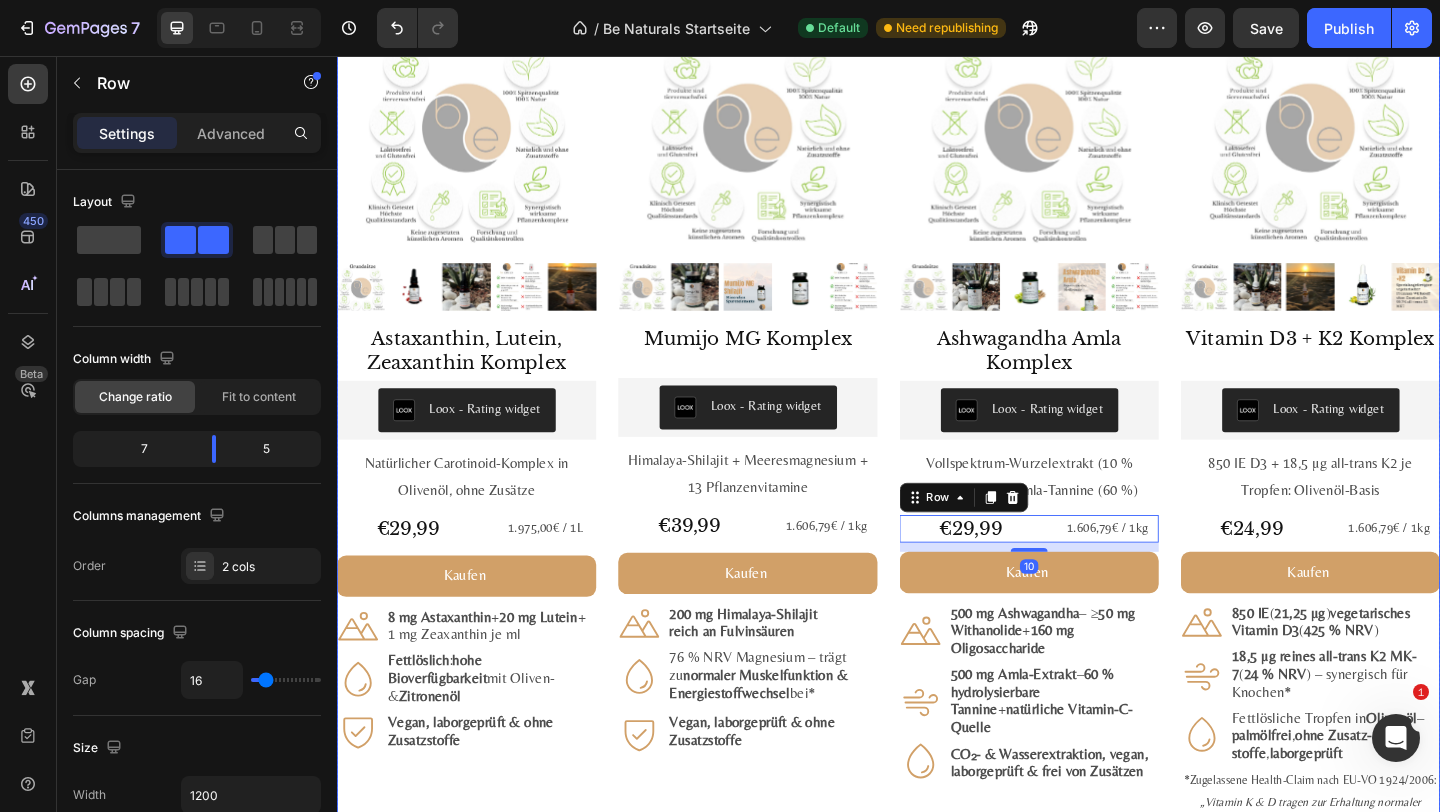 click on "#1 Bestseller Product Badge Product Images Astaxanthin, Lutein, Zeaxanthin Komplex Product Title Loox - Rating widget Loox Natürlicher Carotinoid-Komplex in Olivenöl, ohne Zusätze Text Block €29,99 Product Price Product Price 1.975,00€ / 1L Text Block Row Kaufen Add to Cart
Icon 8 mg Astaxanthin  +  20 mg Lutein  + 1 mg Zeaxanthin je ml Text Block Row
Icon Fettlöslich :  hohe Bioverfügbarkeit  mit Oliven- &  Zitronenöl Text Block Row
Icon Vegan, labor­geprüft & ohne Zusatz­stoffe Text Block Row Row Product #2 Bestseller Product Badge Product Images Mumijo MG Komplex Product Title Loox - Rating widget Loox Himalaya-Shilajit + Meeres­magnesium + 13 Pflanzen­vitamine Text Block €39,99 Product Price Product Price 1.606,79€ / 1kg Text Block Row Kaufen Add to Cart
Icon 200 mg Himalaya-Shilajit reich an Fulvin­säuren Text Block Row
Icon 76 % NRV Magnesium – trägt zu   bei* Text Block Row
Icon Row" at bounding box center (937, 486) 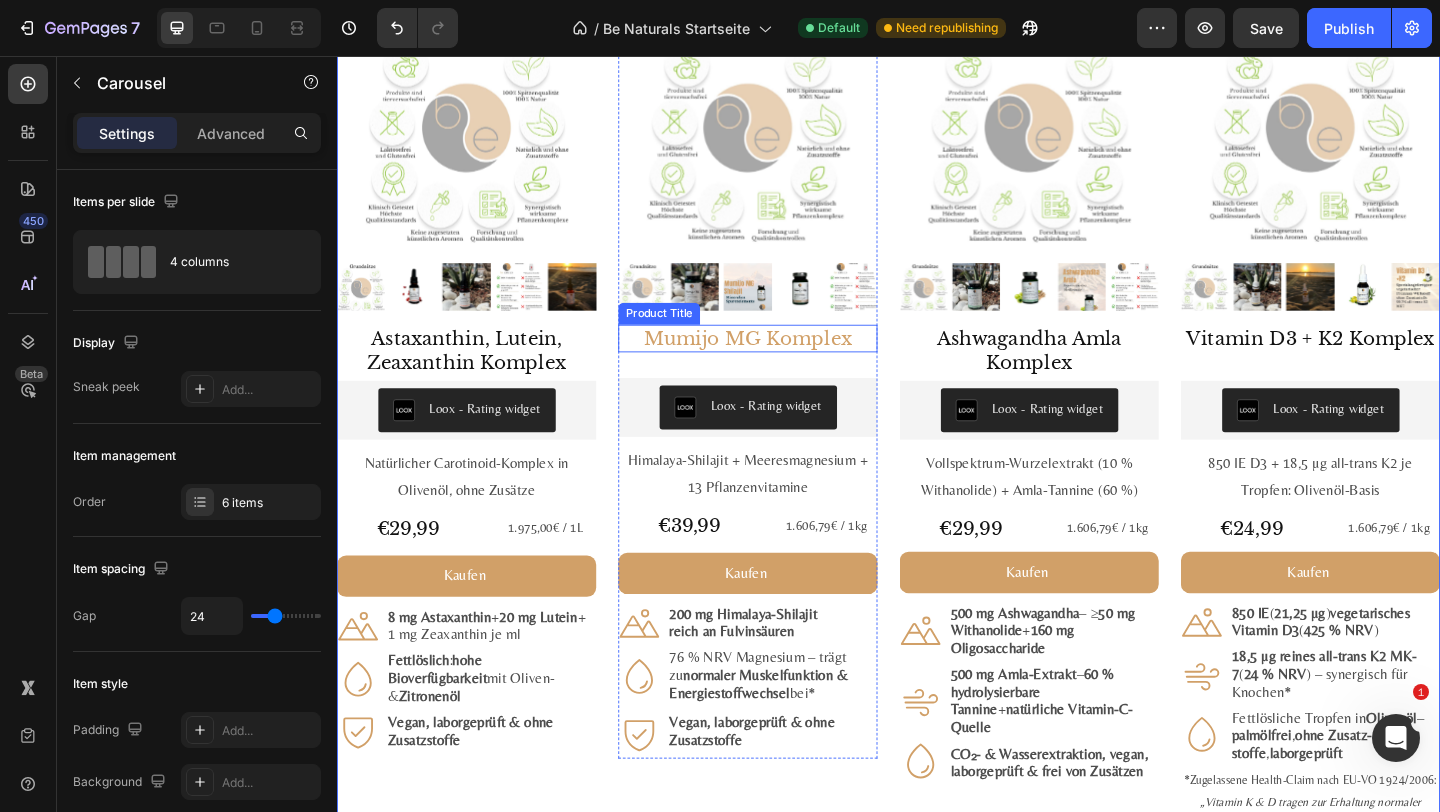 click on "Mumijo MG Komplex" at bounding box center (784, 363) 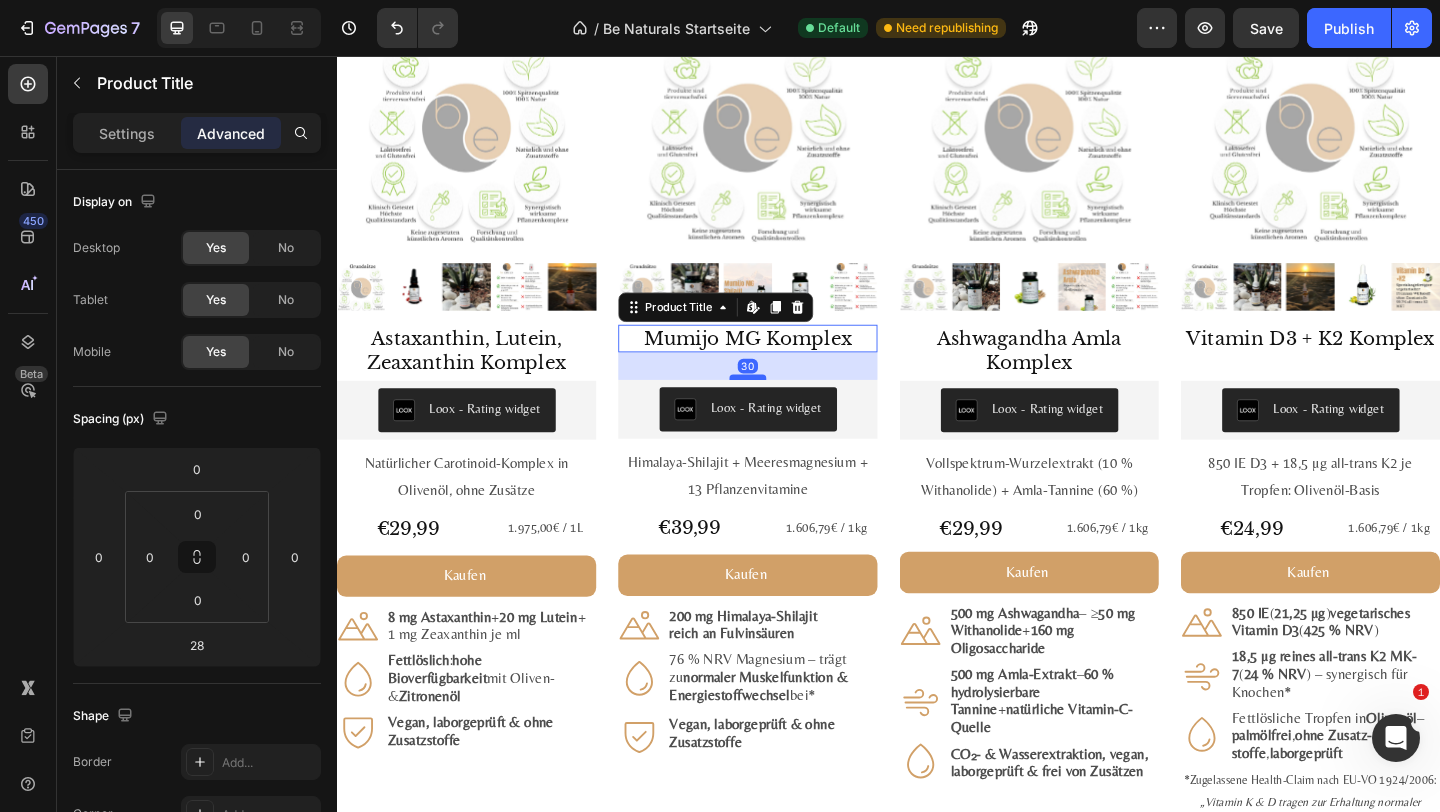 click at bounding box center (784, 405) 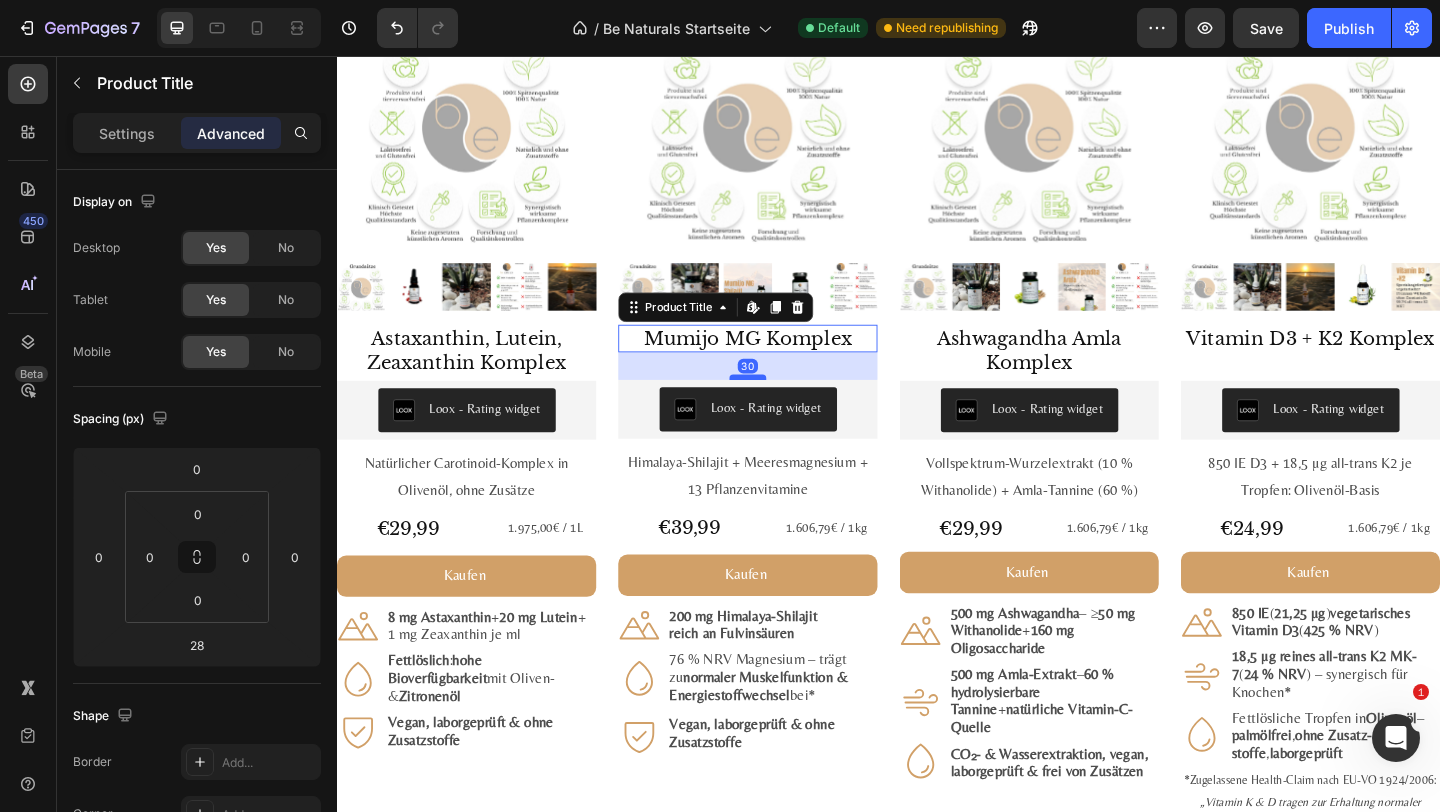type on "30" 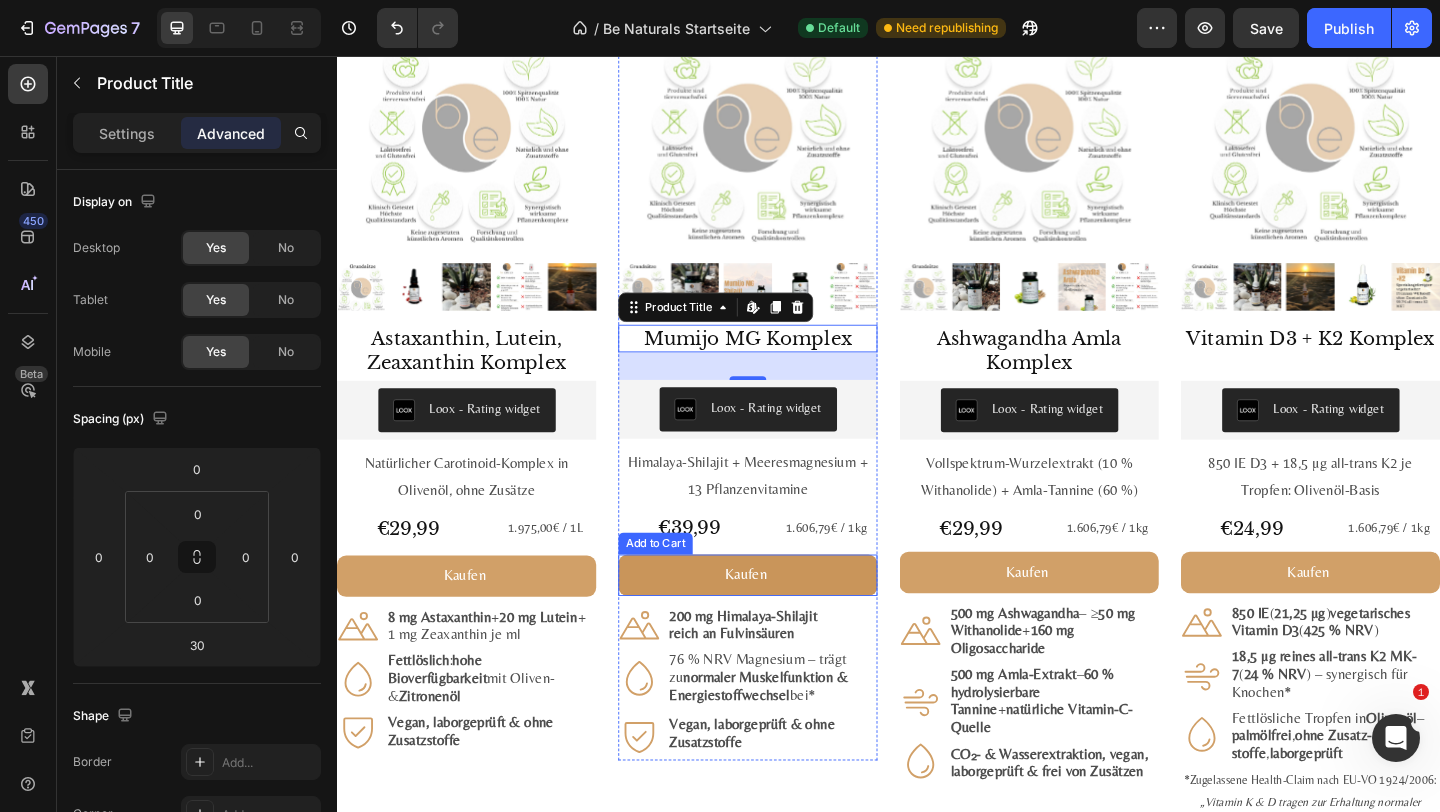 click on "Kaufen" at bounding box center [784, 620] 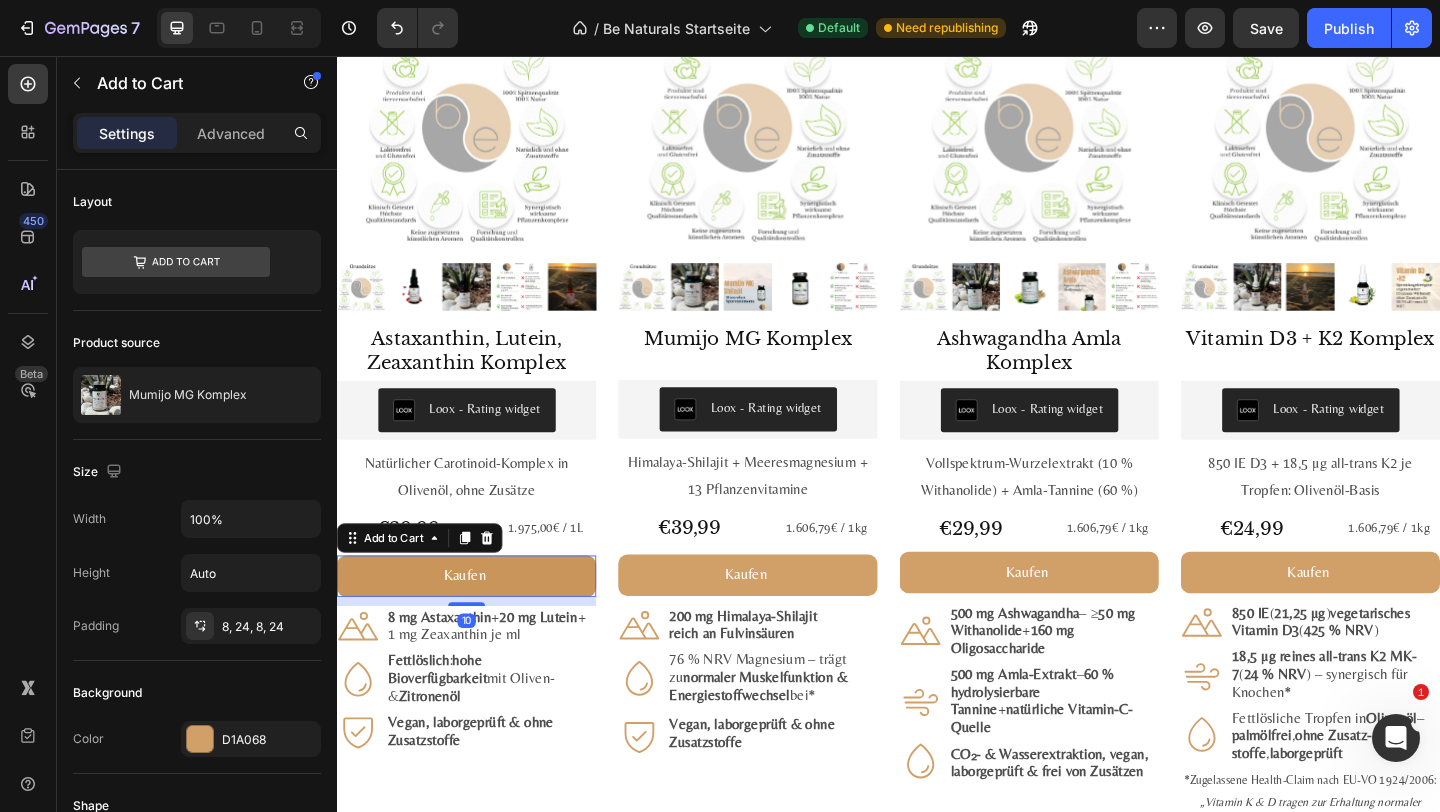click on "Kaufen" at bounding box center [478, 621] 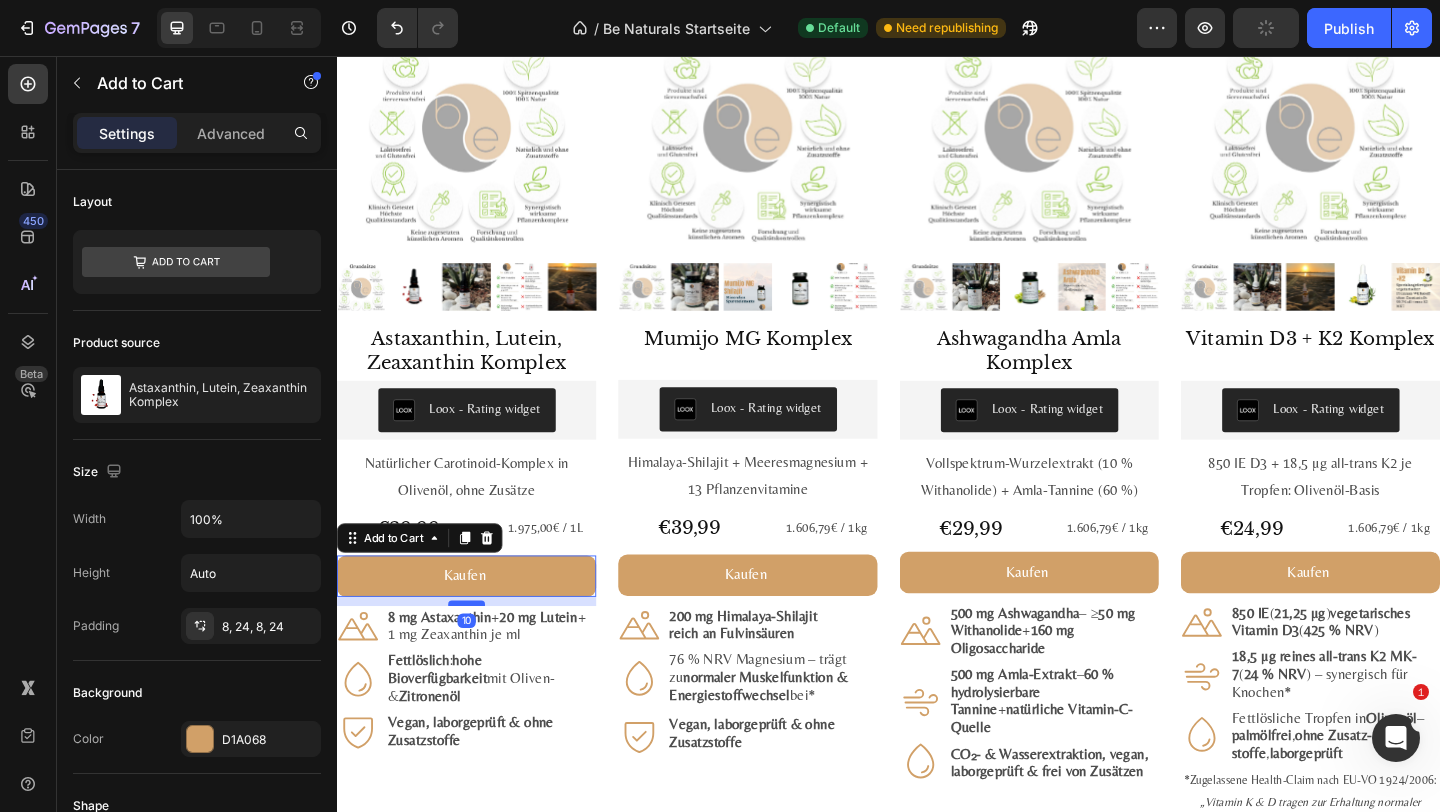 click at bounding box center (478, 651) 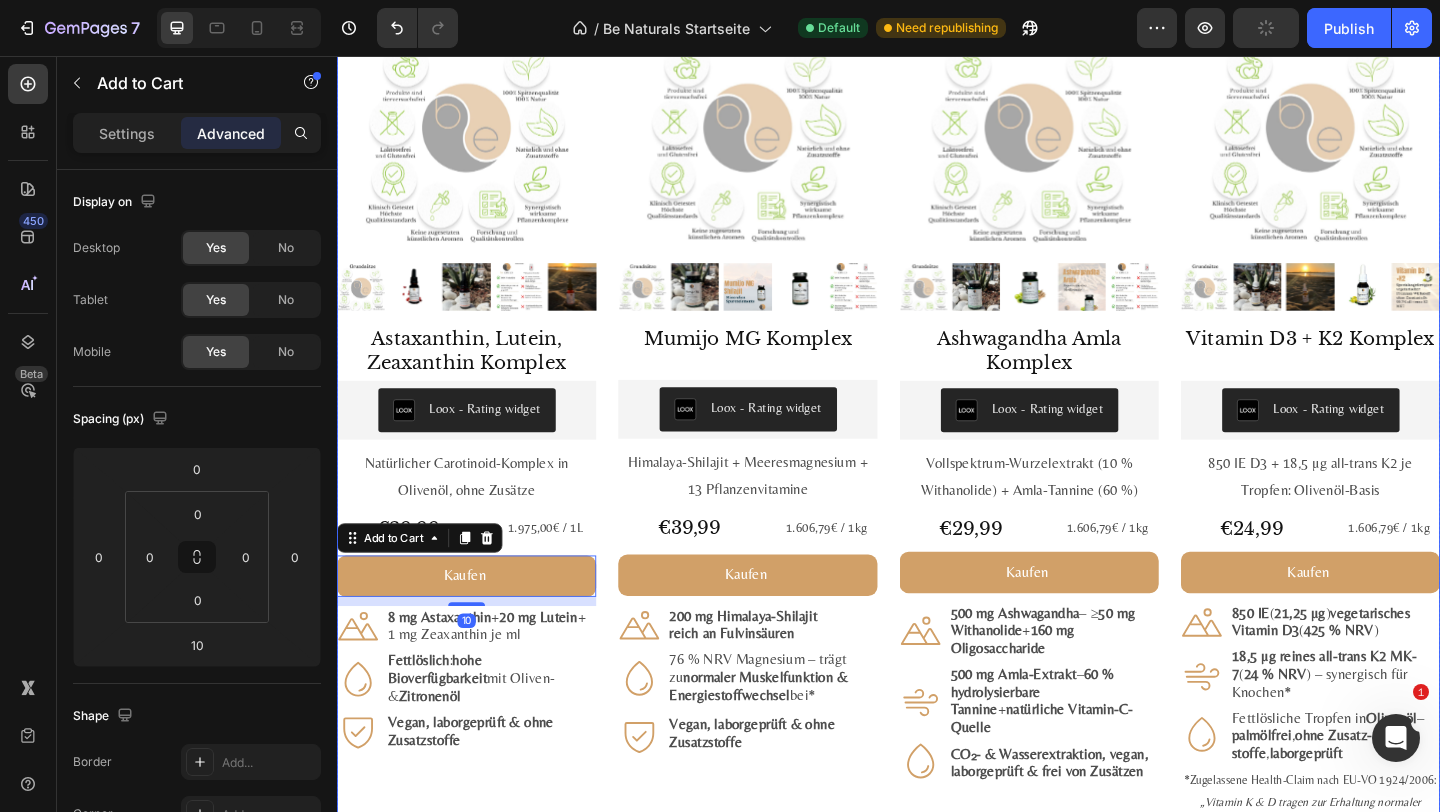 click on "#2 Bestseller Product Badge Product Images Mumijo MG Komplex Product Title Loox - Rating widget Loox Himalaya-Shilajit + Meeres­magnesium + 13 Pflanzen­vitamine Text Block €39,99 Product Price Product Price 1.606,79€ / 1kg Text Block Row Kaufen Add to Cart
Icon 200 mg Himalaya-Shilajit reich an Fulvin­säuren Text Block Row
Icon 76 % NRV Magnesium – trägt zu   bei* Text Block Row
Icon" at bounding box center [937, 486] 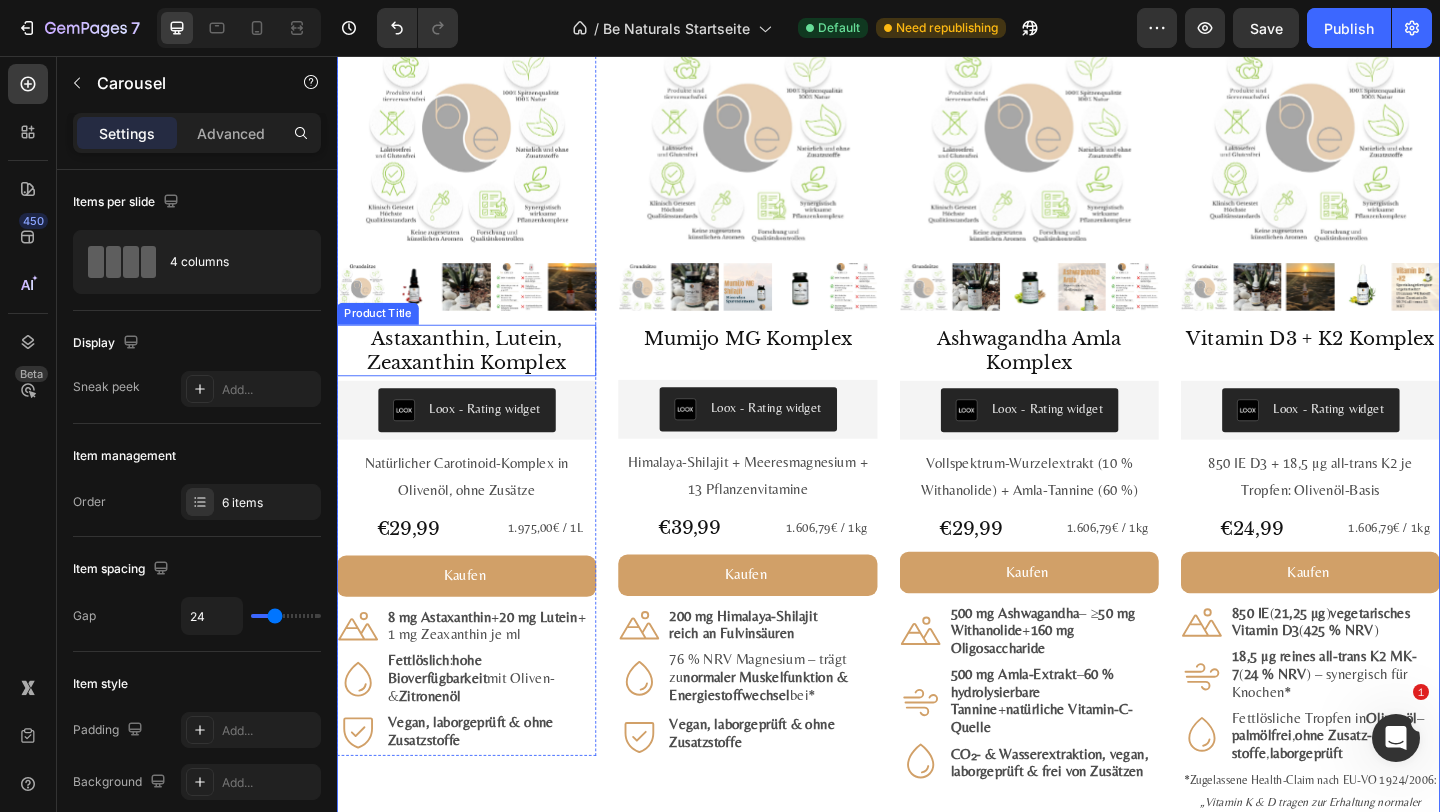 click on "Astaxanthin, Lutein, Zeaxanthin Komplex" at bounding box center [478, 376] 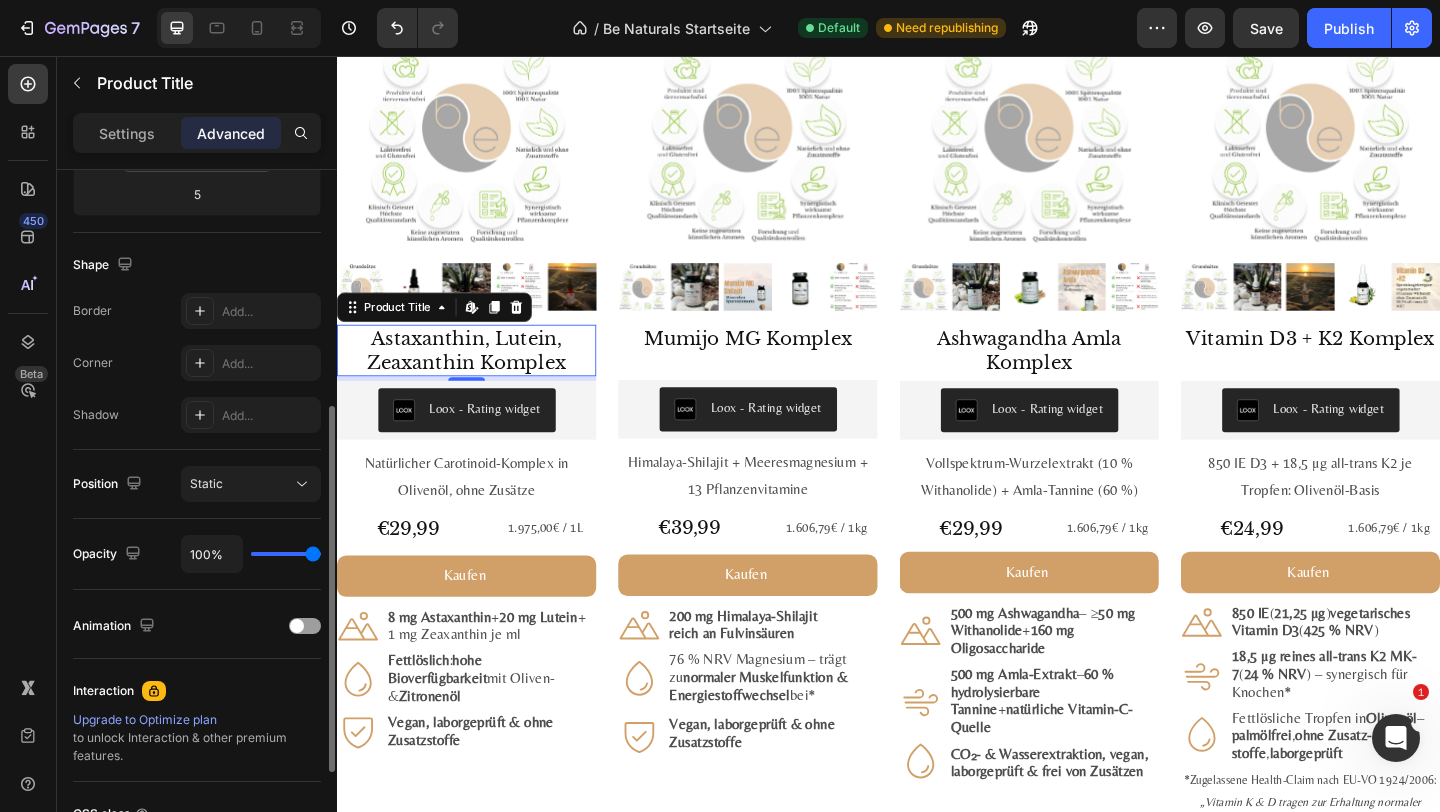 scroll, scrollTop: 635, scrollLeft: 0, axis: vertical 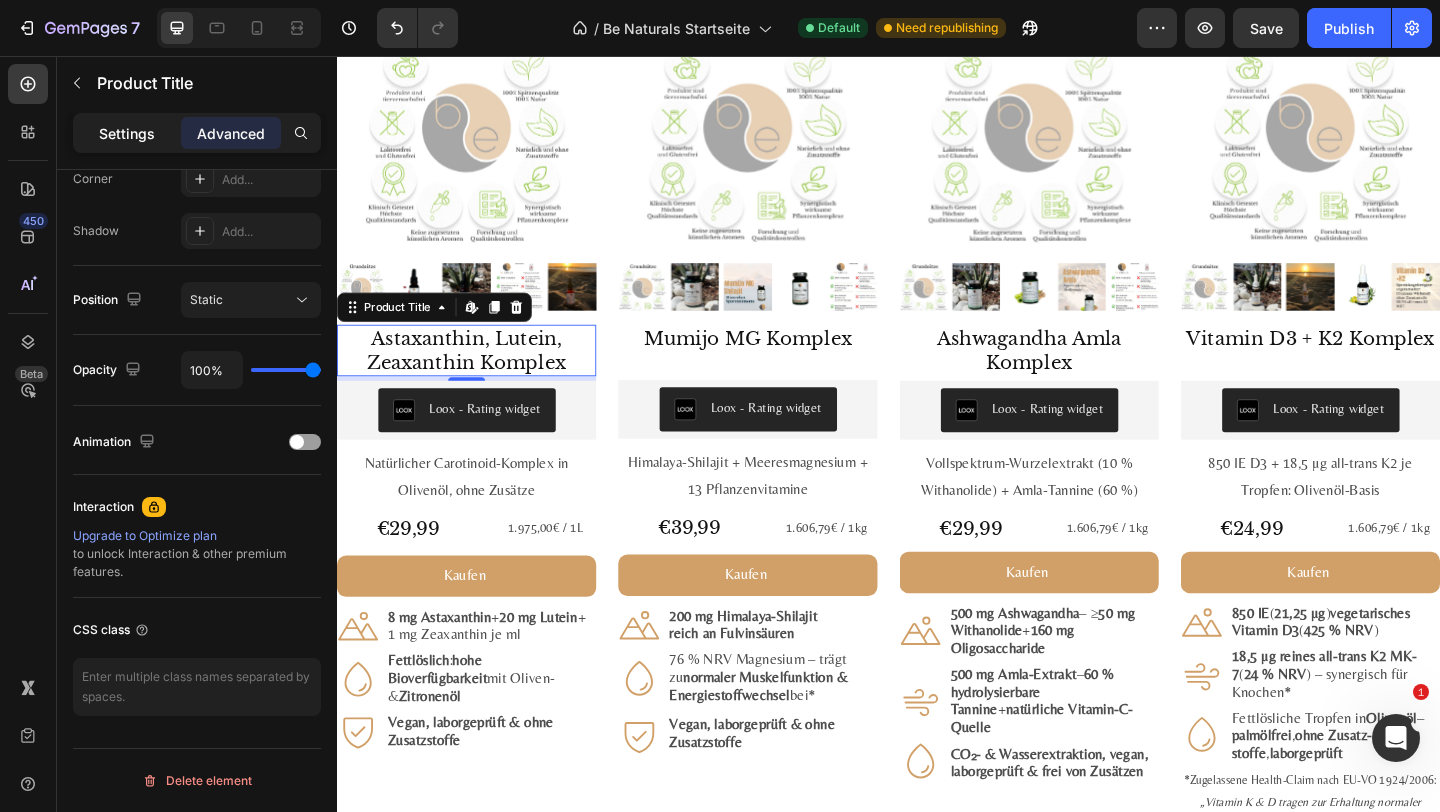 click on "Settings" at bounding box center [127, 133] 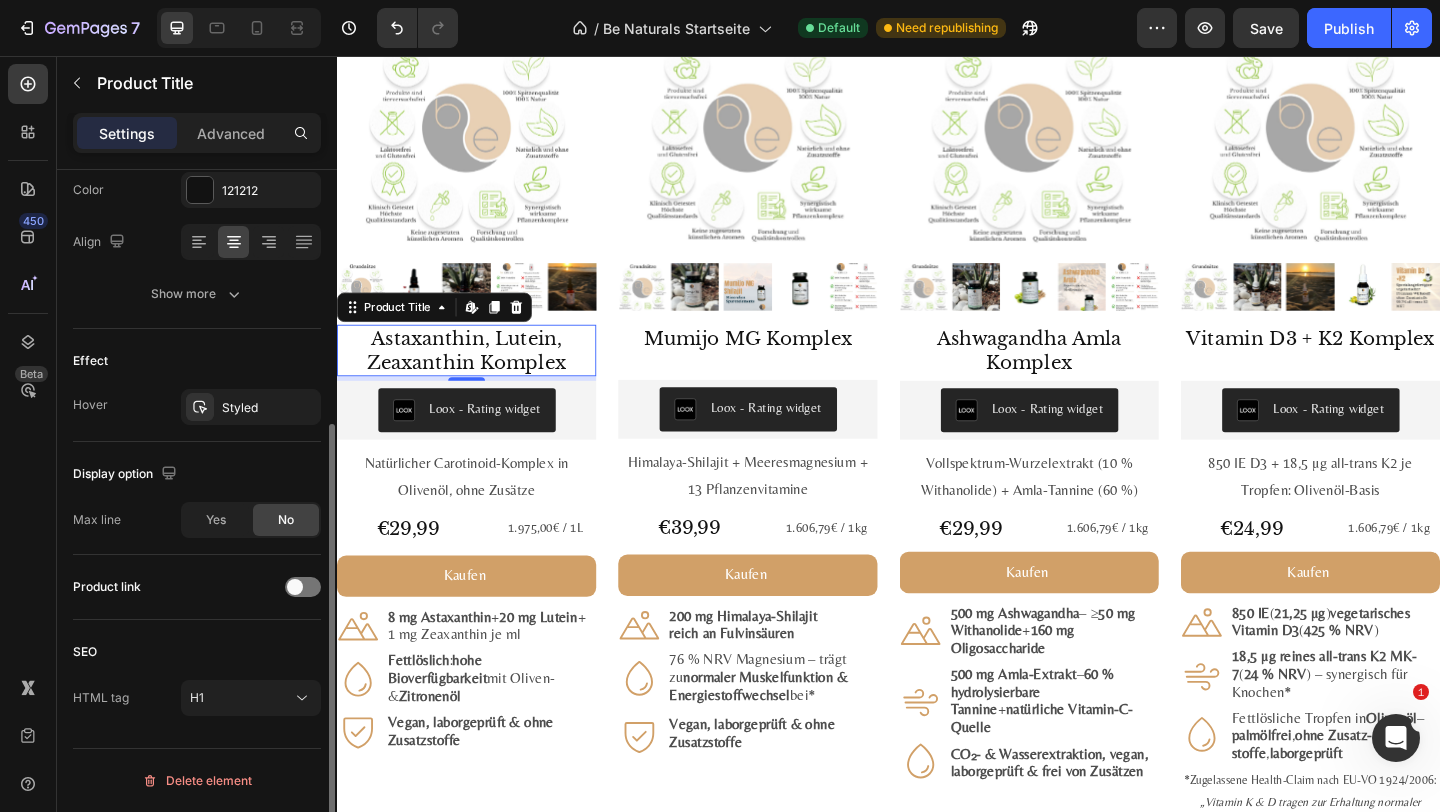 scroll, scrollTop: 397, scrollLeft: 0, axis: vertical 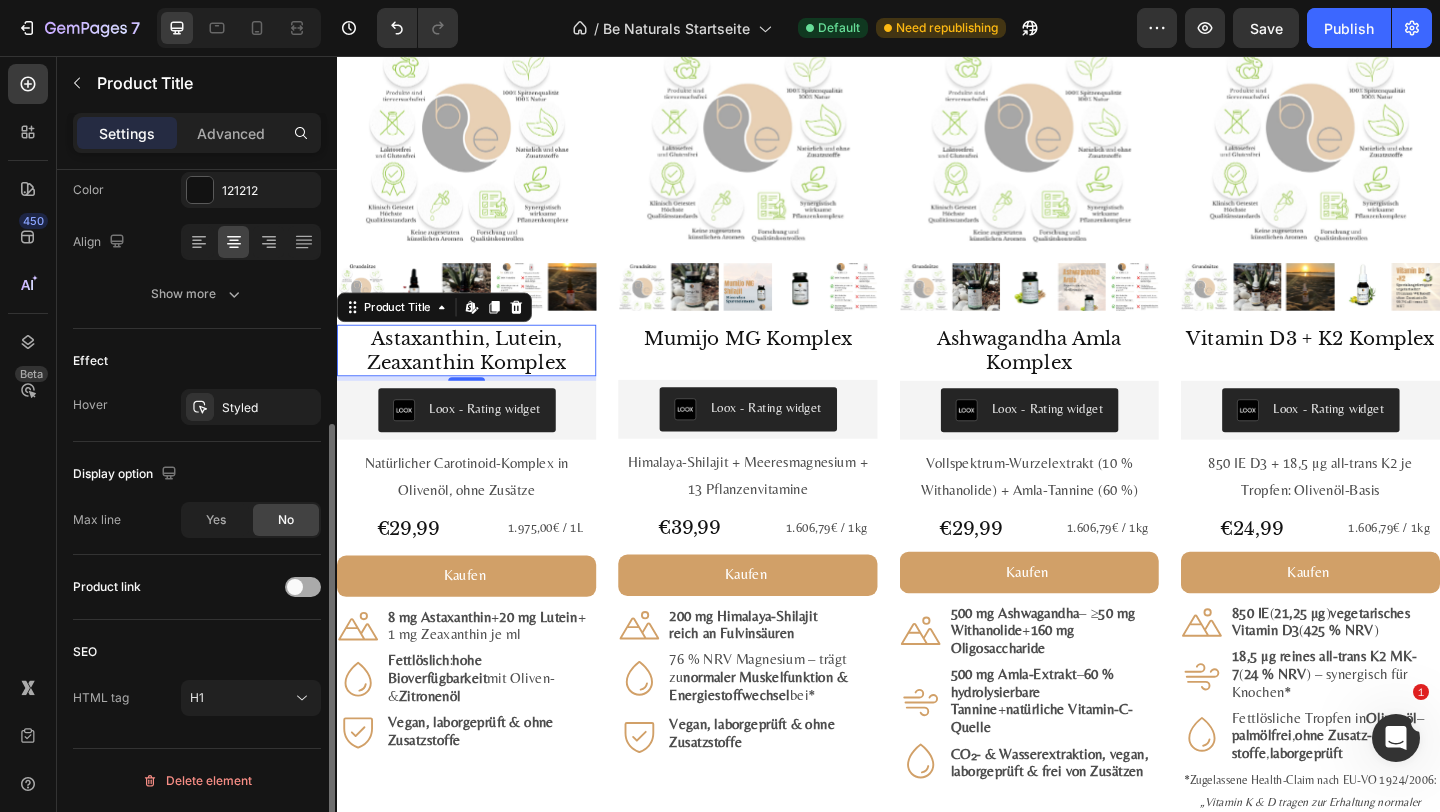 click at bounding box center [295, 587] 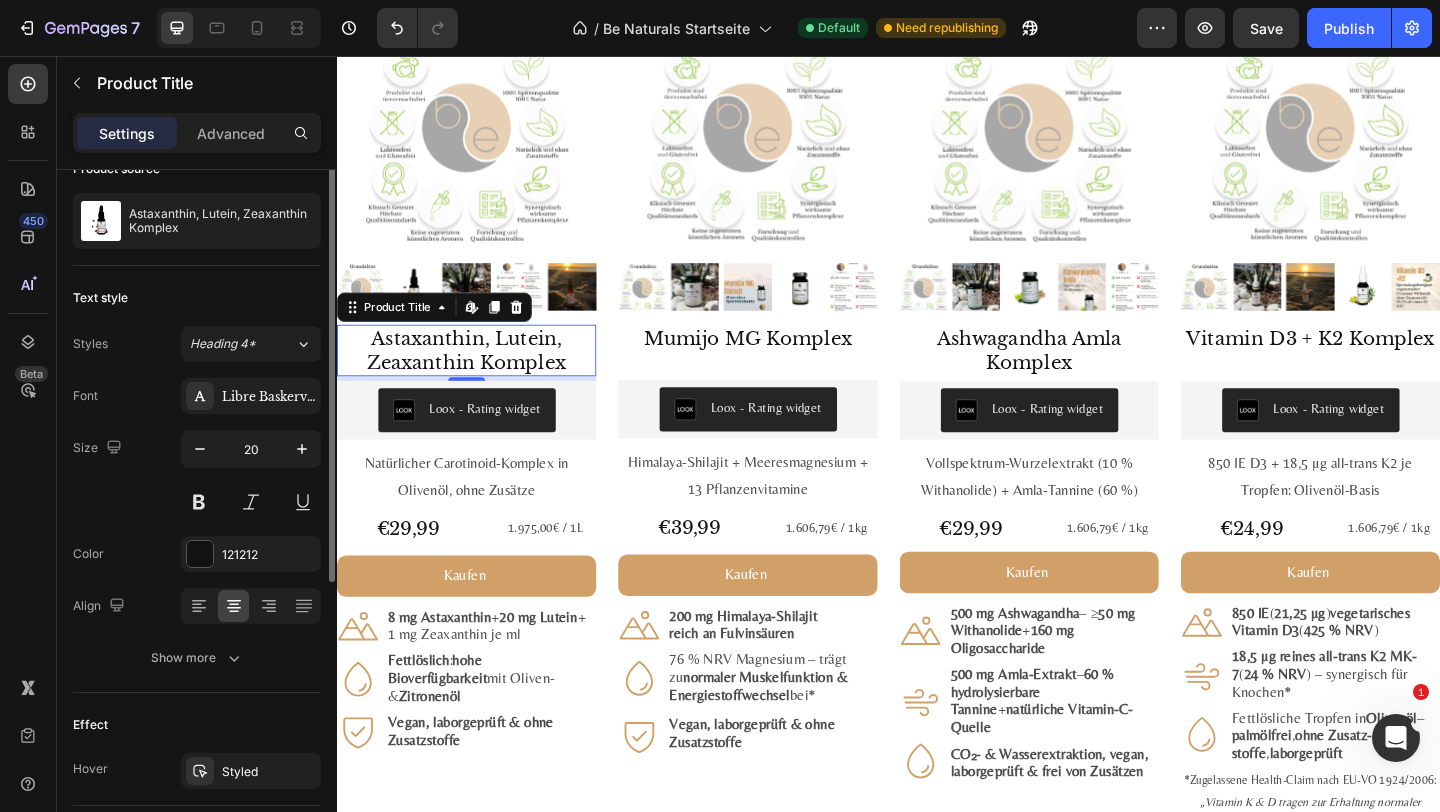 scroll, scrollTop: 0, scrollLeft: 0, axis: both 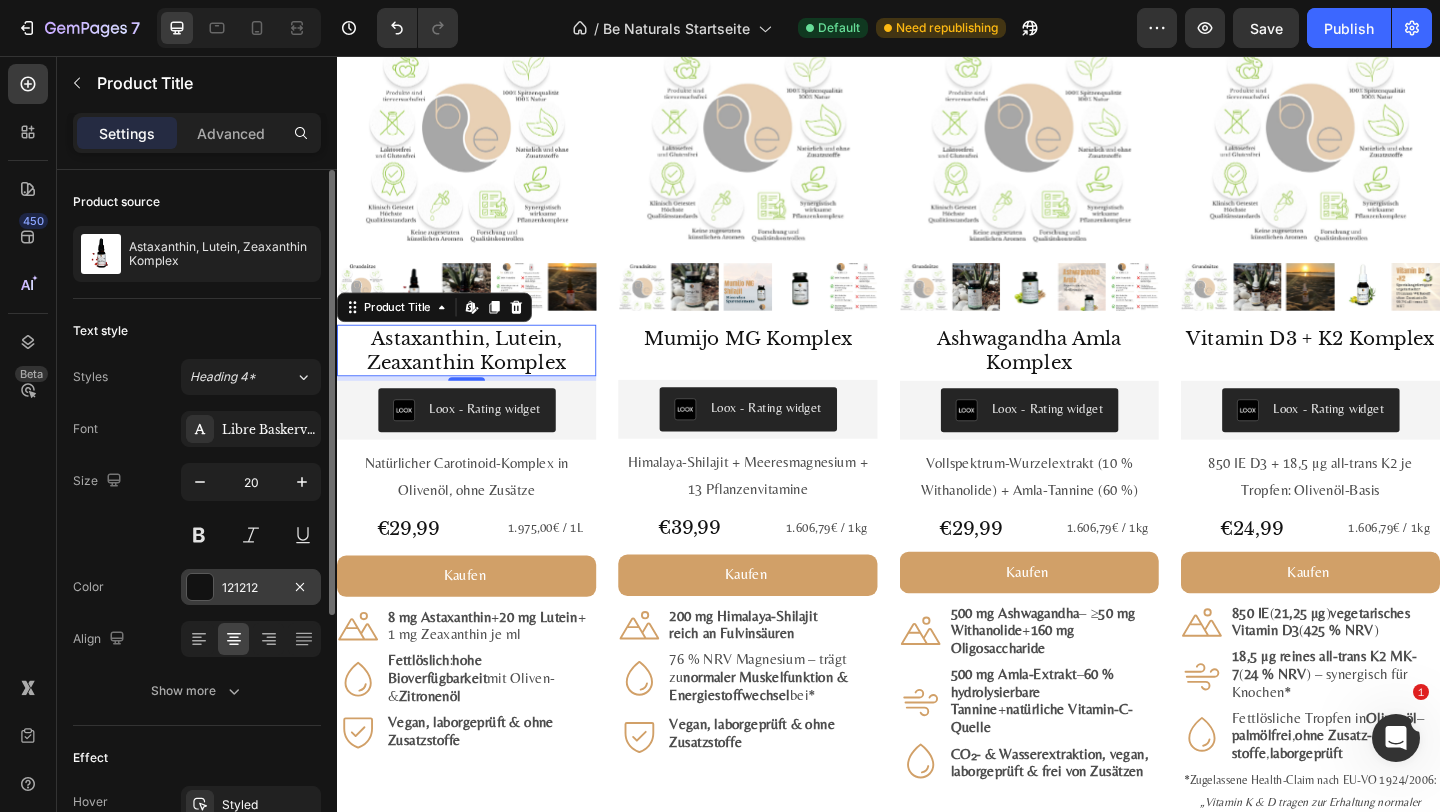 click on "121212" at bounding box center (251, 588) 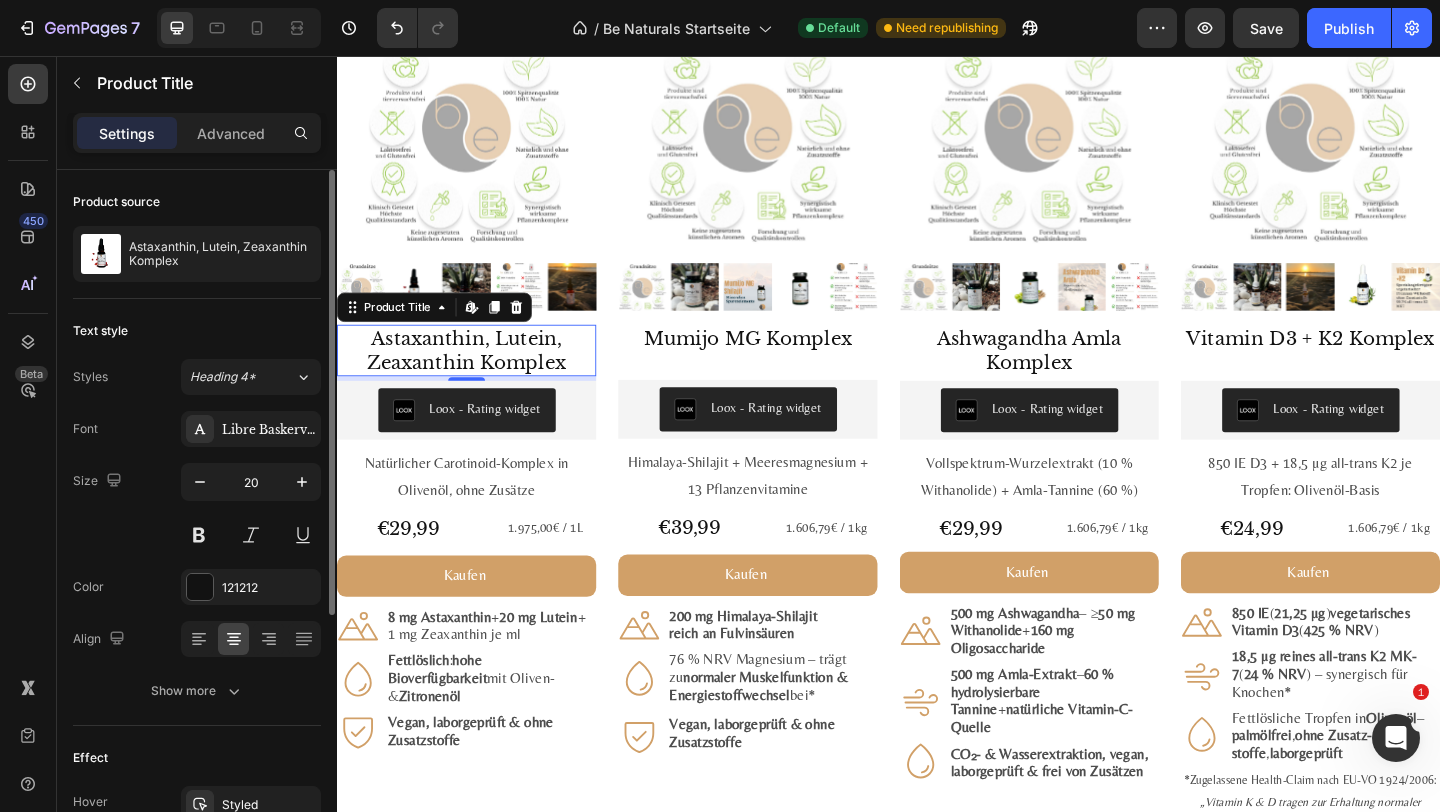 click on "Size 20" at bounding box center [197, 508] 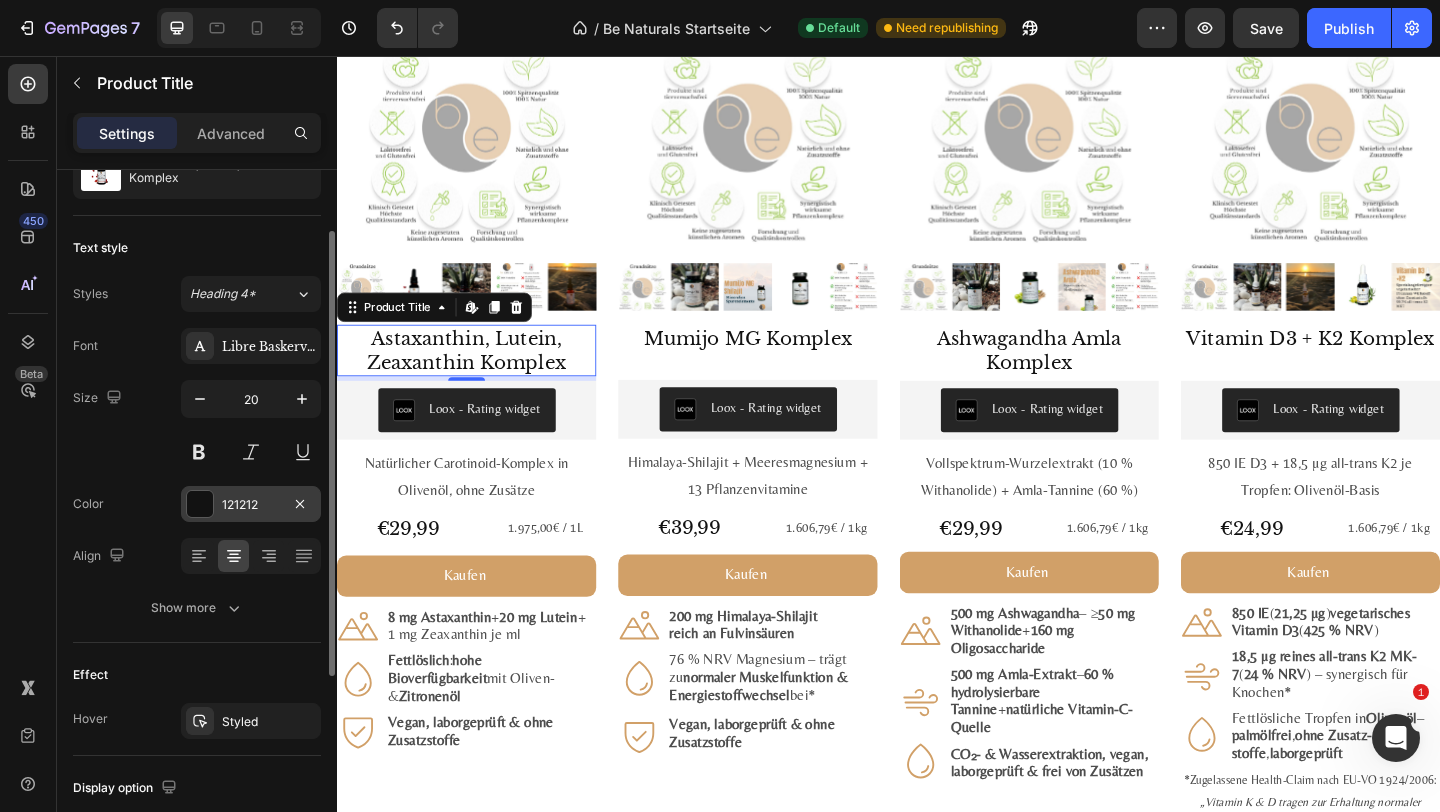 scroll, scrollTop: 88, scrollLeft: 0, axis: vertical 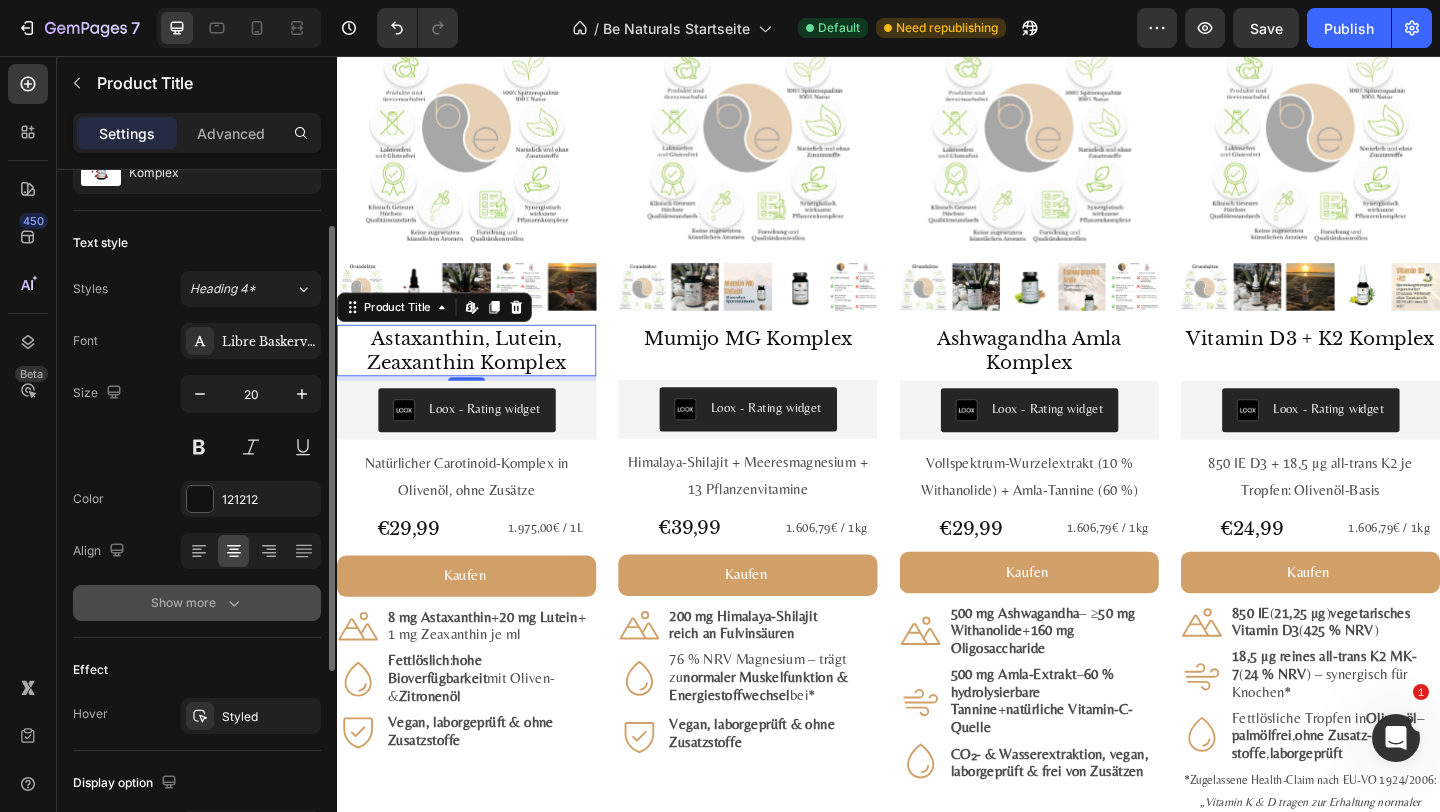 click on "Show more" at bounding box center (197, 603) 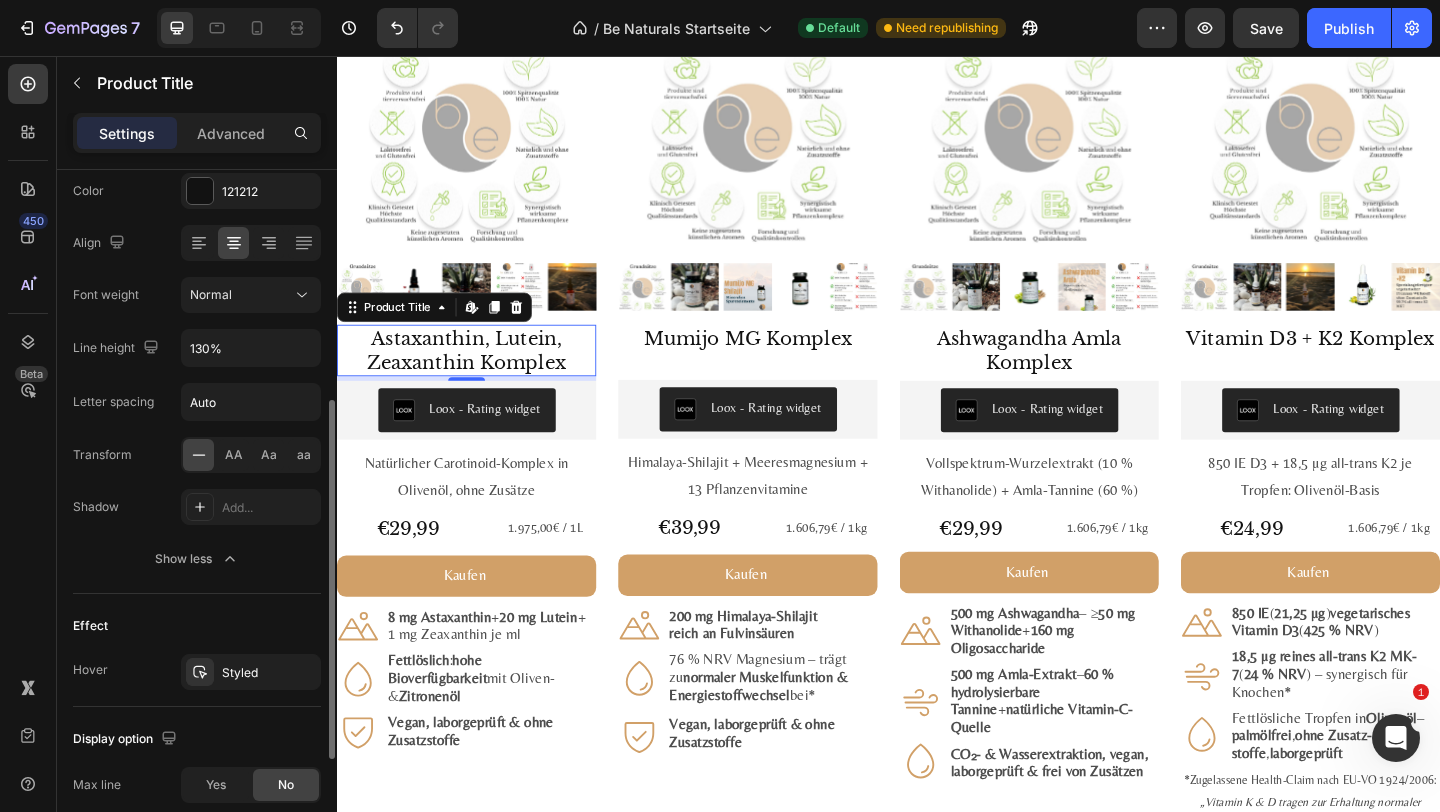 scroll, scrollTop: 661, scrollLeft: 0, axis: vertical 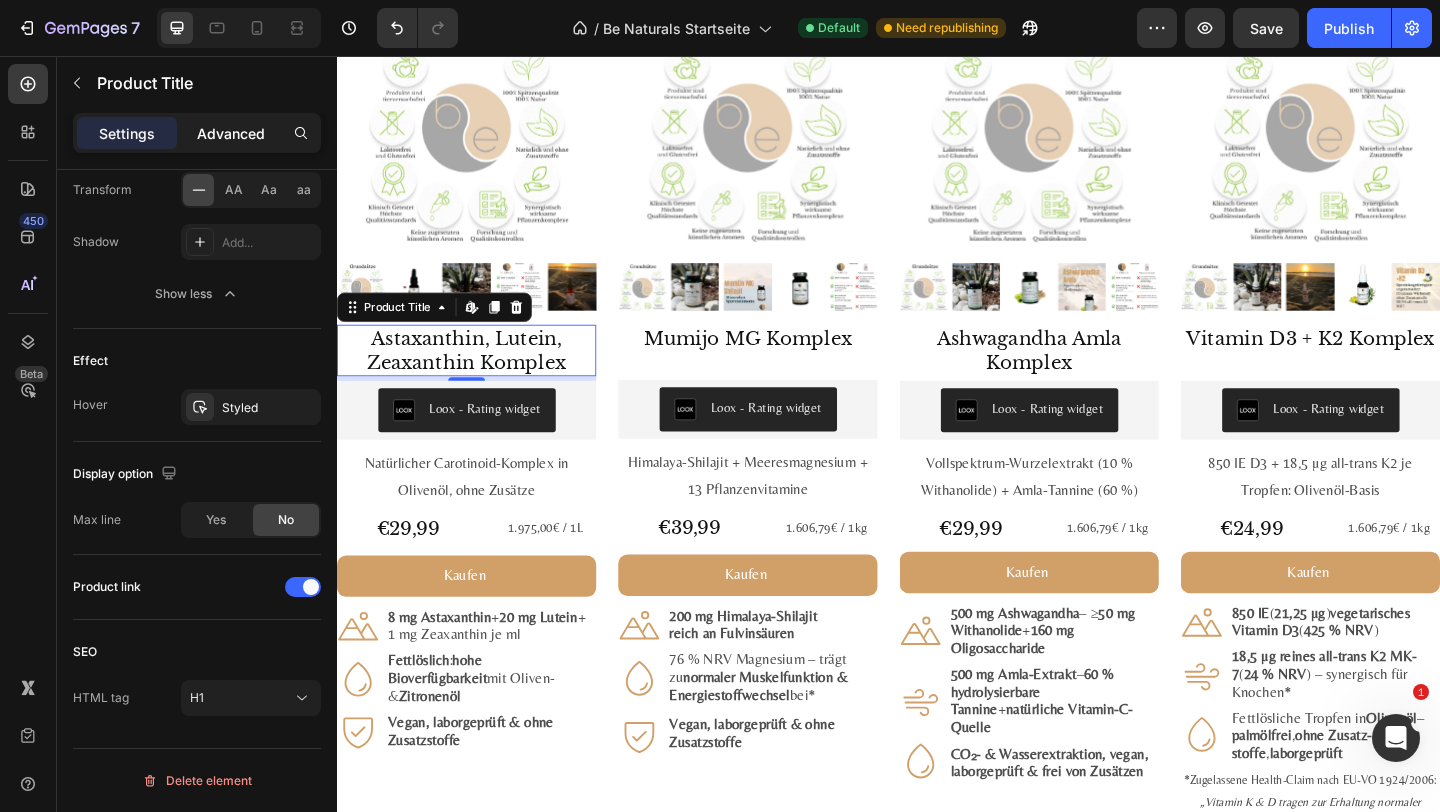 click on "Advanced" at bounding box center [231, 133] 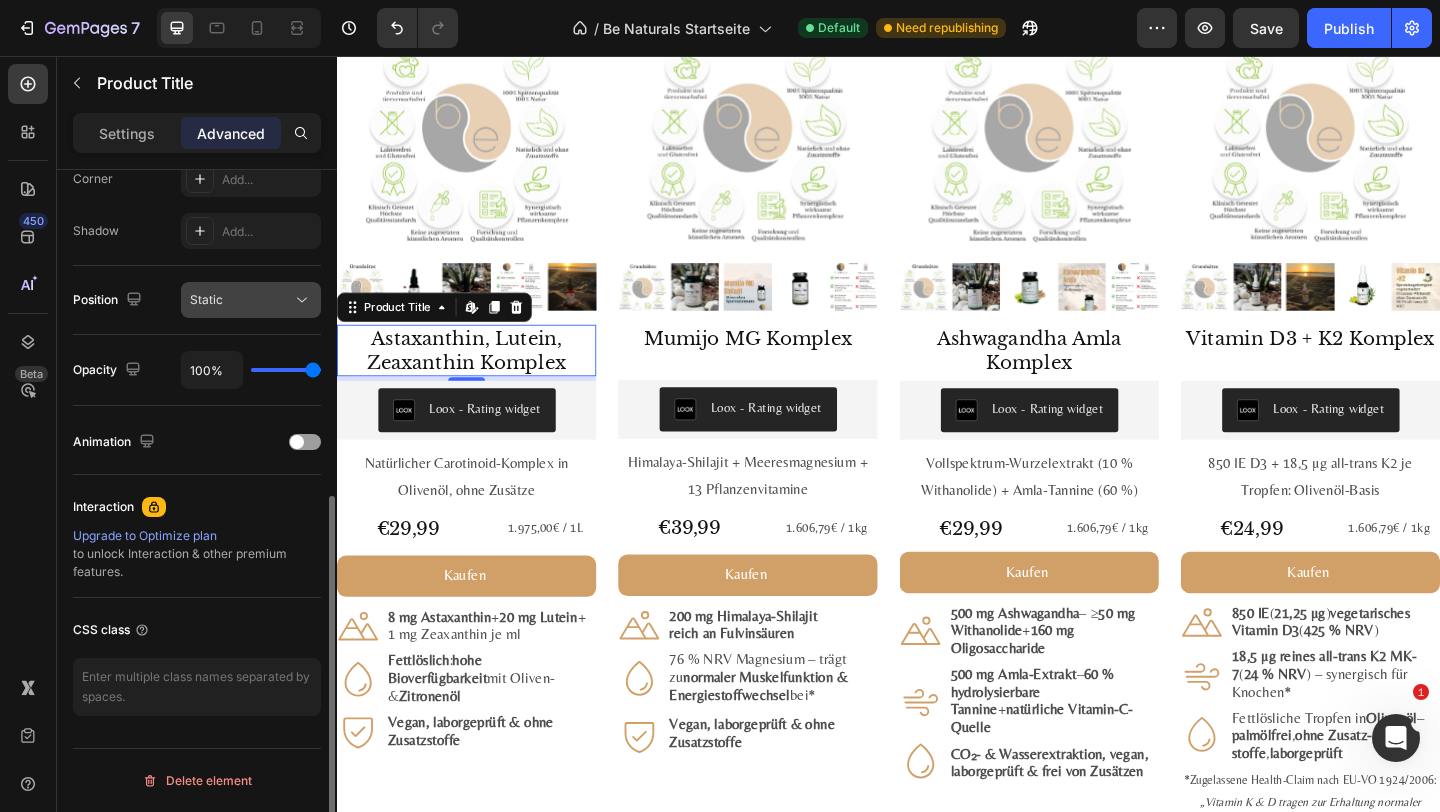 scroll, scrollTop: 614, scrollLeft: 0, axis: vertical 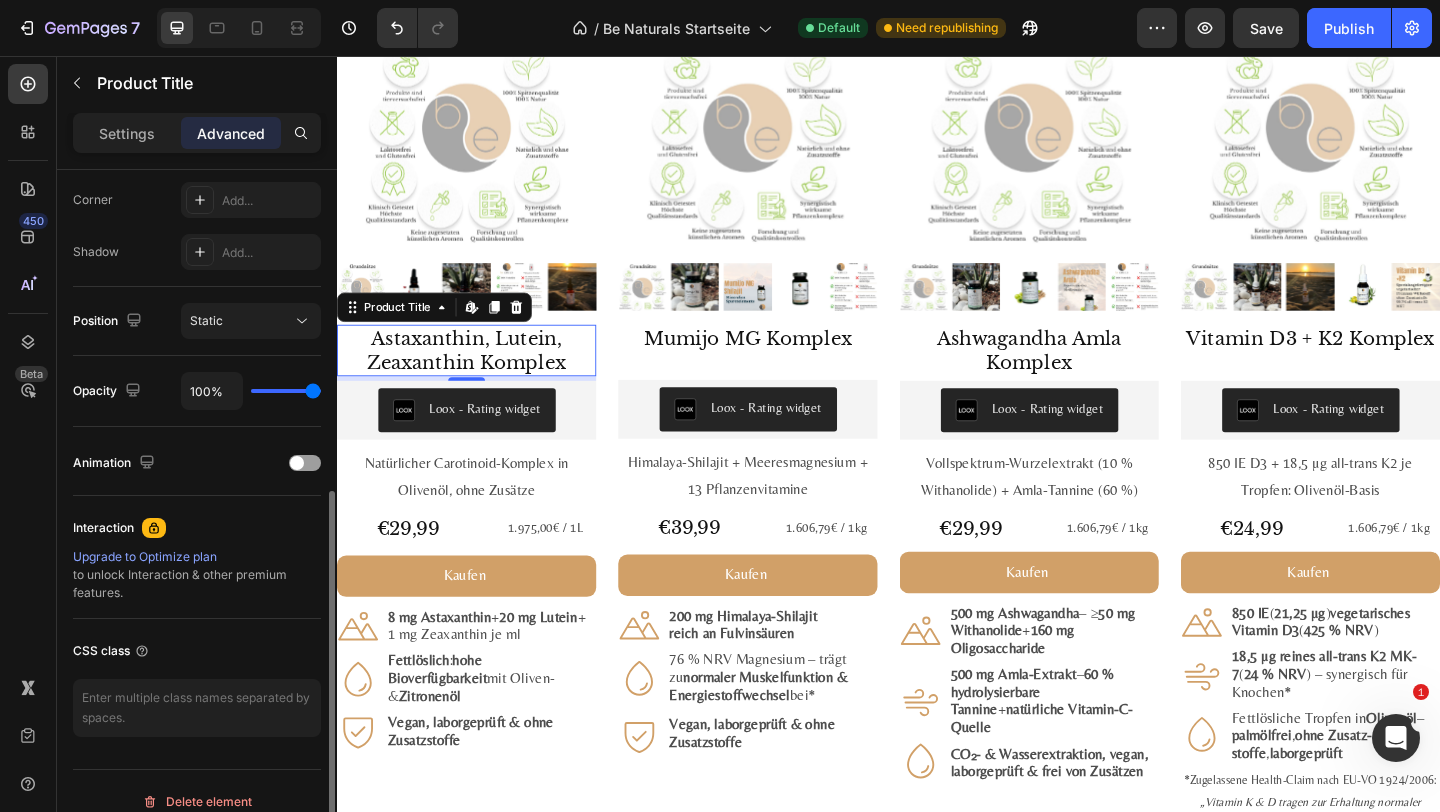 click 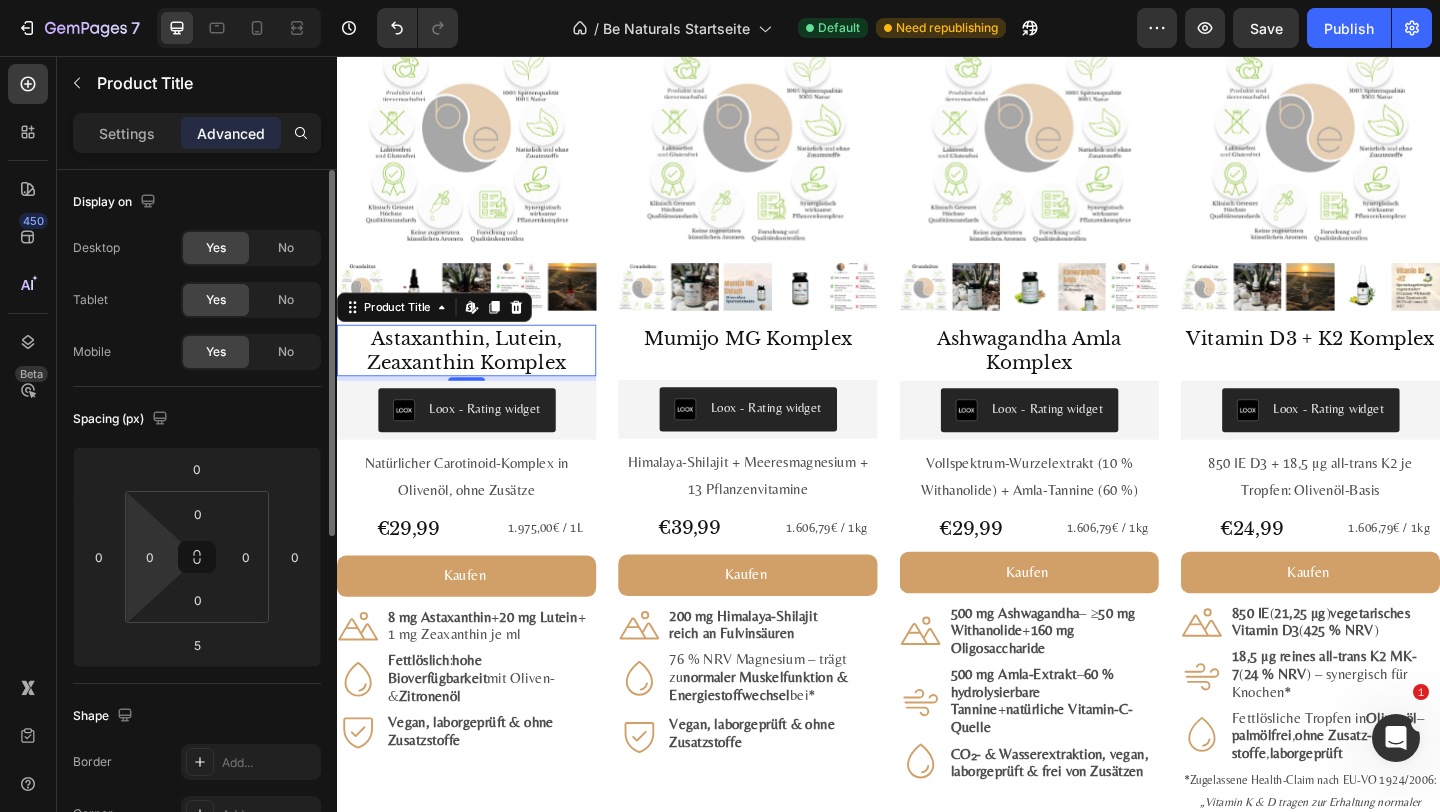 scroll, scrollTop: 409, scrollLeft: 0, axis: vertical 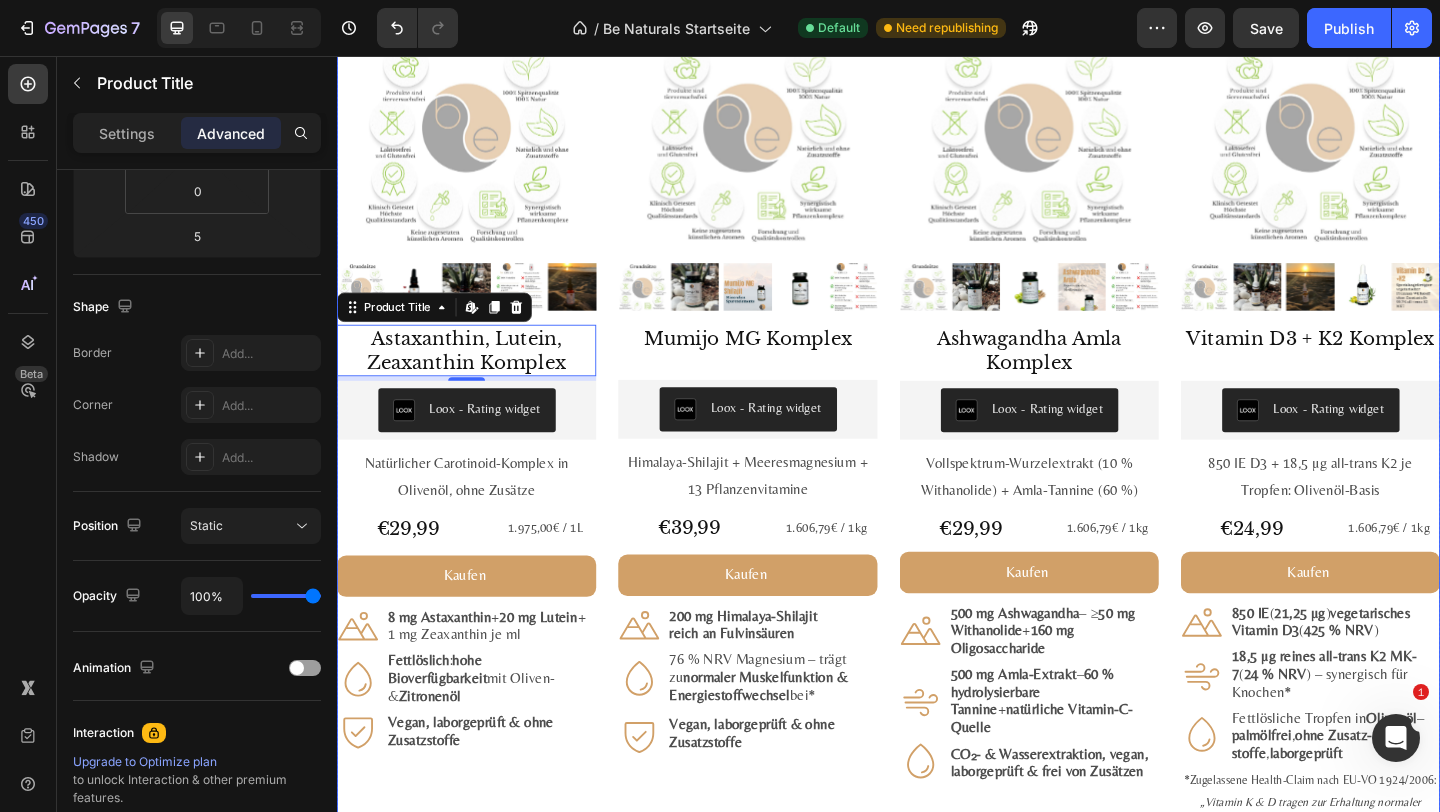 click on "#1 Bestseller Product Badge Product Images Astaxanthin, Lutein, Zeaxanthin Komplex Product Title   Edit content in Shopify 5 Loox - Rating widget Loox Natürlicher Carotinoid-Komplex in Olivenöl, ohne Zusätze Text Block €29,99 Product Price Product Price 1.975,00€ / 1L Text Block Row Kaufen Add to Cart
Icon 8 mg Astaxanthin  +  20 mg Lutein  + 1 mg Zeaxanthin je ml Text Block Row
Icon Fettlöslich :  hohe Bioverfügbarkeit  mit Oliven- &  Zitronenöl Text Block Row
Icon Vegan, labor­geprüft & ohne Zusatz­stoffe Text Block Row Row Product #2 Bestseller Product Badge Product Images Mumijo MG Komplex Product Title Loox - Rating widget Loox Himalaya-Shilajit + Meeres­magnesium + 13 Pflanzen­vitamine Text Block €39,99 Product Price Product Price 1.606,79€ / 1kg Text Block Row Kaufen Add to Cart
Icon 200 mg Himalaya-Shilajit reich an Fulvin­säuren Text Block Row
Icon 76 % NRV Magnesium – trägt zu   bei* Text Block  (" at bounding box center [937, 486] 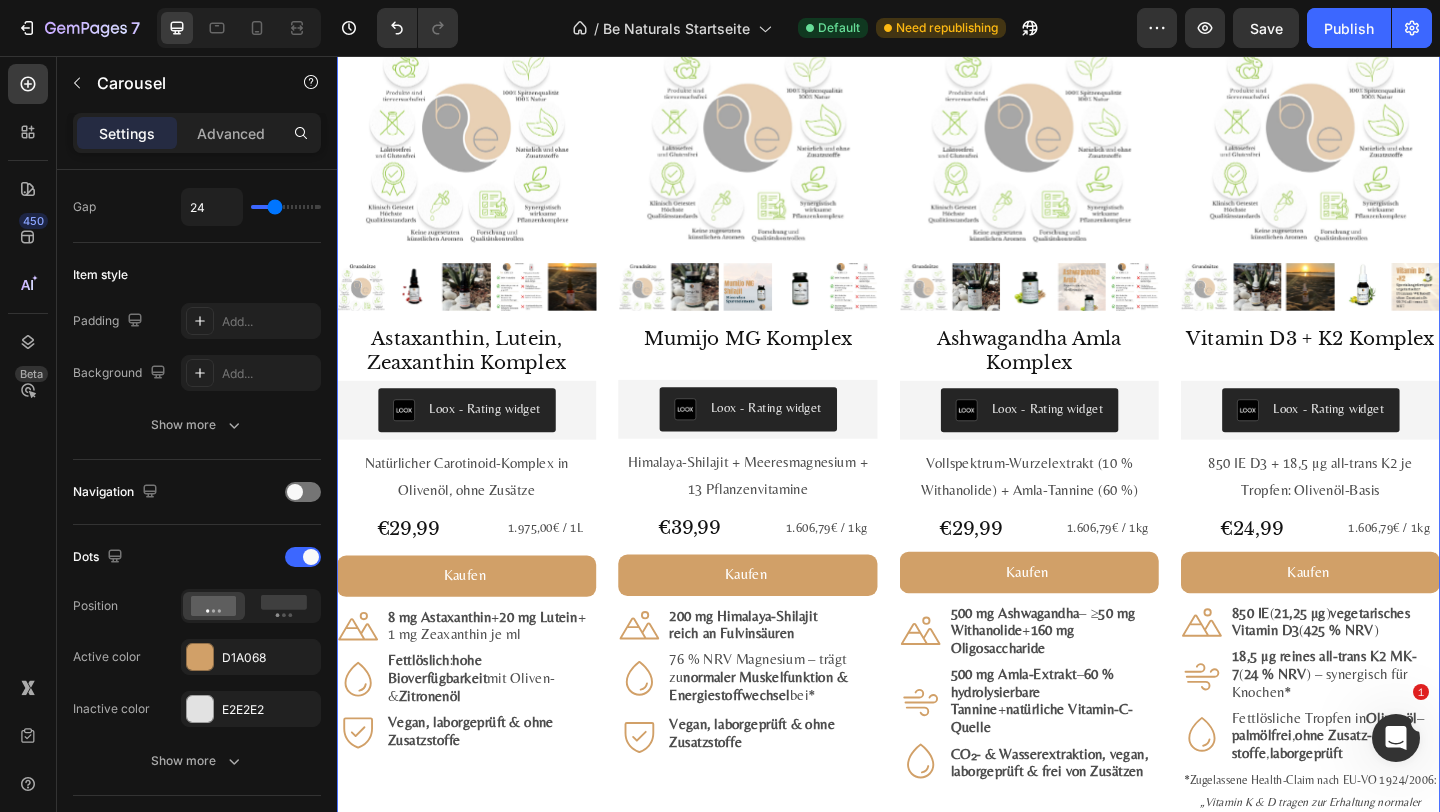 scroll, scrollTop: 0, scrollLeft: 0, axis: both 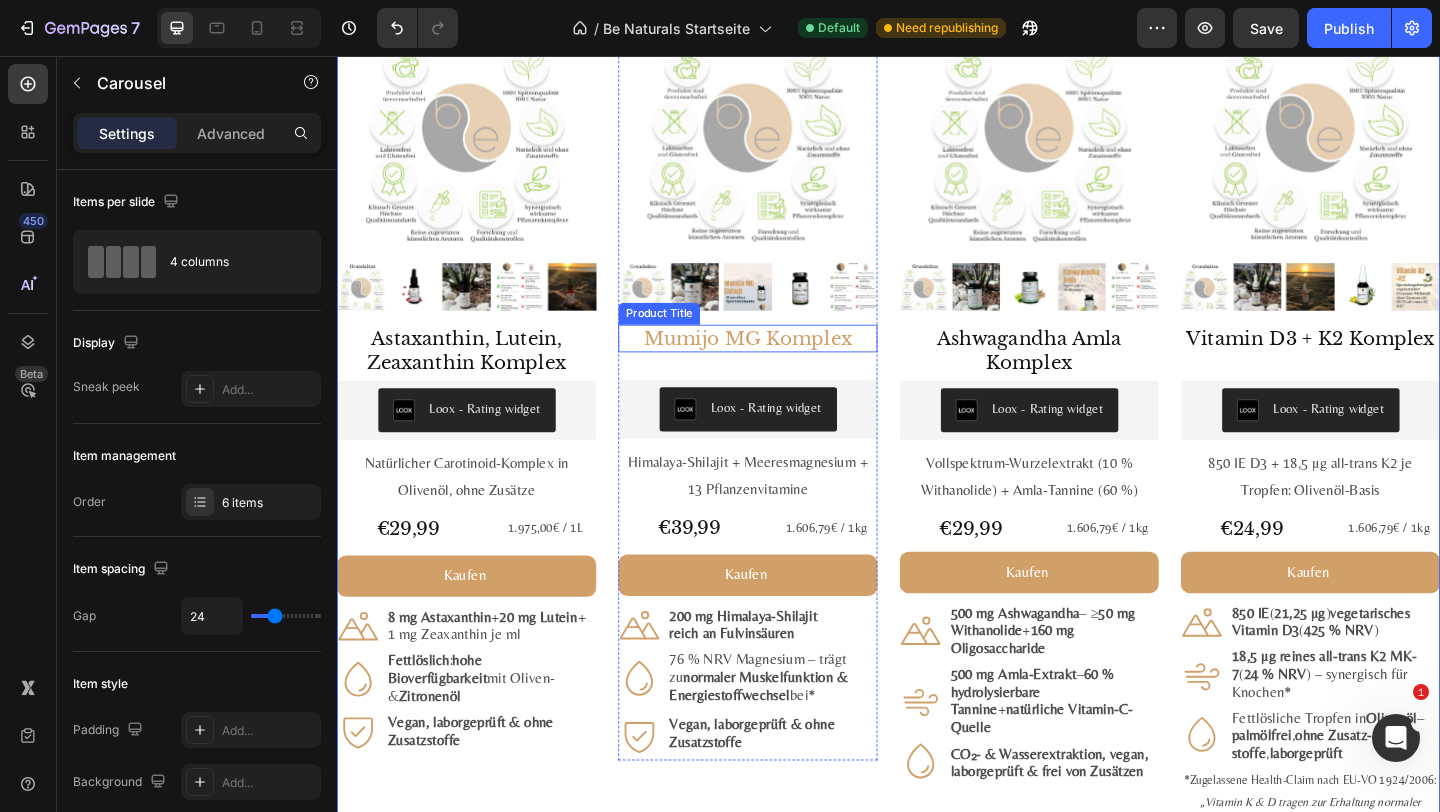 click on "Mumijo MG Komplex" at bounding box center (784, 363) 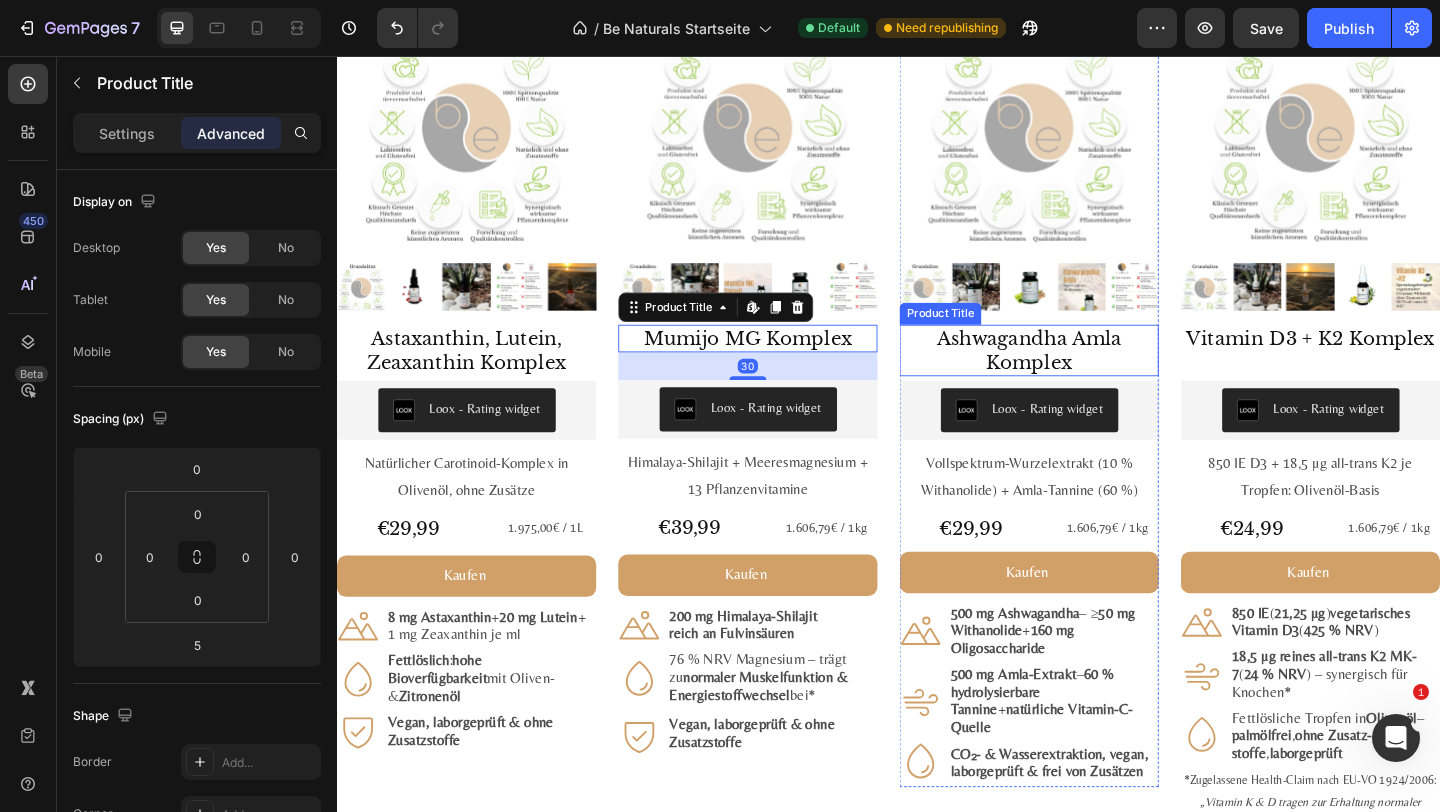 click on "Ashwagandha Amla Komplex" at bounding box center [1090, 376] 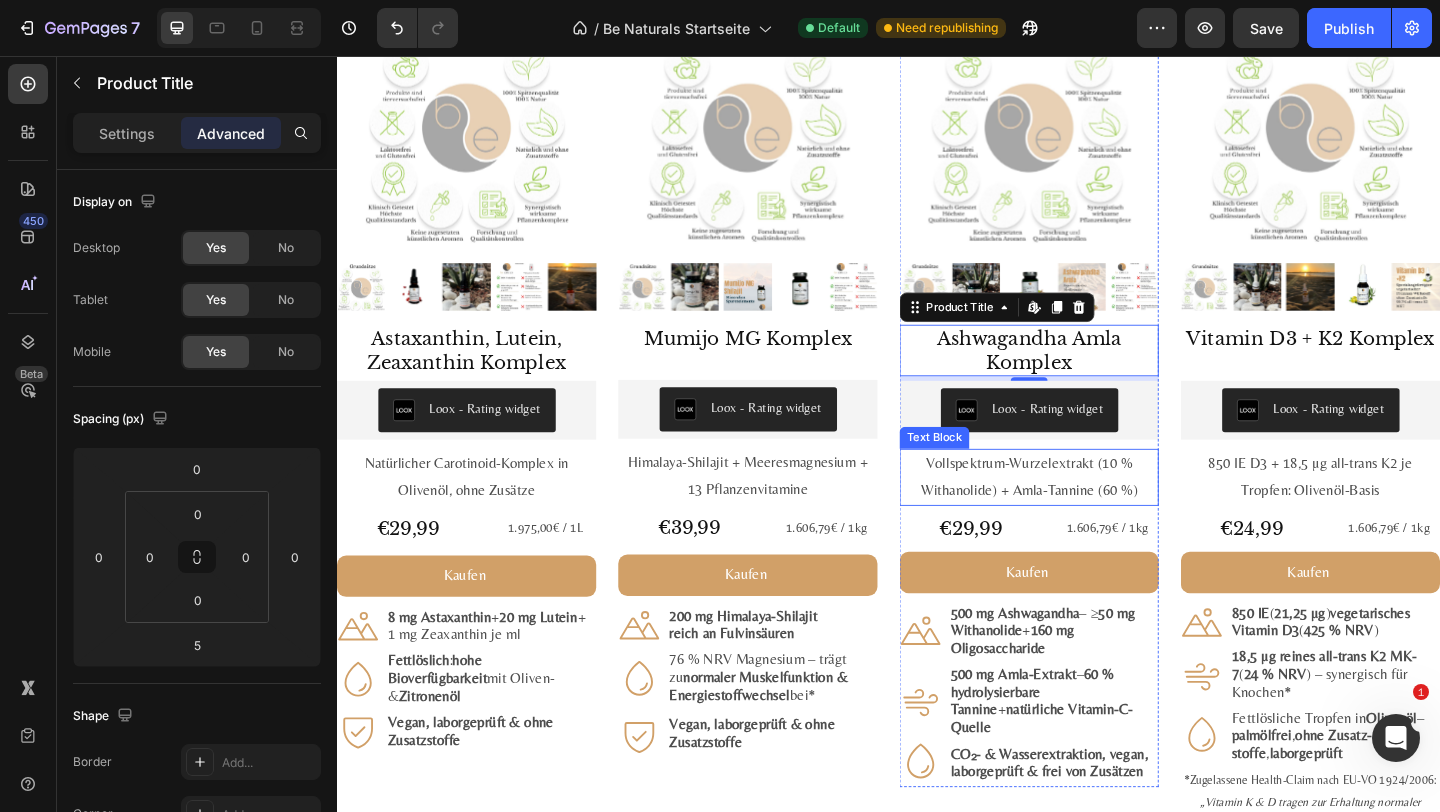 click on "Vollspektrum-Wurzelextrakt (10 % Withanolide) + Amla-Tannine (60 %)" at bounding box center (1090, 514) 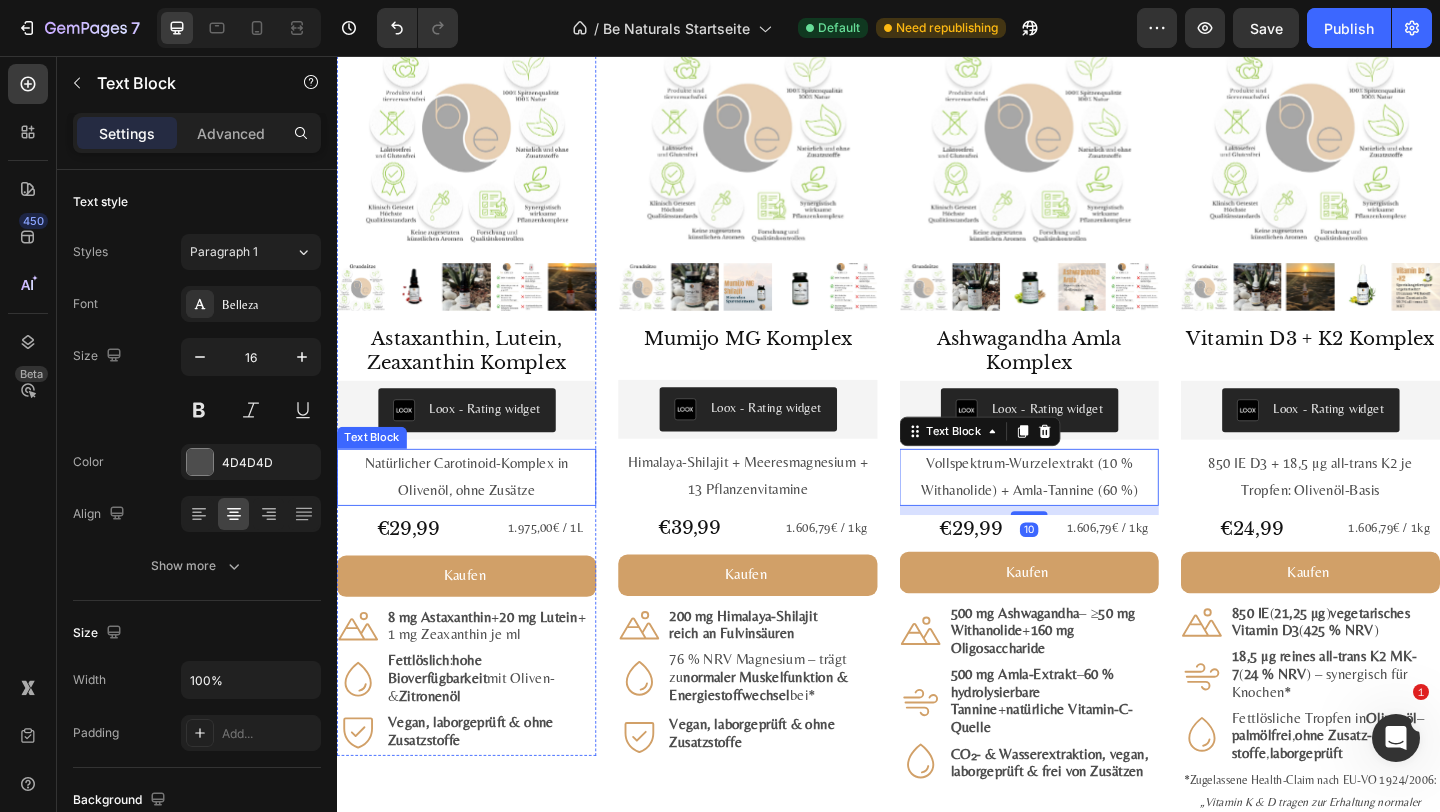 click on "Natürlicher Carotinoid-Komplex in Olivenöl, ohne Zusätze" at bounding box center (478, 514) 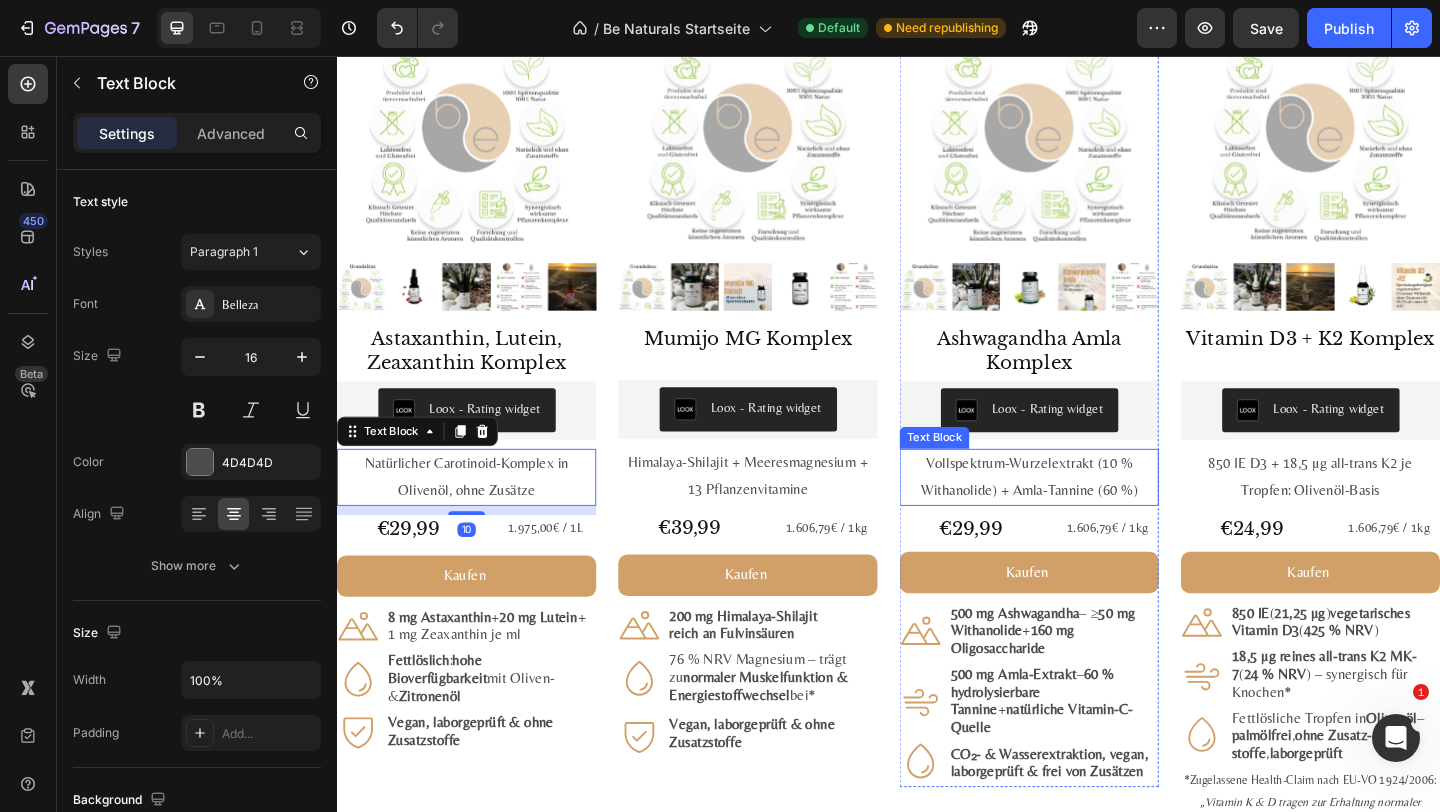 click on "Vollspektrum-Wurzelextrakt (10 % Withanolide) + Amla-Tannine (60 %)" at bounding box center (1090, 514) 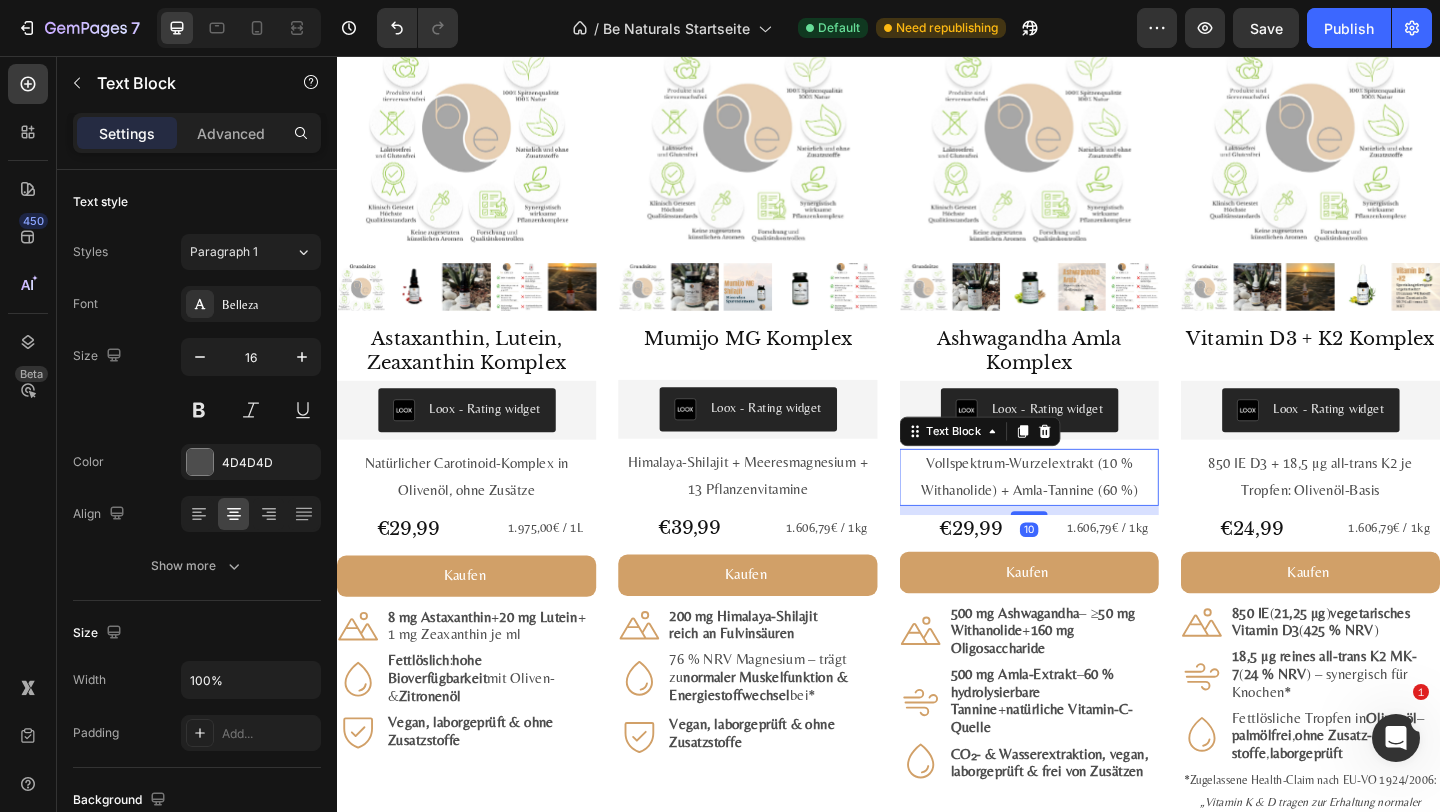 click on "Vollspektrum-Wurzelextrakt (10 % Withanolide) + Amla-Tannine (60 %)" at bounding box center [1090, 514] 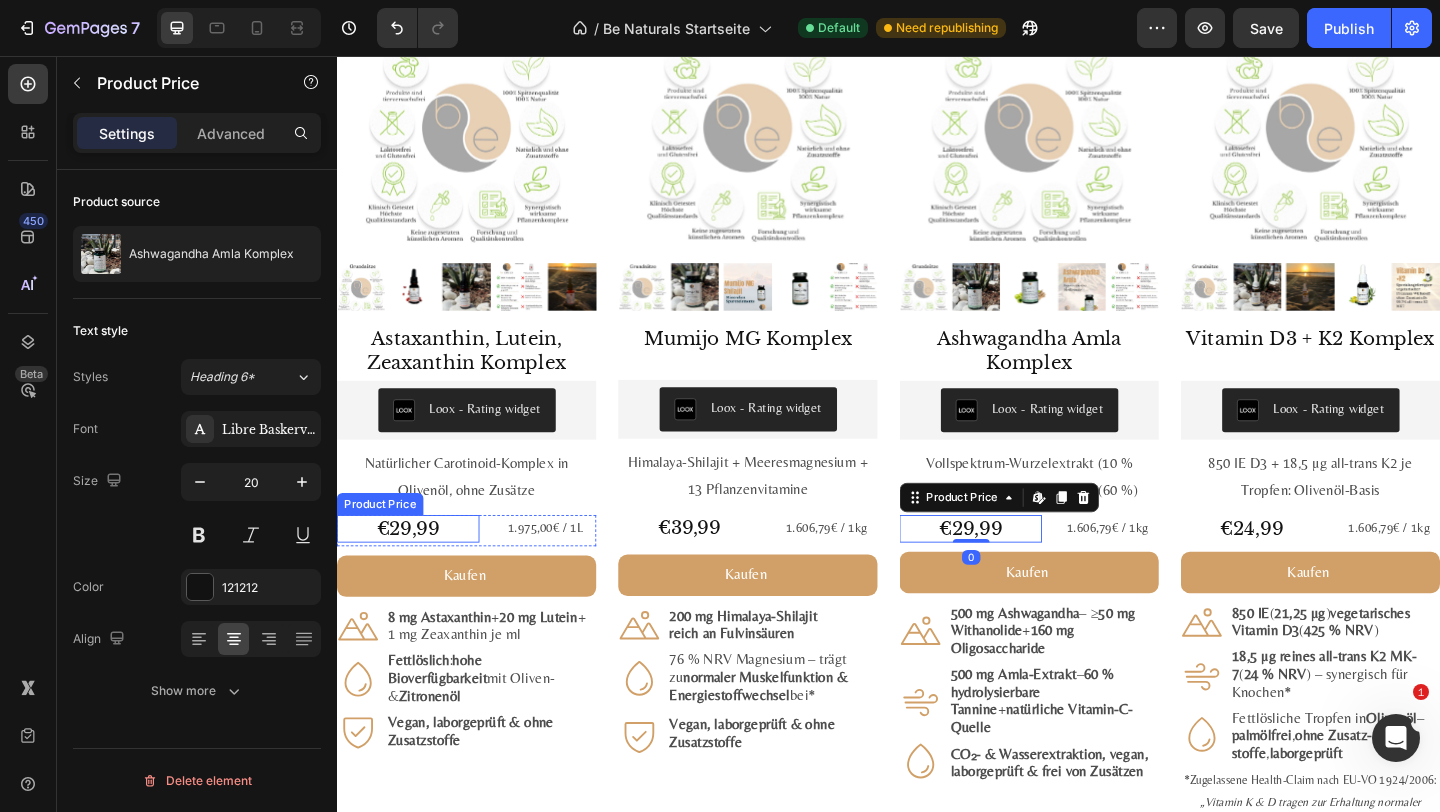 click on "€29,99" at bounding box center [414, 570] 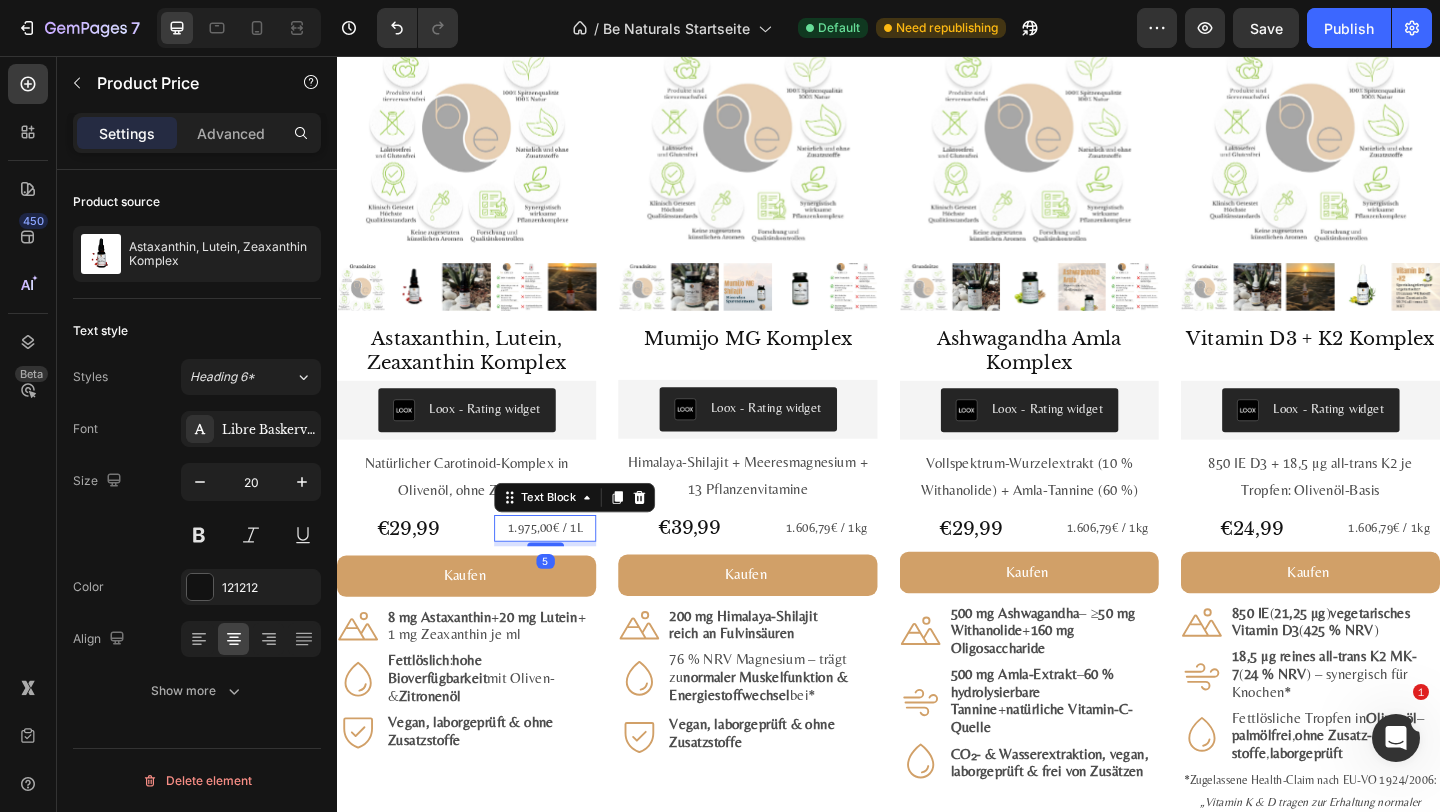 click on "1.975,00€ / 1L" at bounding box center [563, 569] 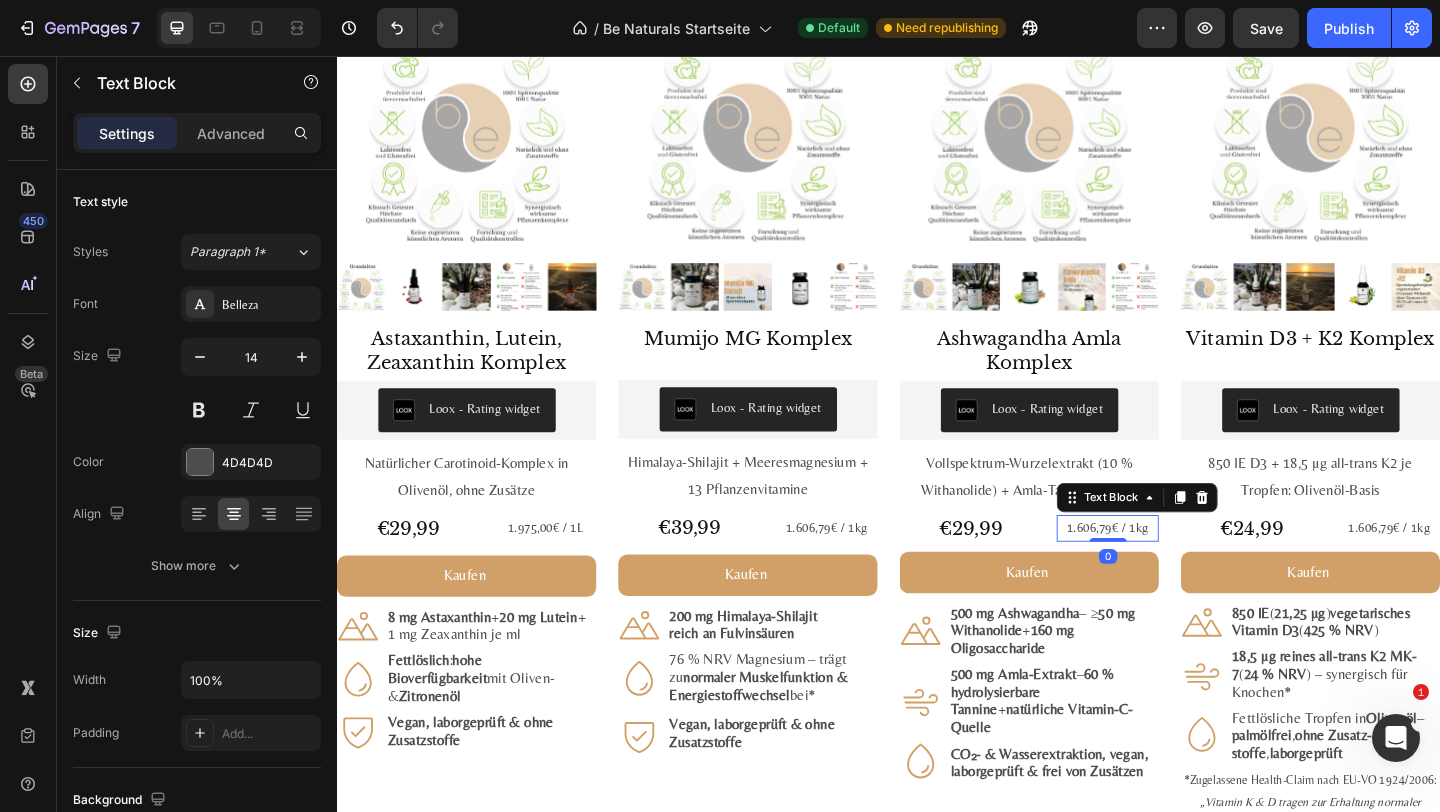 click on "1.606,79€ / 1kg" at bounding box center [1175, 569] 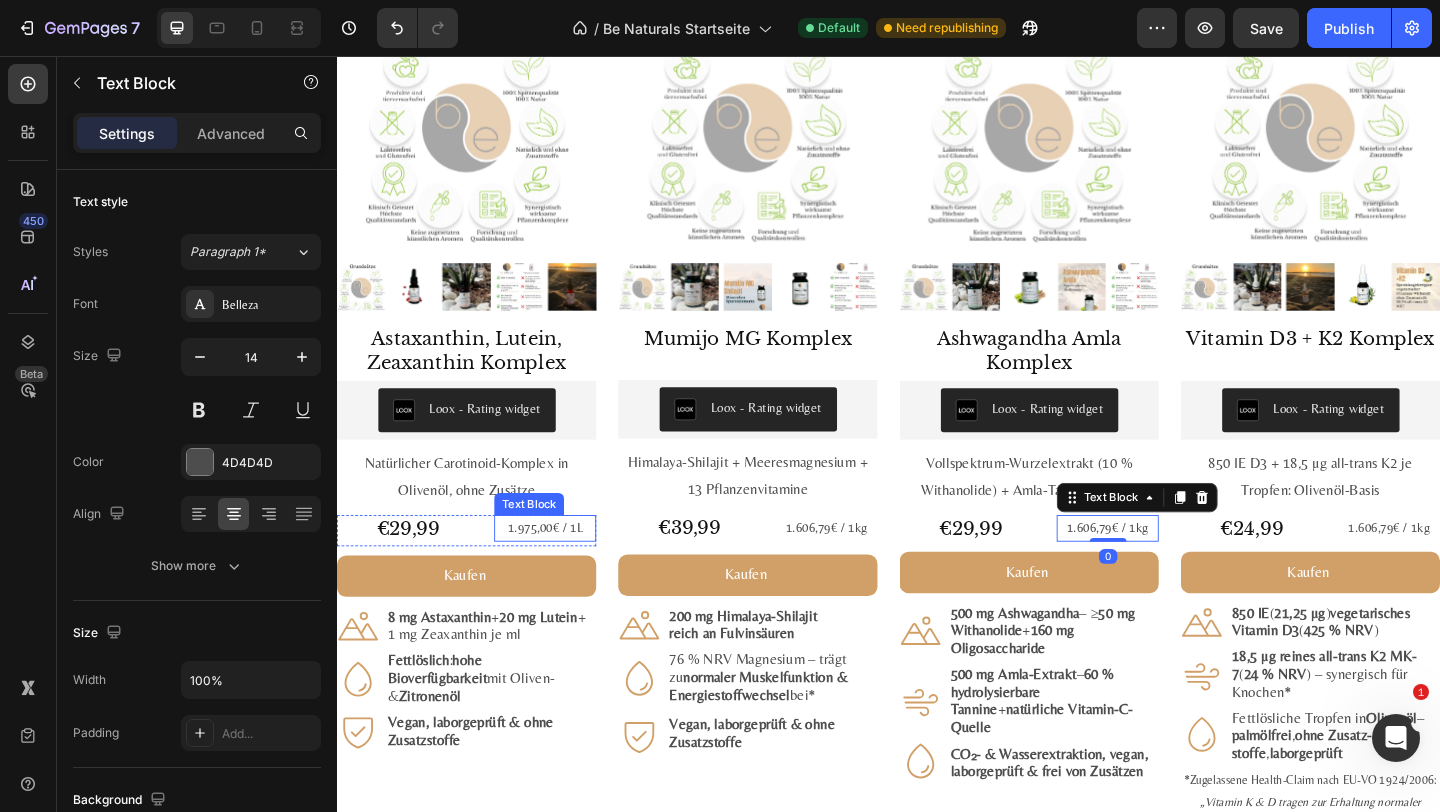 click on "1.975,00€ / 1L" at bounding box center (563, 569) 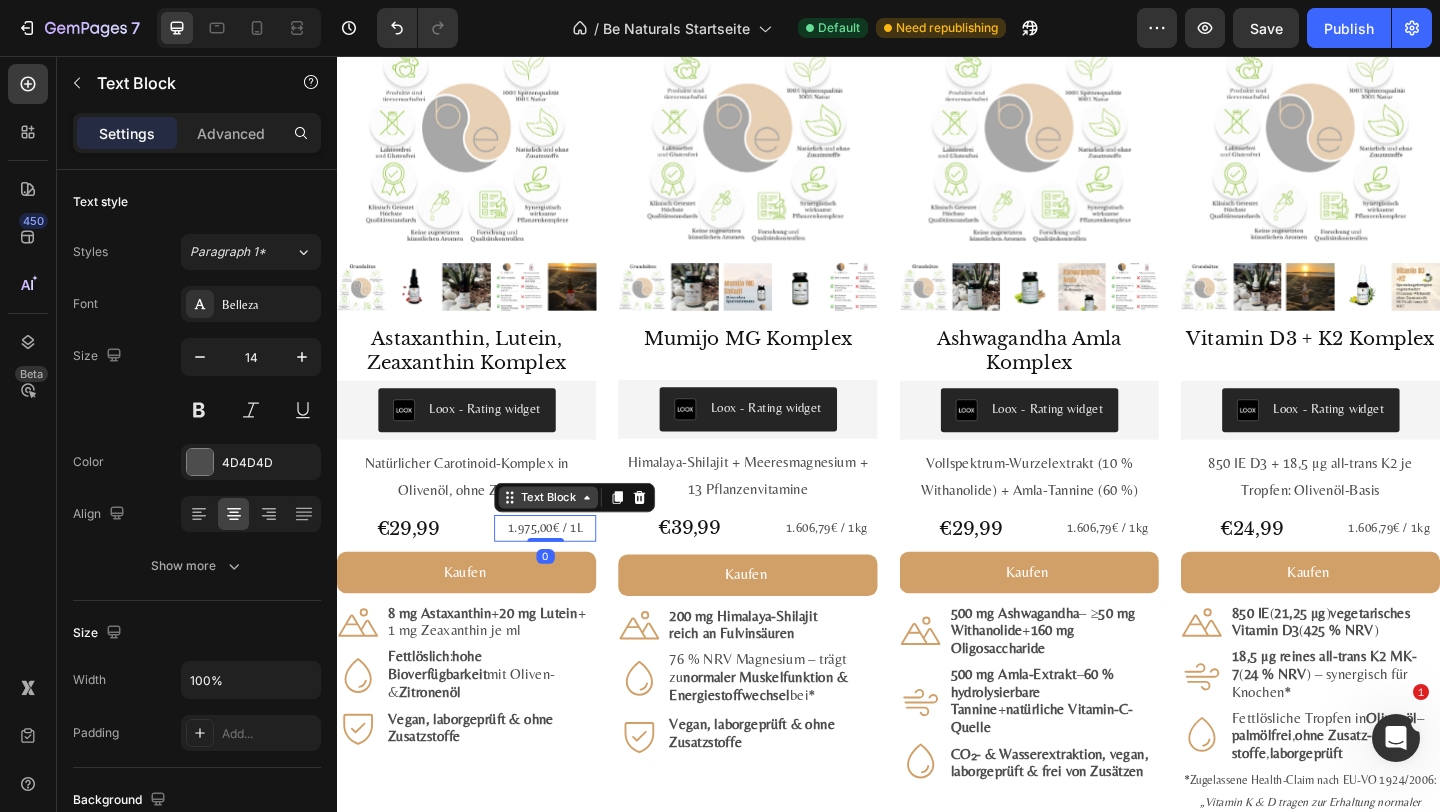 drag, startPoint x: 574, startPoint y: 586, endPoint x: 595, endPoint y: 519, distance: 70.21396 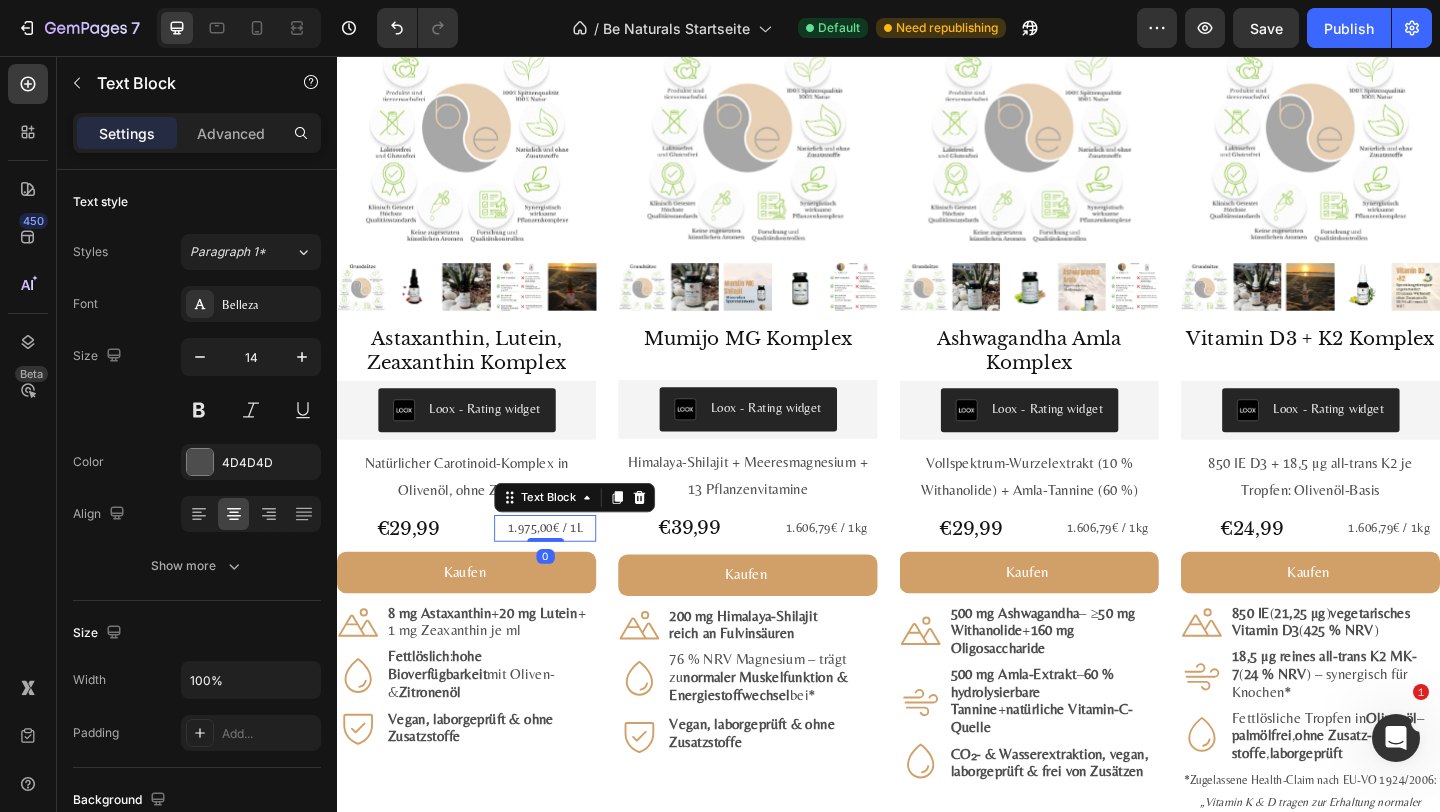 click on "1.975,00€ / 1L Text Block   0" at bounding box center [563, 569] 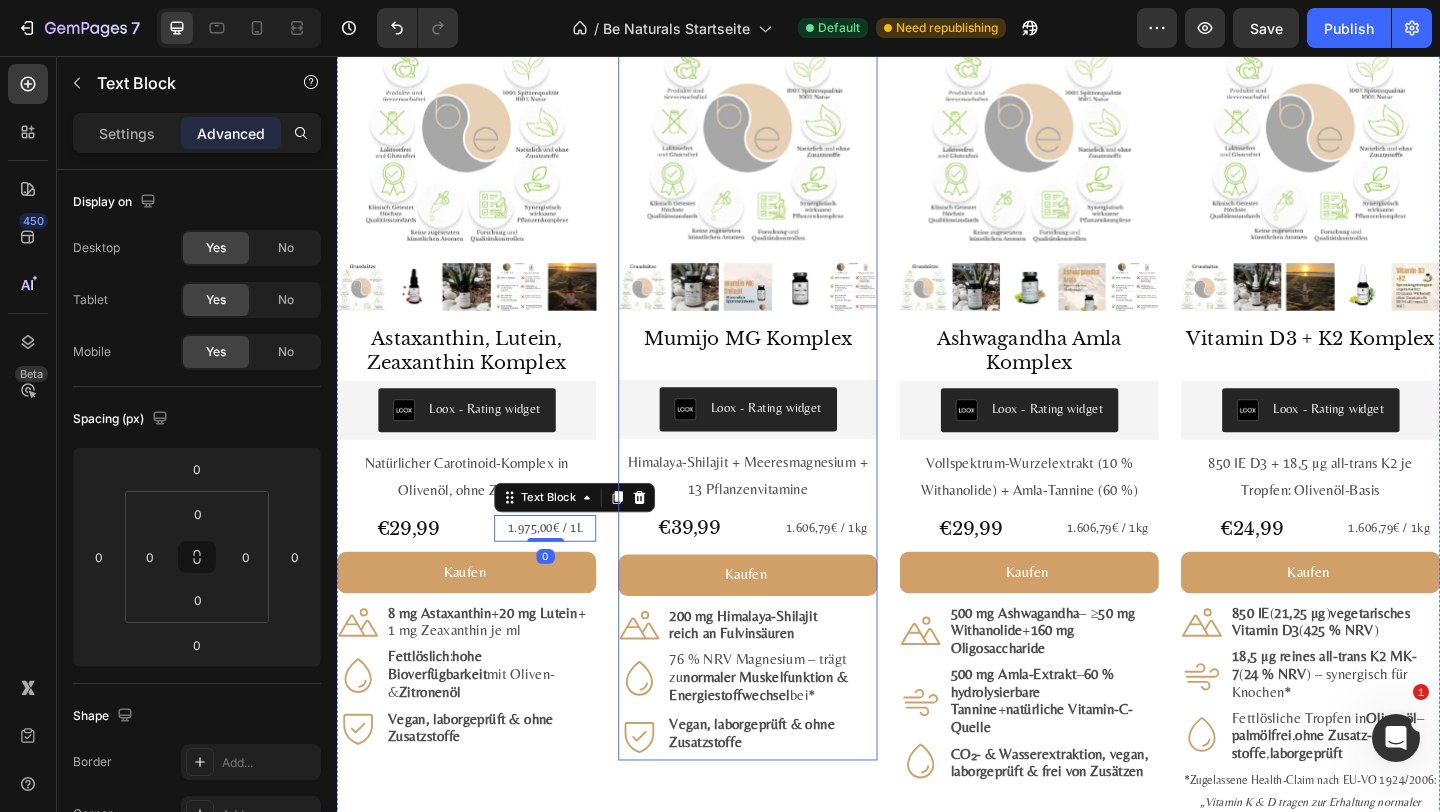 click on "Mumijo MG Komplex Product Title Loox - Rating widget Loox Himalaya-Shilajit + Meeres­magnesium + 13 Pflanzen­vitamine Text Block €39,99 Product Price Product Price 1.606,79€ / 1kg Text Block Row Kaufen Add to Cart
Icon 200 mg Himalaya-Shilajit reich an Fulvin­säuren Text Block Row
Icon 76 % NRV Magnesium – trägt zu  normaler Muskel­funktion & Energie­stoff­wechsel  bei* Text Block Row
Icon Vegan, labor­geprüft & ohne Zusatz­stoffe Text Block Row Row" at bounding box center [784, 585] 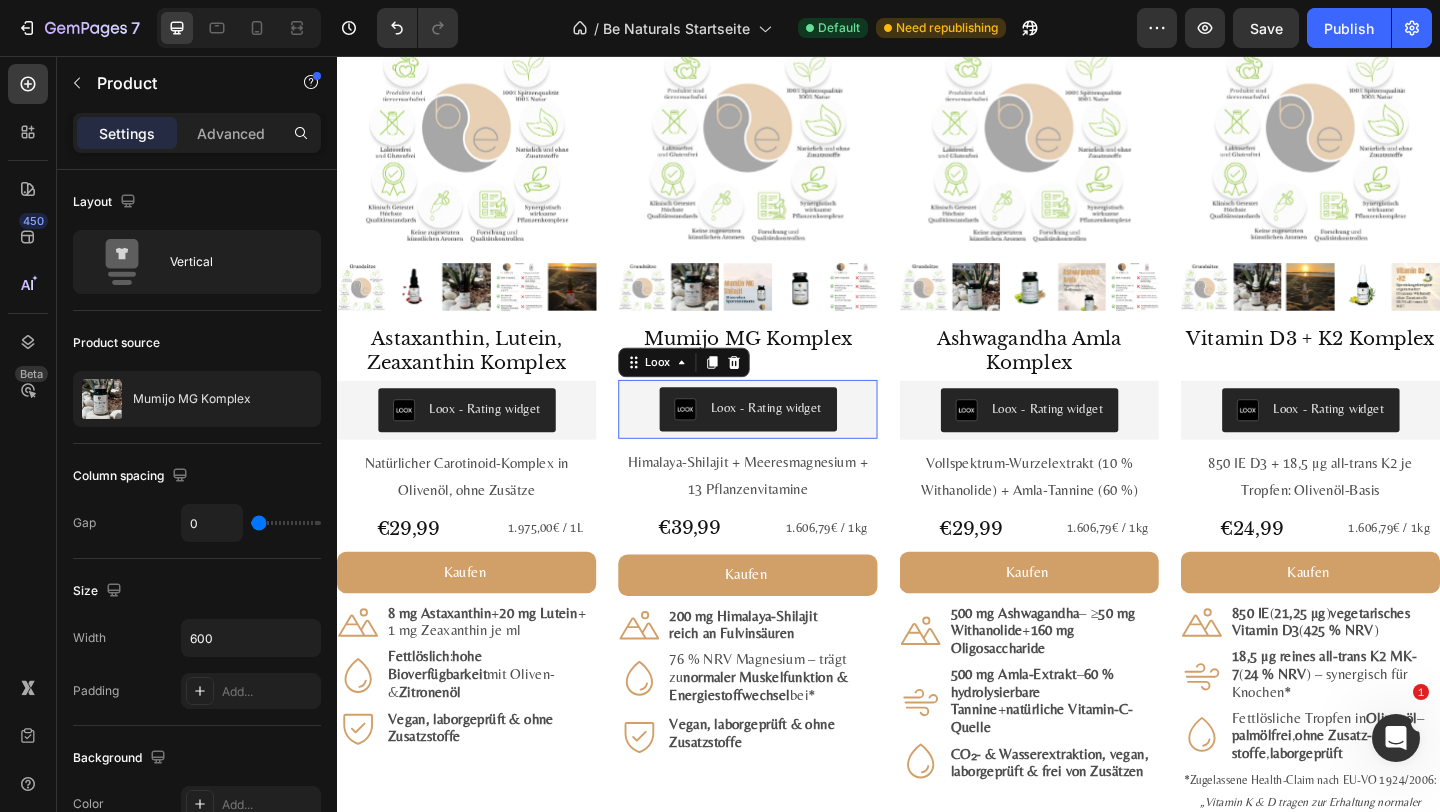 click on "Loox - Rating widget" at bounding box center [784, 440] 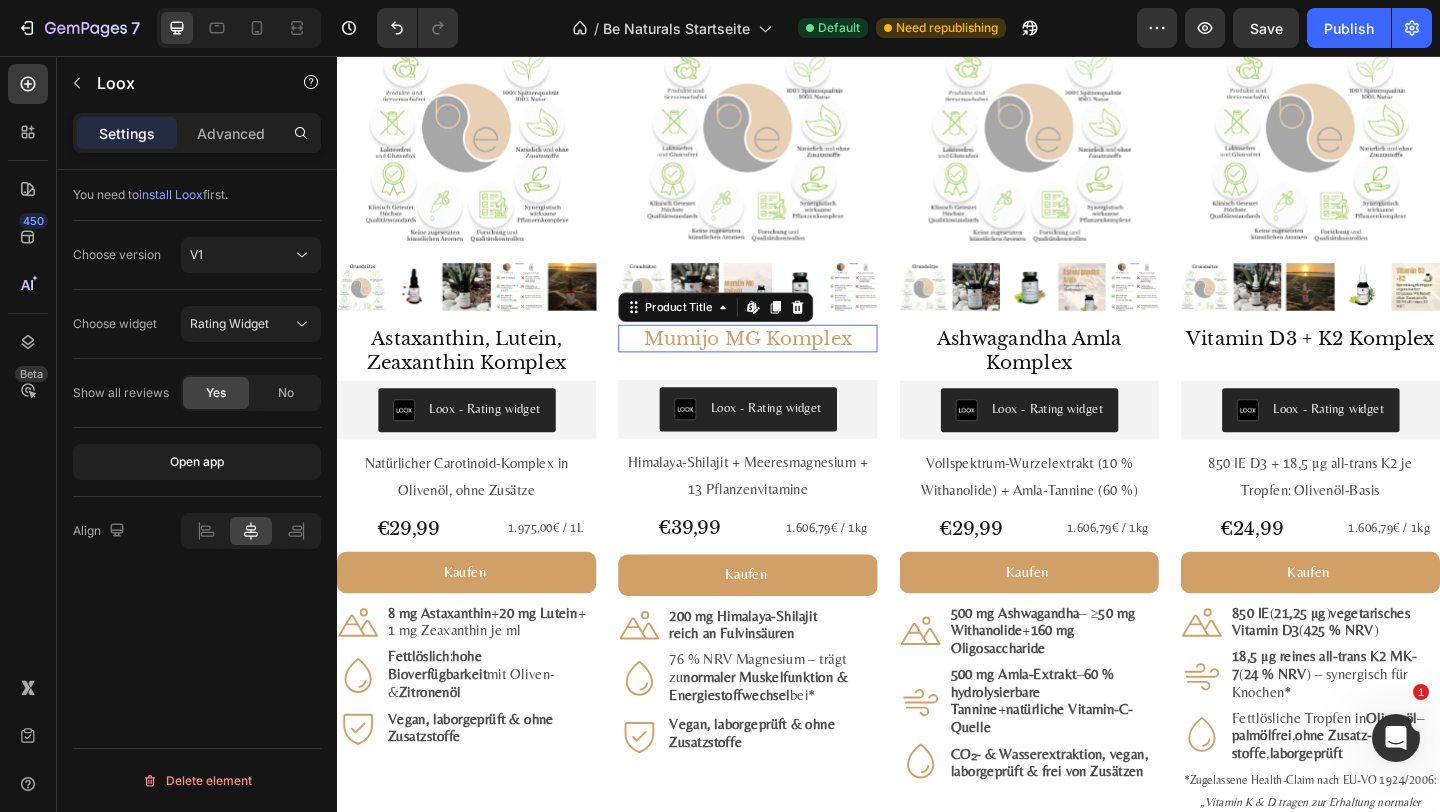 click on "Mumijo MG Komplex" at bounding box center [784, 363] 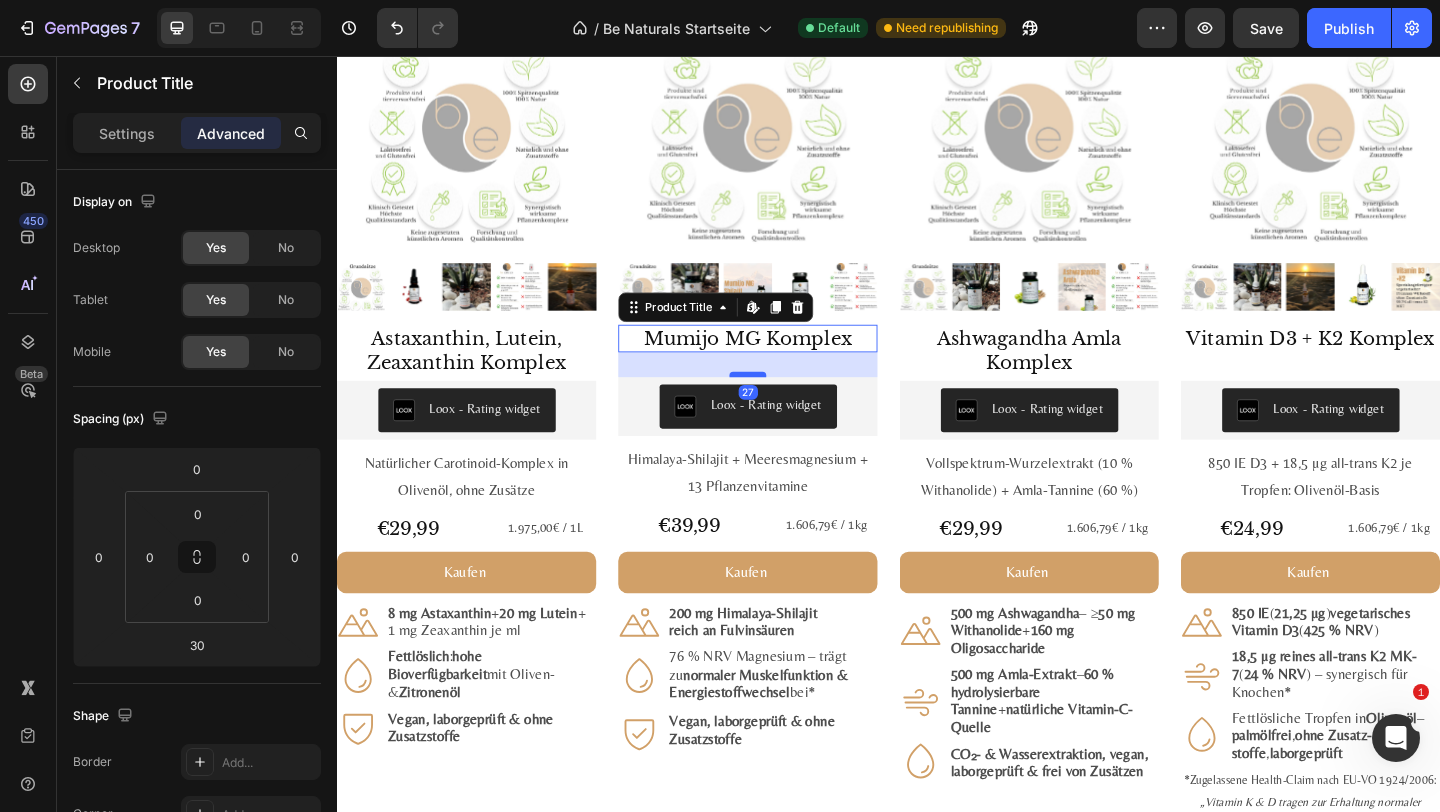click at bounding box center (784, 402) 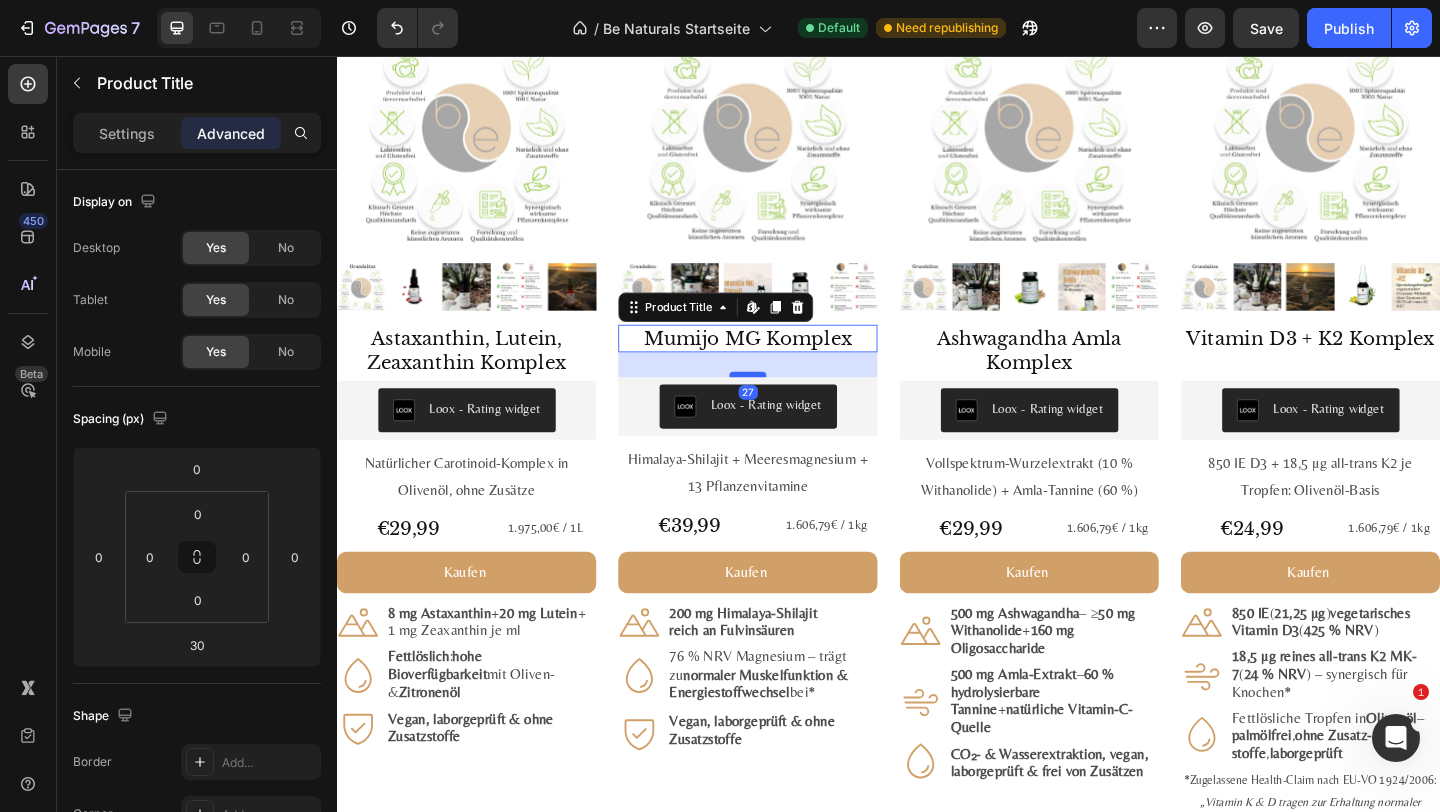 type on "27" 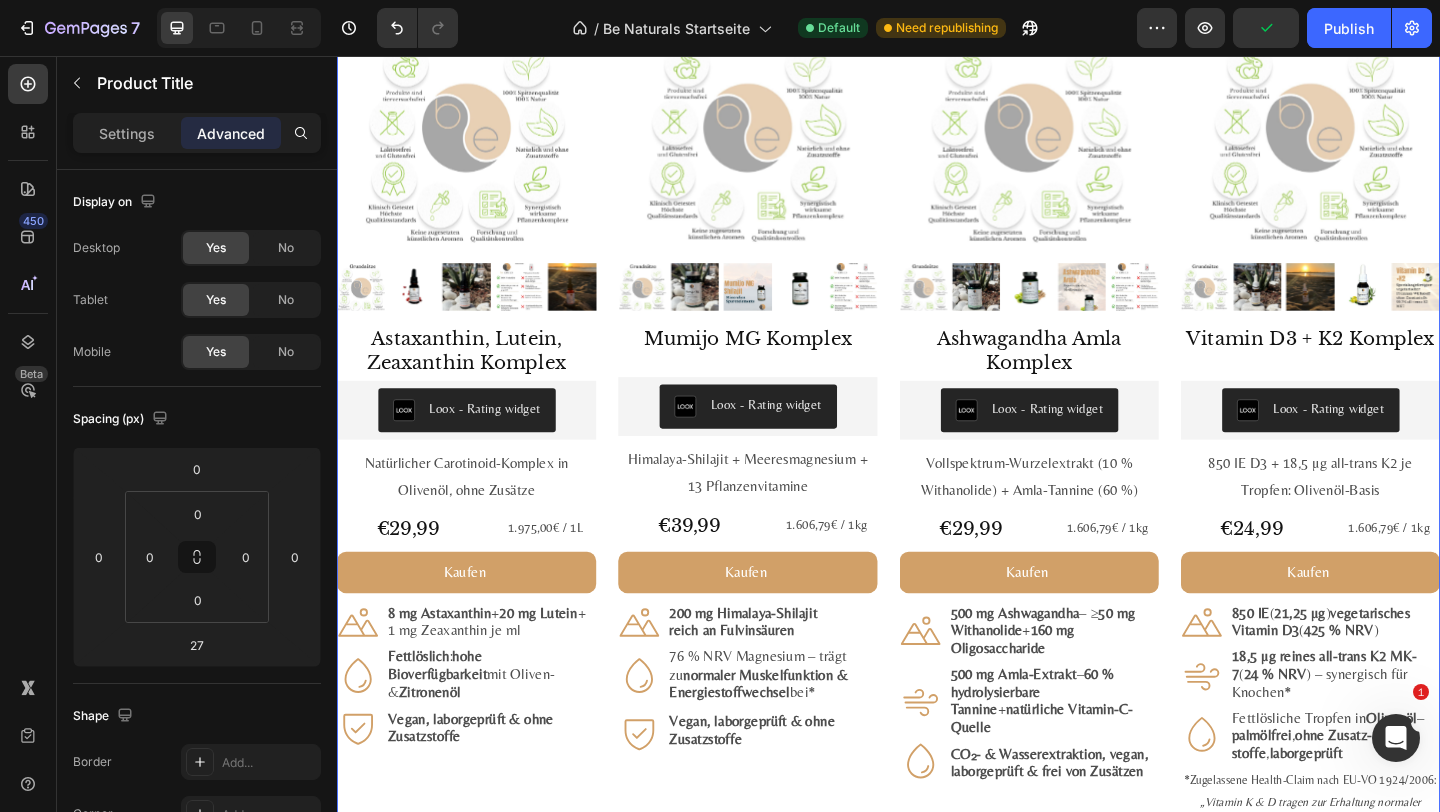 click on "#1 Bestseller Product Badge Product Images Astaxanthin, Lutein, Zeaxanthin Komplex Product Title Loox - Rating widget Loox Natürlicher Carotinoid-Komplex in Olivenöl, ohne Zusätze Text Block €29,99 Product Price Product Price 1.975,00€ / 1L Text Block Row Kaufen Add to Cart
Icon 8 mg Astaxanthin  +  20 mg Lutein  + 1 mg Zeaxanthin je ml Text Block Row
Icon Fettlöslich :  hohe Bioverfügbarkeit  mit Oliven- &  Zitronenöl Text Block Row
Icon Vegan, labor­geprüft & ohne Zusatz­stoffe Text Block Row Row Product #2 Bestseller Product Badge Product Images Mumijo MG Komplex Product Title Loox - Rating widget Loox Himalaya-Shilajit + Meeres­magnesium + 13 Pflanzen­vitamine Text Block €39,99 Product Price Product Price 1.606,79€ / 1kg Text Block Row Kaufen Add to Cart
Icon 200 mg Himalaya-Shilajit reich an Fulvin­säuren Text Block Row
Icon 76 % NRV Magnesium – trägt zu   bei* Text Block Row
Icon Row )" at bounding box center [937, 486] 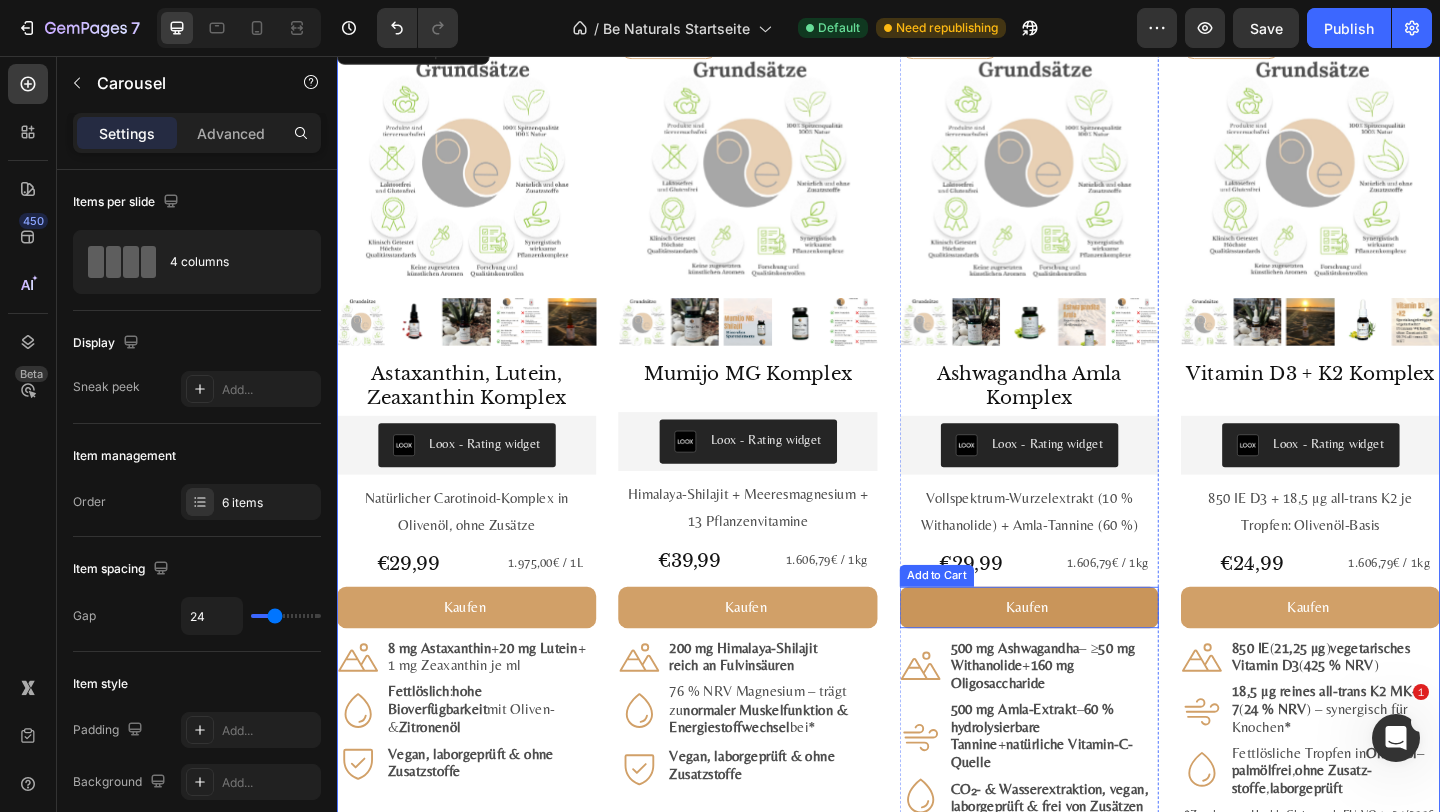 scroll, scrollTop: 2211, scrollLeft: 0, axis: vertical 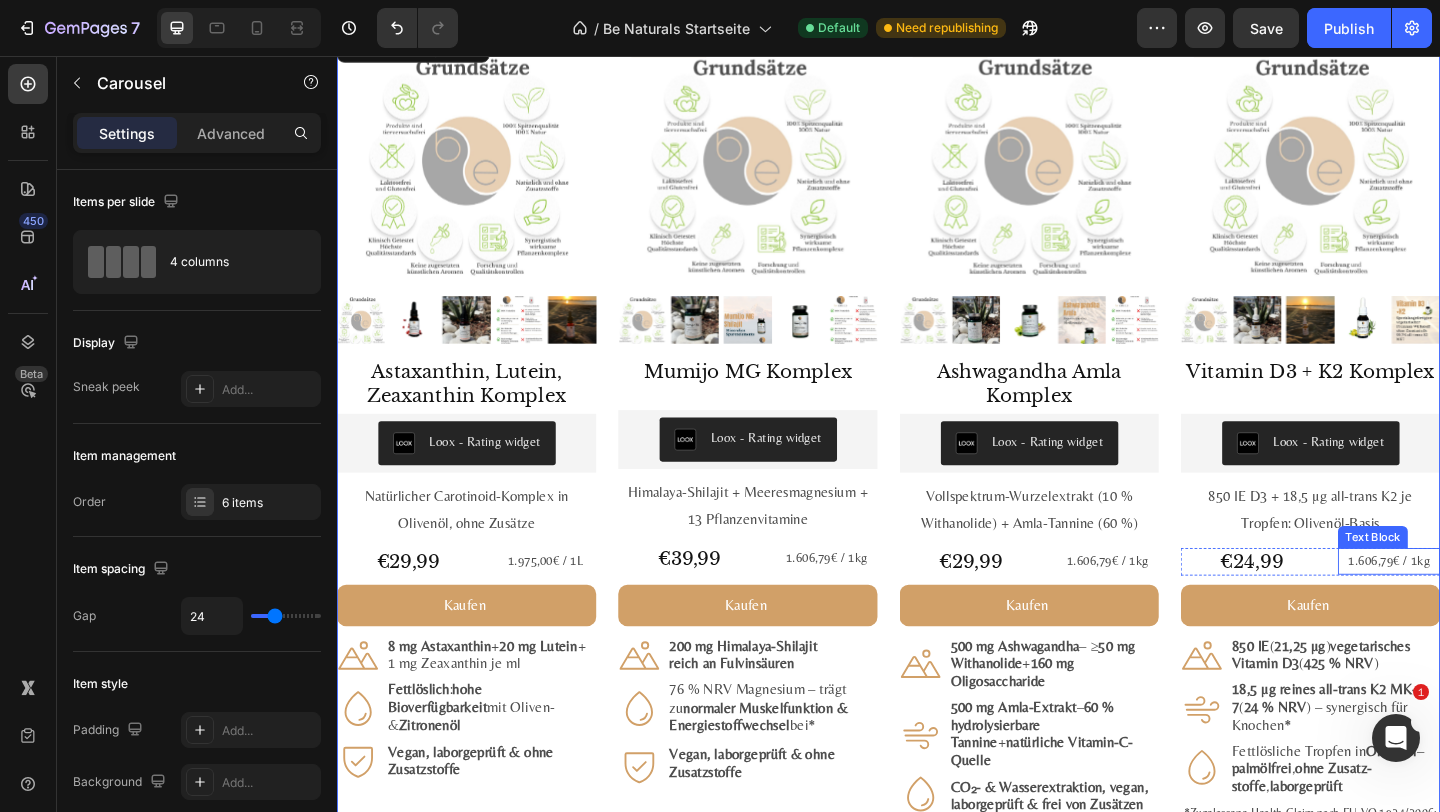 click on "1.606,79€ / 1kg" at bounding box center (1481, 605) 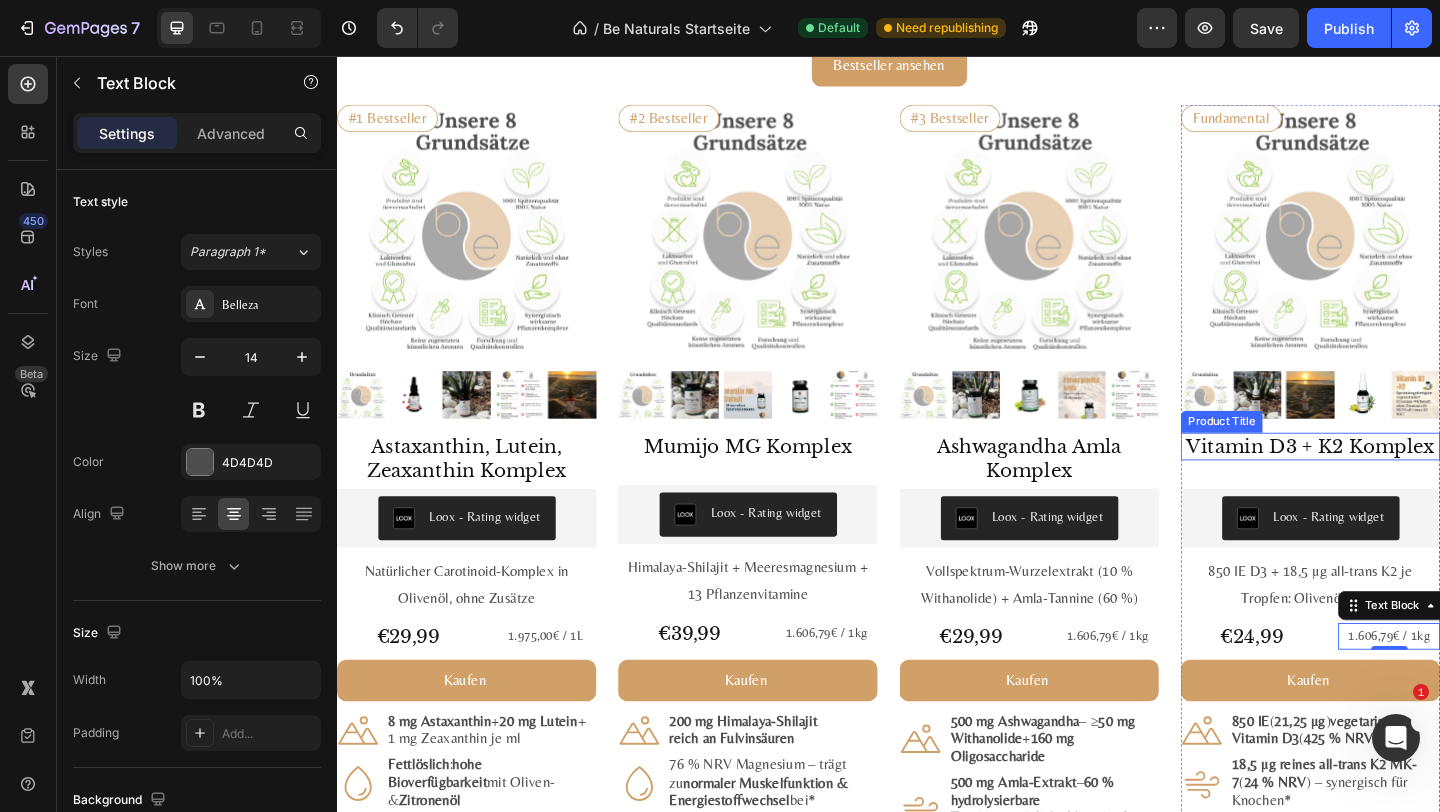 scroll, scrollTop: 1987, scrollLeft: 0, axis: vertical 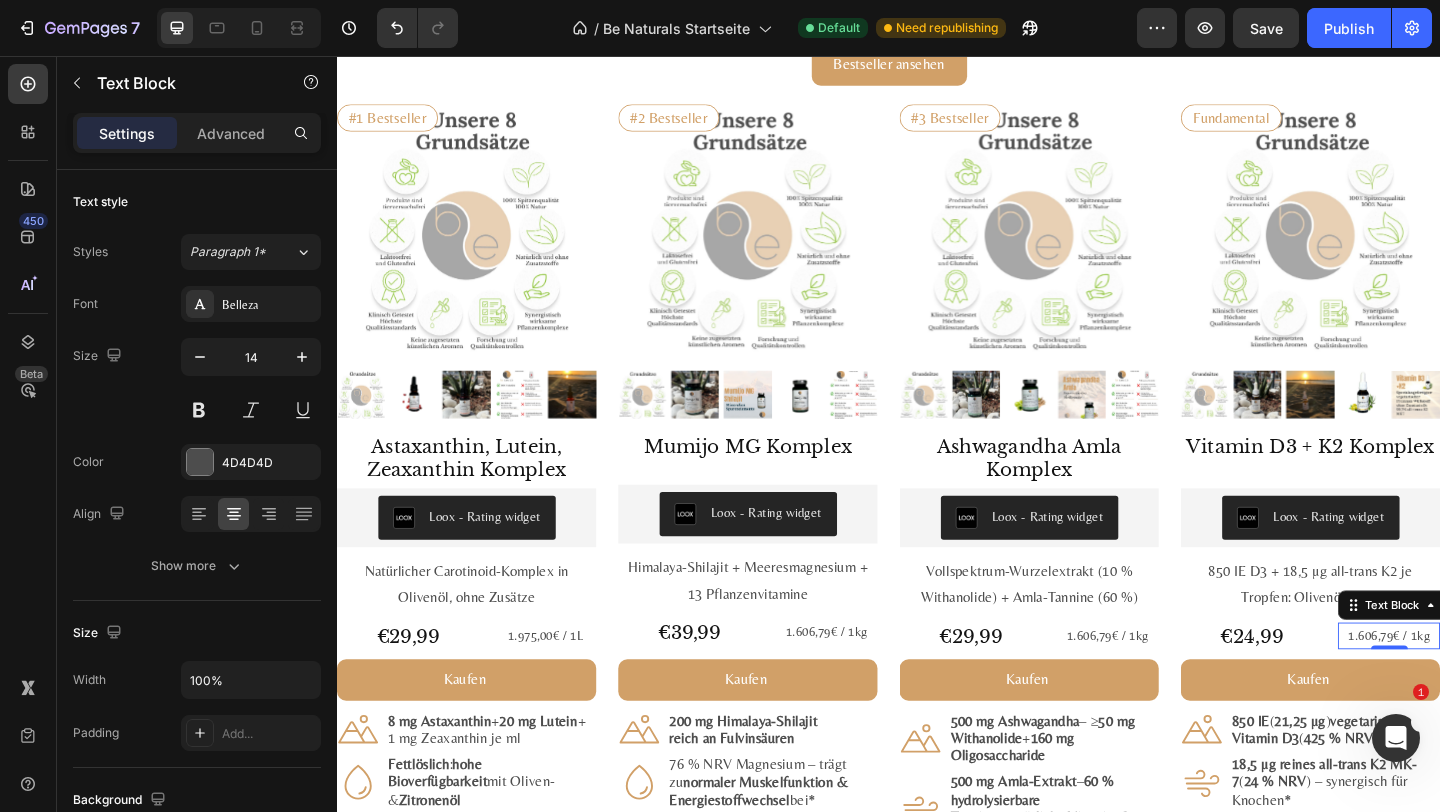 click on "[NUMBER] Version history / Be Naturals Startseite Default Need republishing Preview Save Publish" 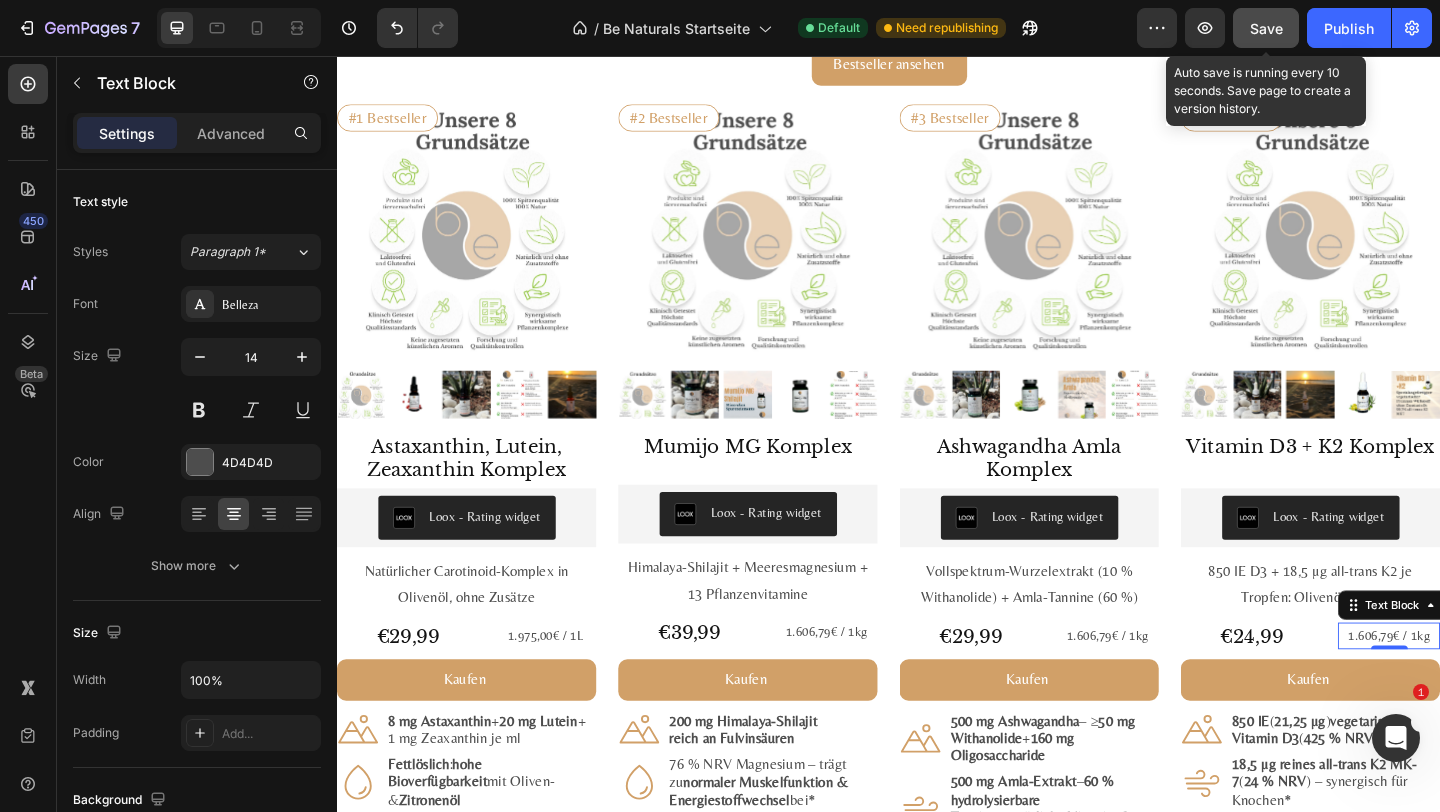click on "Save" at bounding box center [1266, 28] 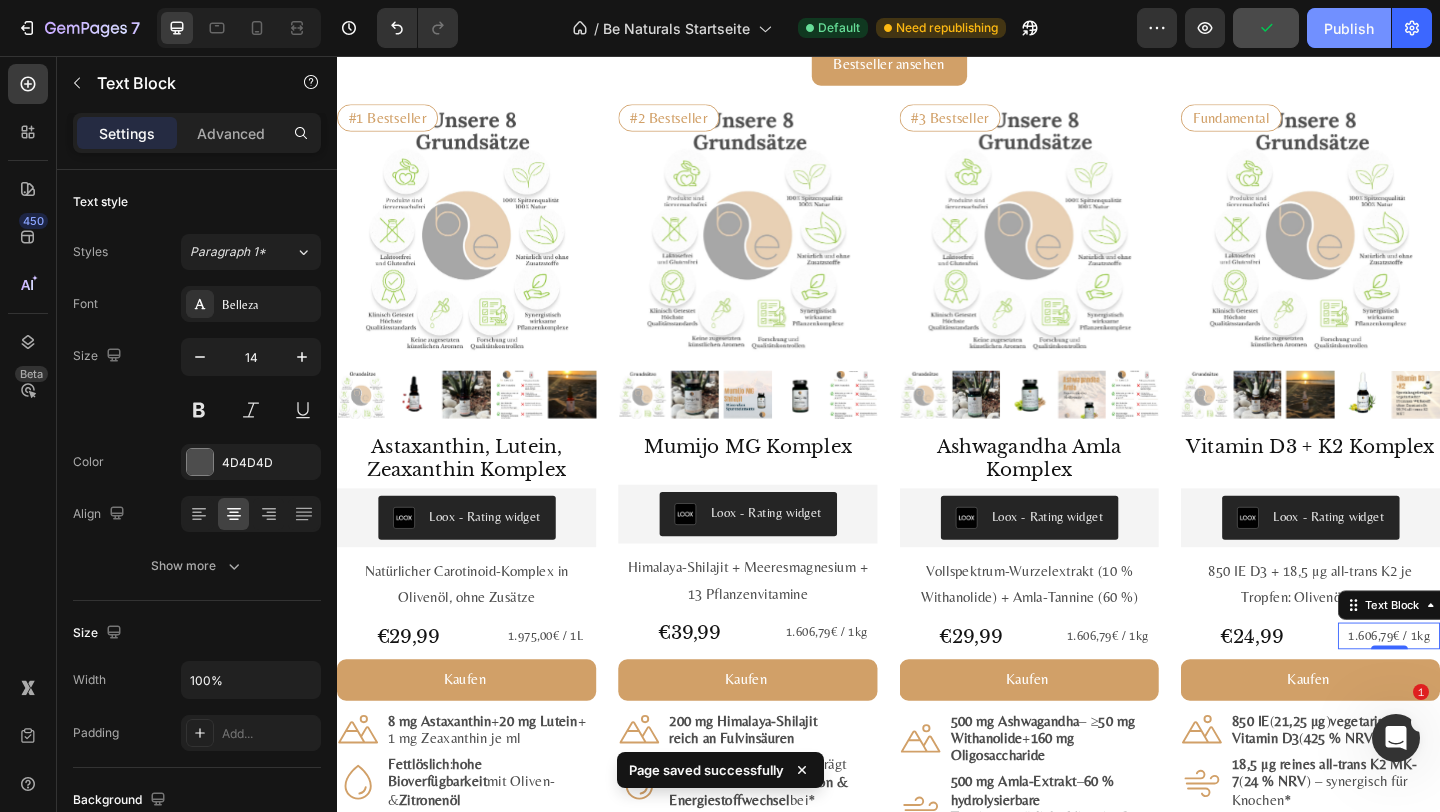 click on "Publish" at bounding box center (1349, 28) 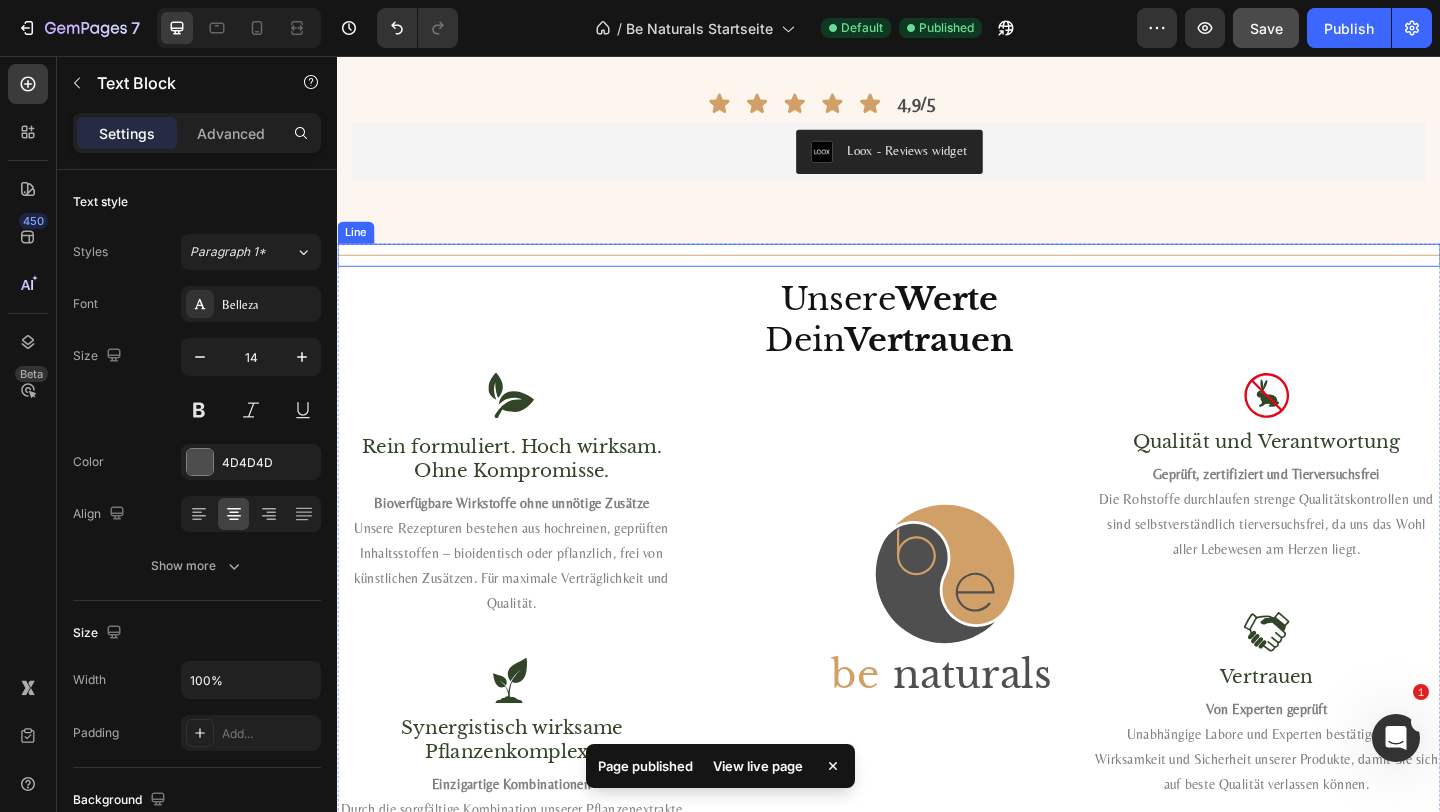 scroll, scrollTop: 3292, scrollLeft: 0, axis: vertical 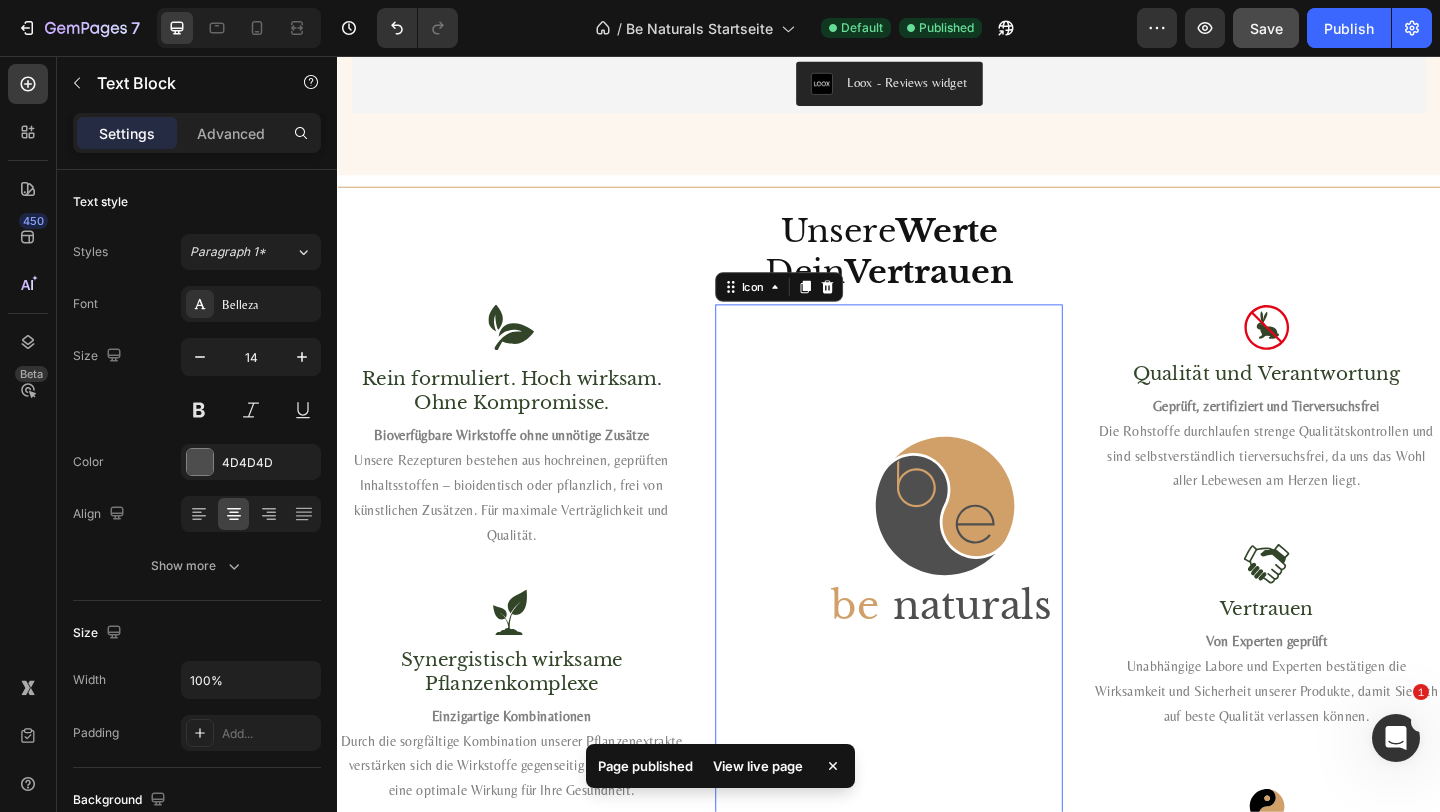 click on ".id528733604650418986 .cls-1, .cls-2 {
fill: #d1a068;
}
.id528733604650418986 .cls-3, .cls-4 {
fill: #4f4f4f;
}
.id528733604650418986 .cls-4 {
letter-spacing: 0em;
}
.id528733604650418986 .cls-5 {
font-family: LibreBaskerville-Regular, 'Libre Baskerville';
font-size: 169px;
}
.id528733604650418986 .cls-2, .cls-6 {
letter-spacing: 0em;
}
.id528733604650418986 .cls-7 {
fill: #d1a068;
}
.id528733604650418986 .cls-7, .cls-8 {
display: none;
}
be   naturals" 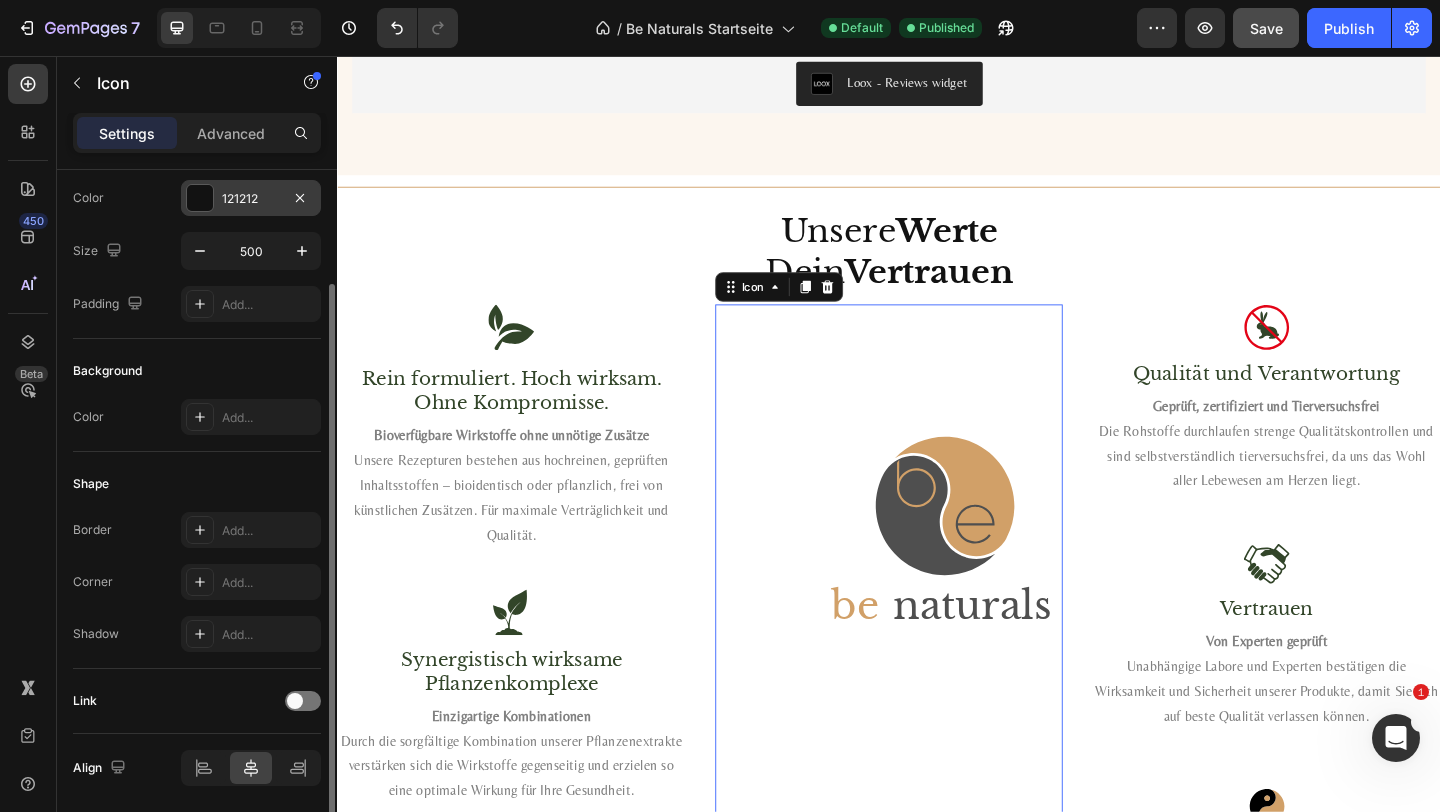 scroll, scrollTop: 172, scrollLeft: 0, axis: vertical 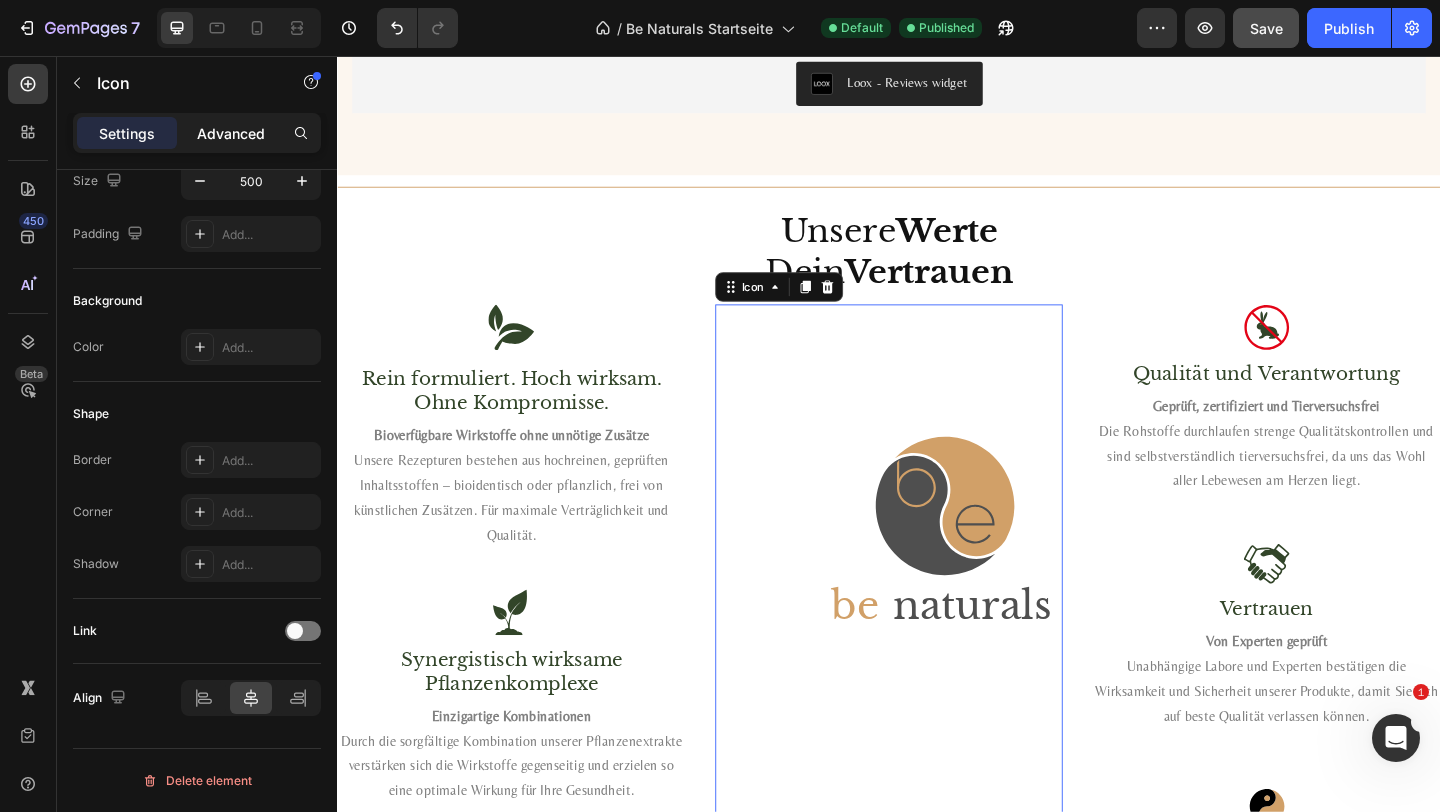 click on "Advanced" 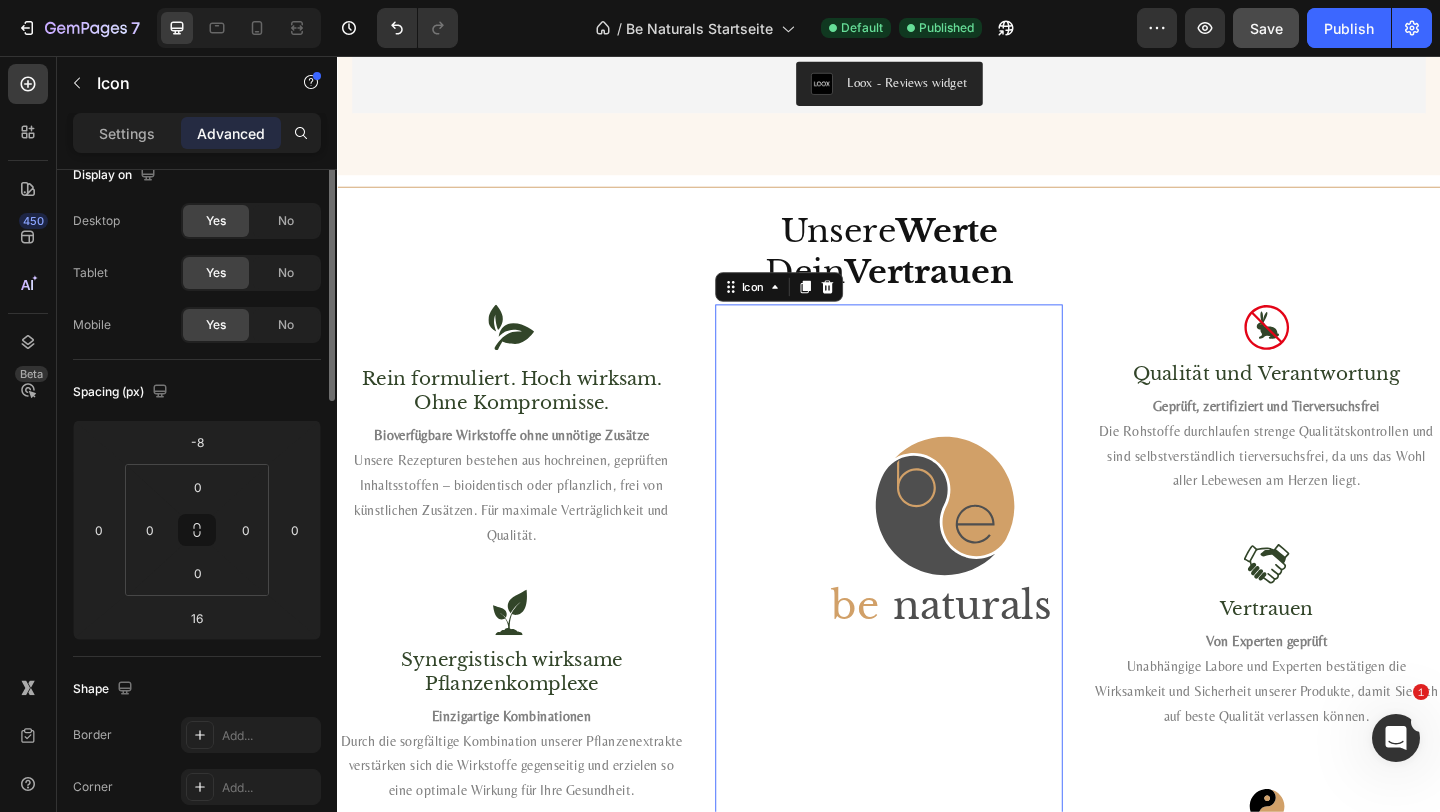 scroll, scrollTop: 0, scrollLeft: 0, axis: both 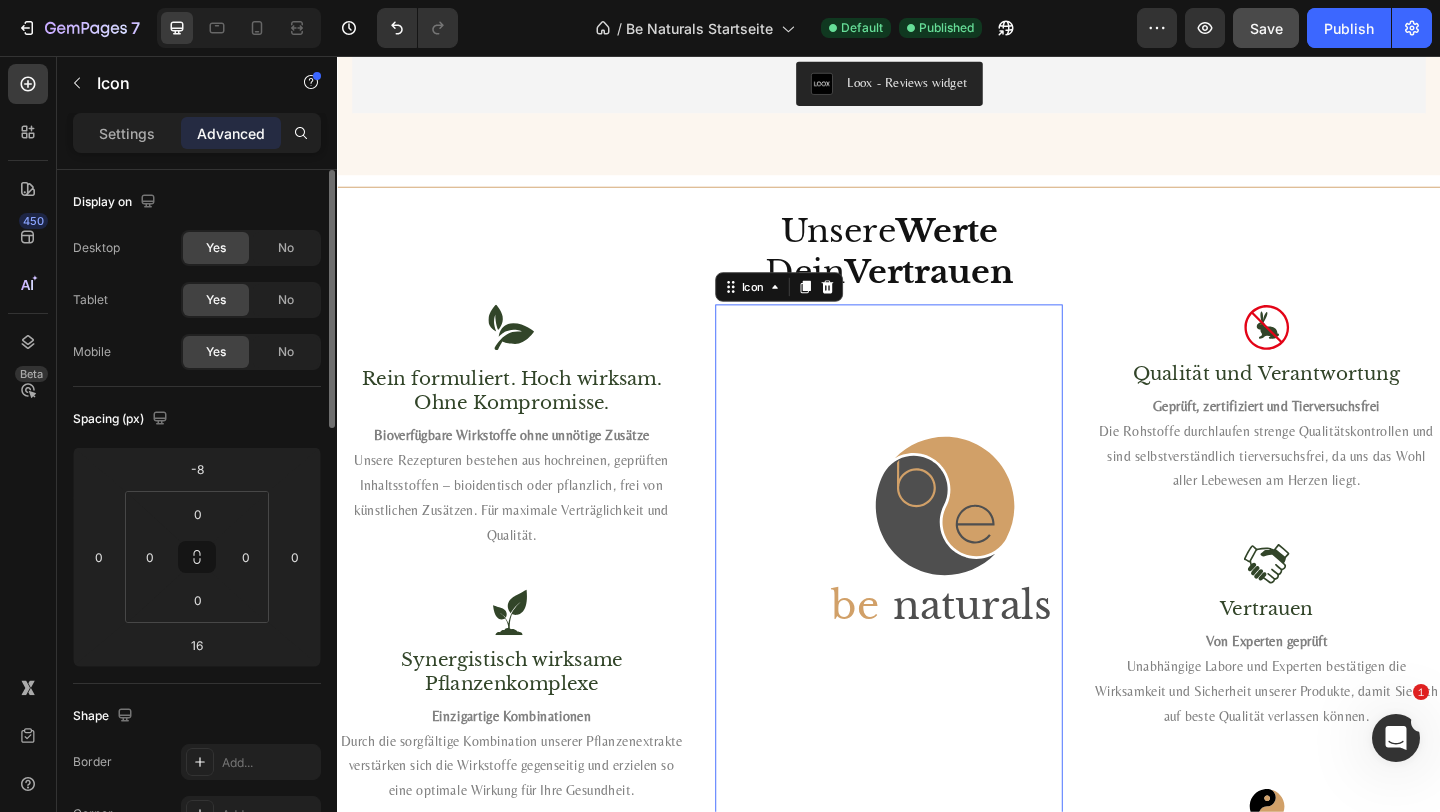 click on "Settings" at bounding box center [127, 133] 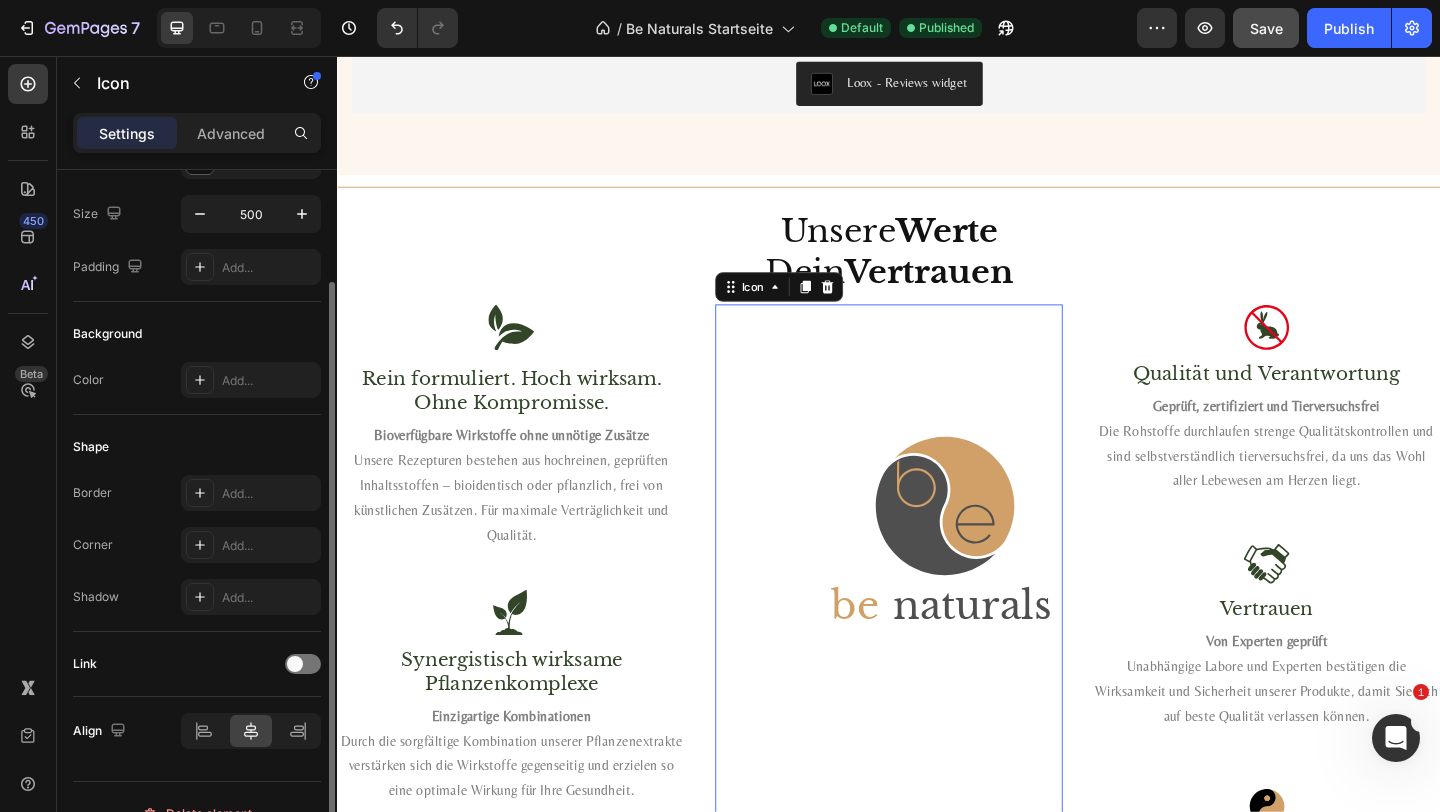 scroll, scrollTop: 172, scrollLeft: 0, axis: vertical 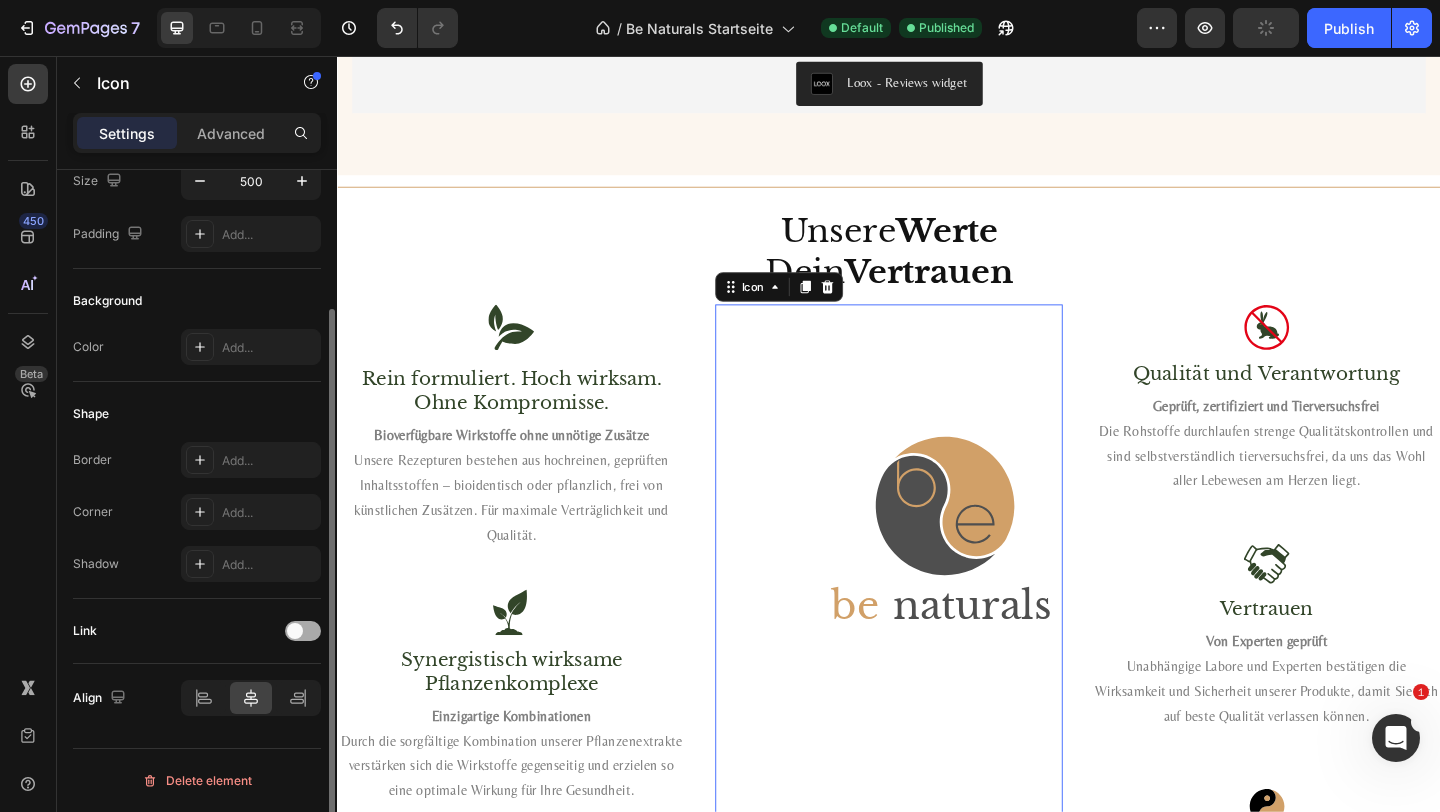 click at bounding box center [295, 631] 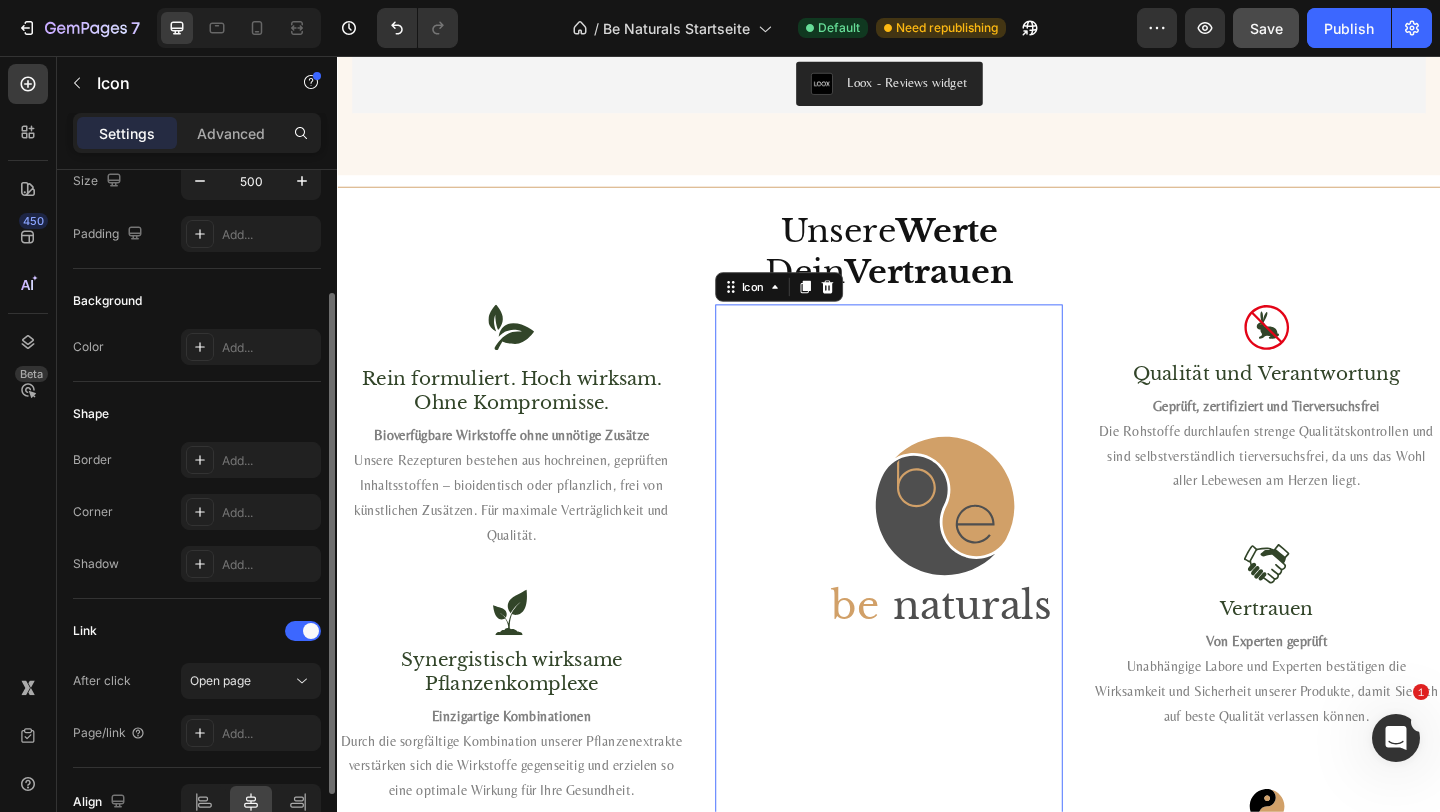 click on "Link" at bounding box center (197, 631) 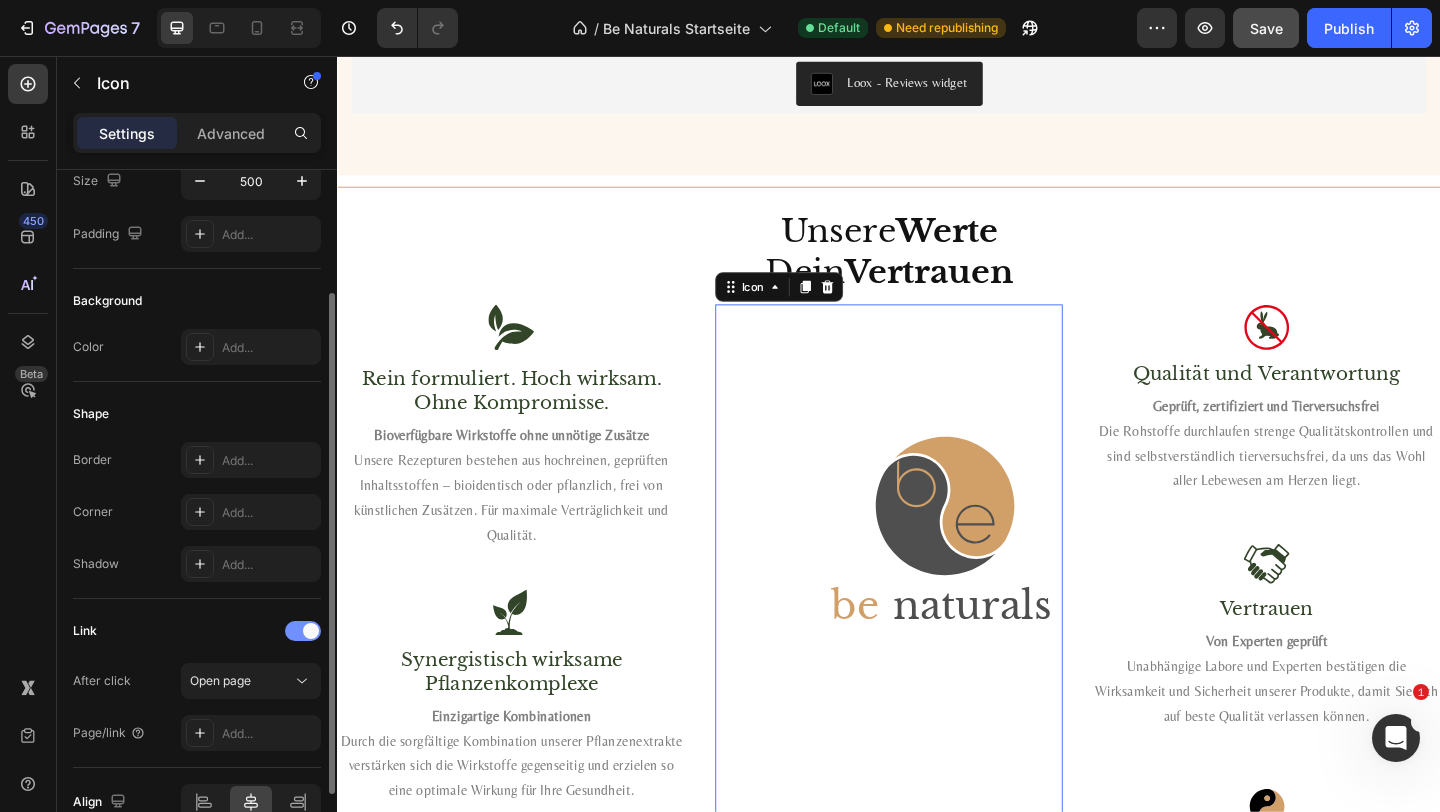 click at bounding box center (303, 631) 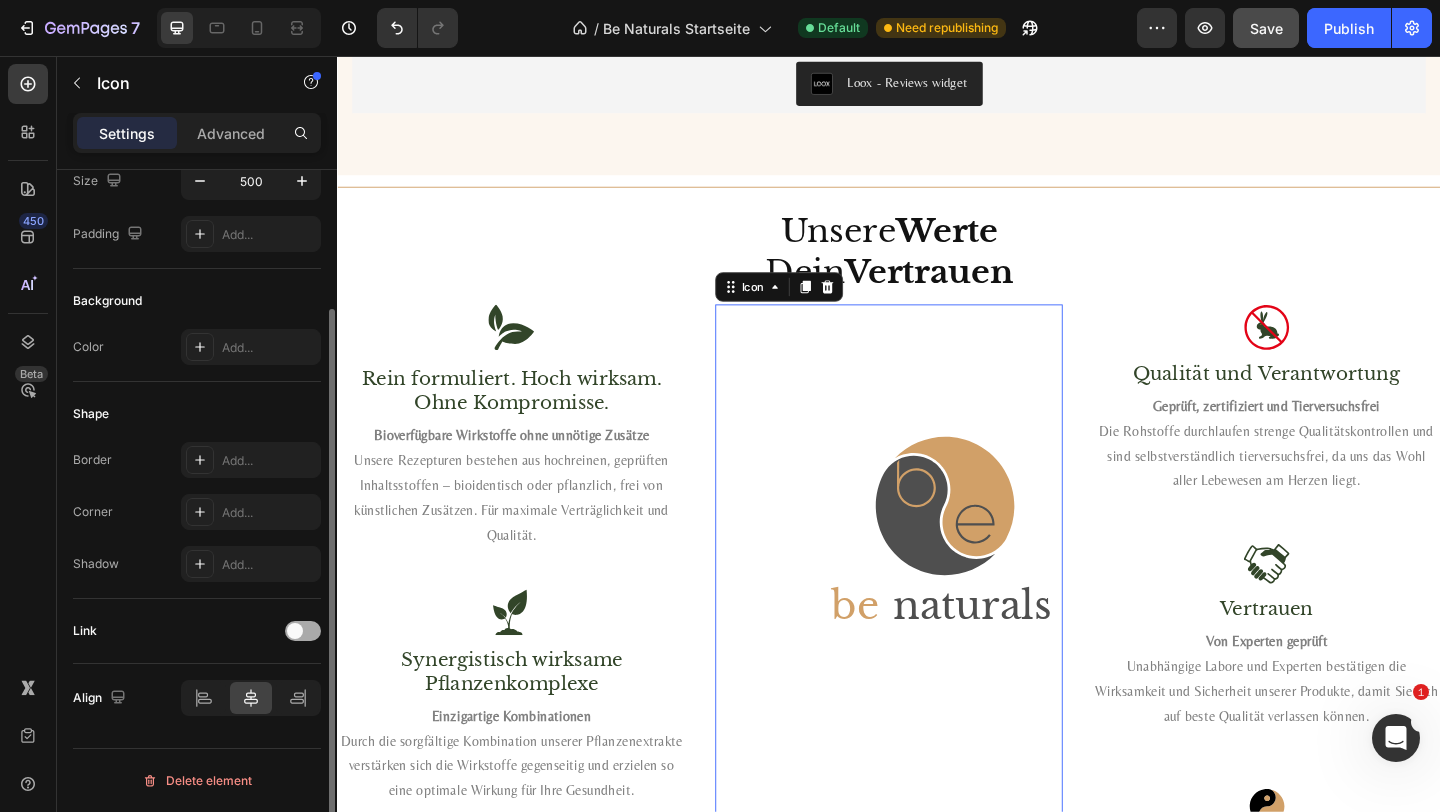 click at bounding box center [303, 631] 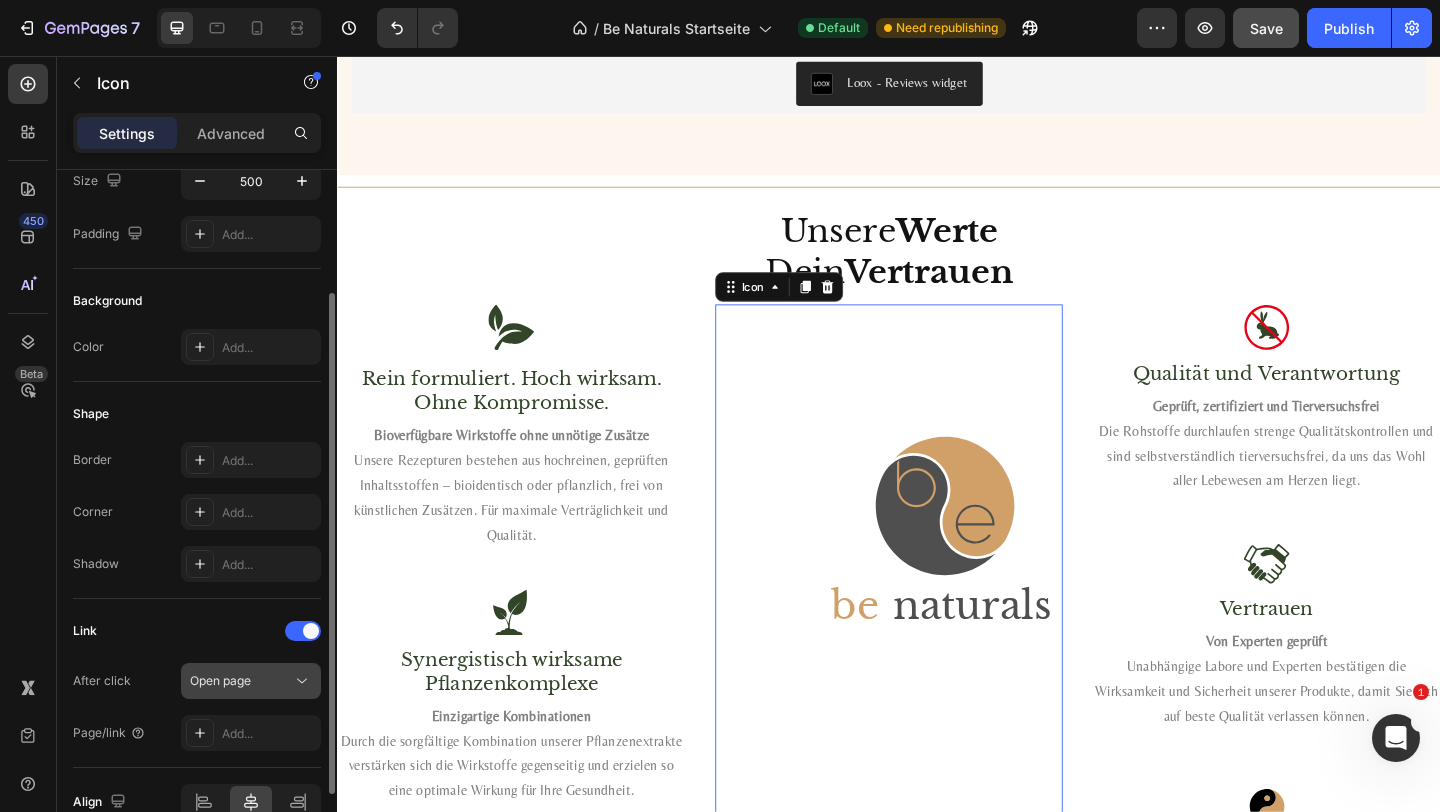click on "Open page" at bounding box center [241, 681] 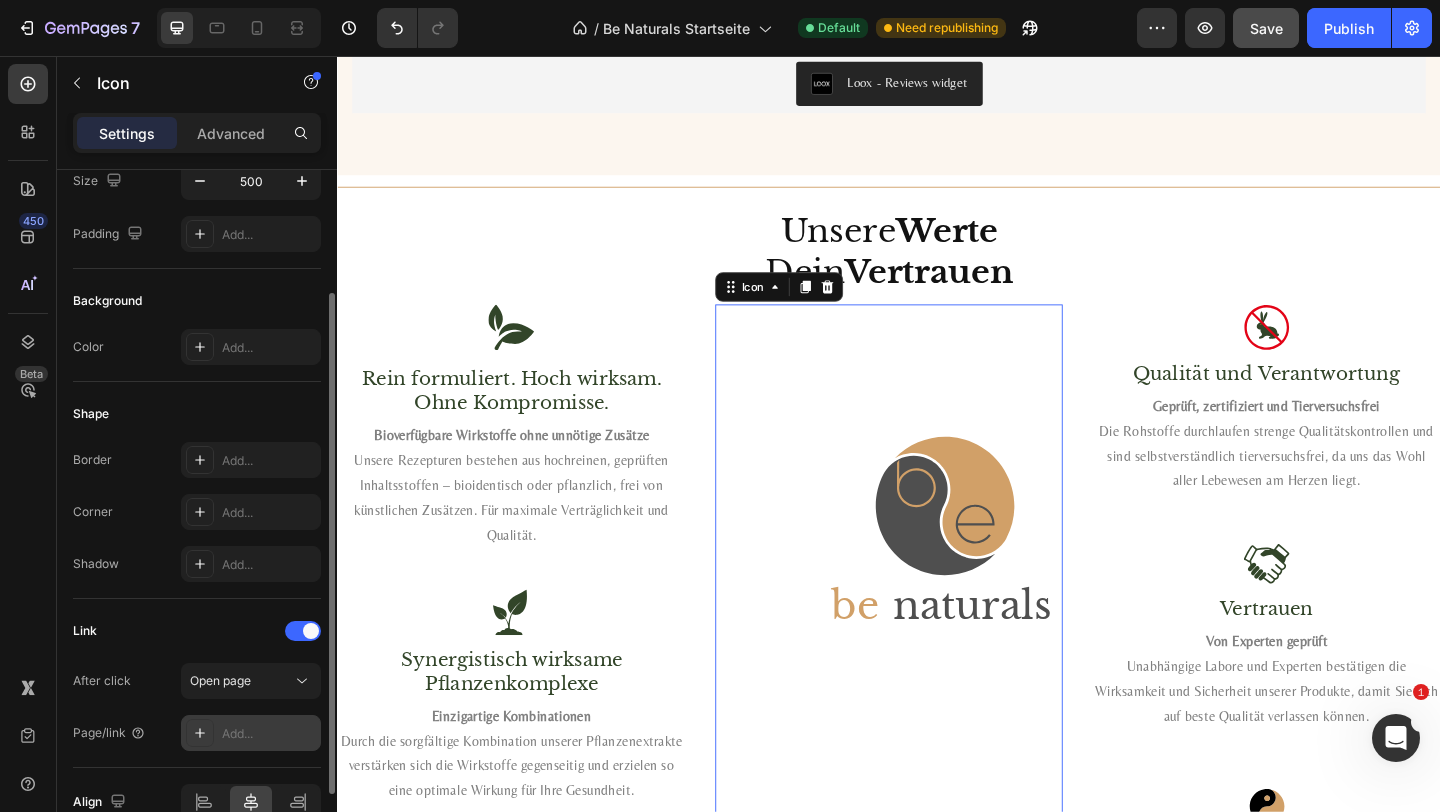 click on "Add..." at bounding box center (269, 734) 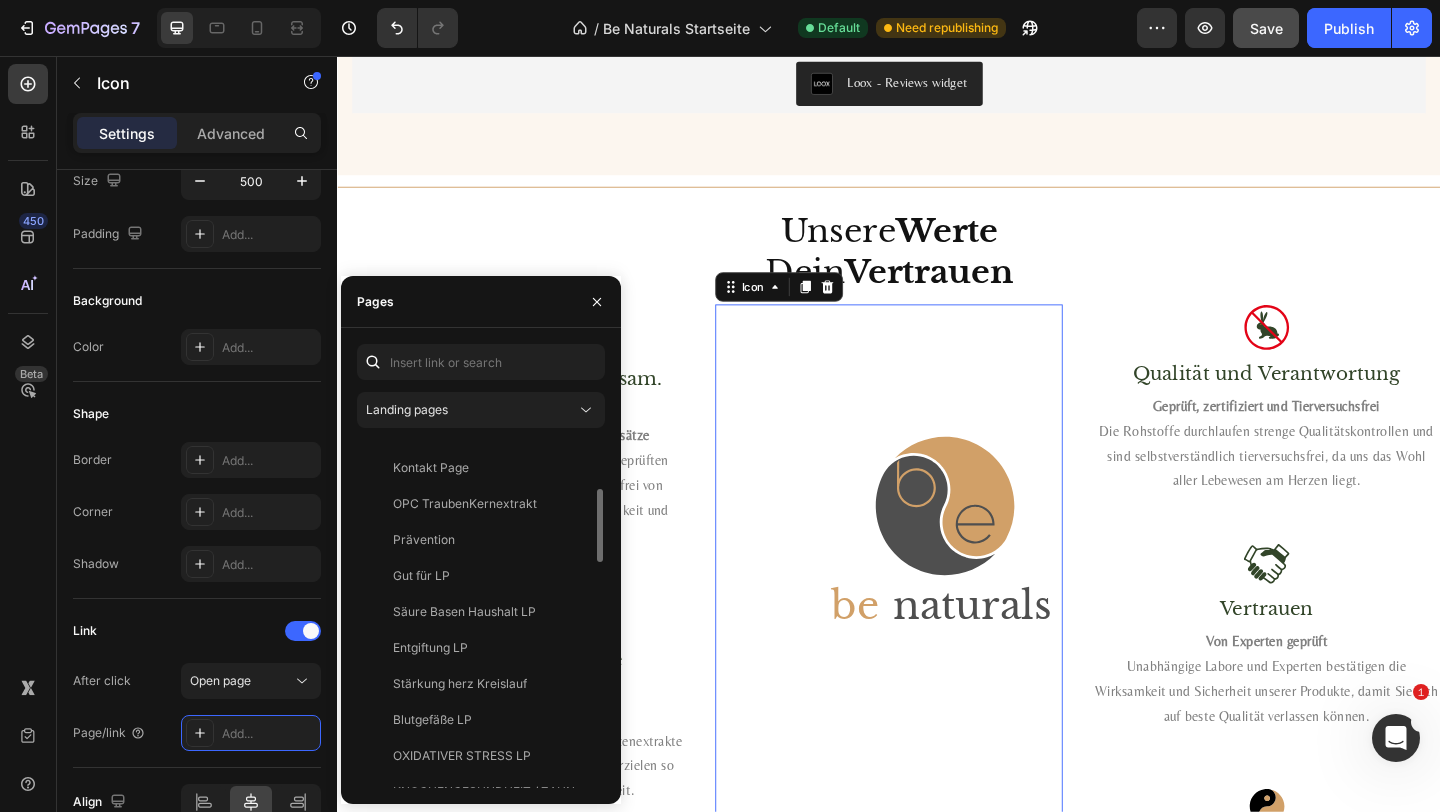 scroll, scrollTop: 0, scrollLeft: 0, axis: both 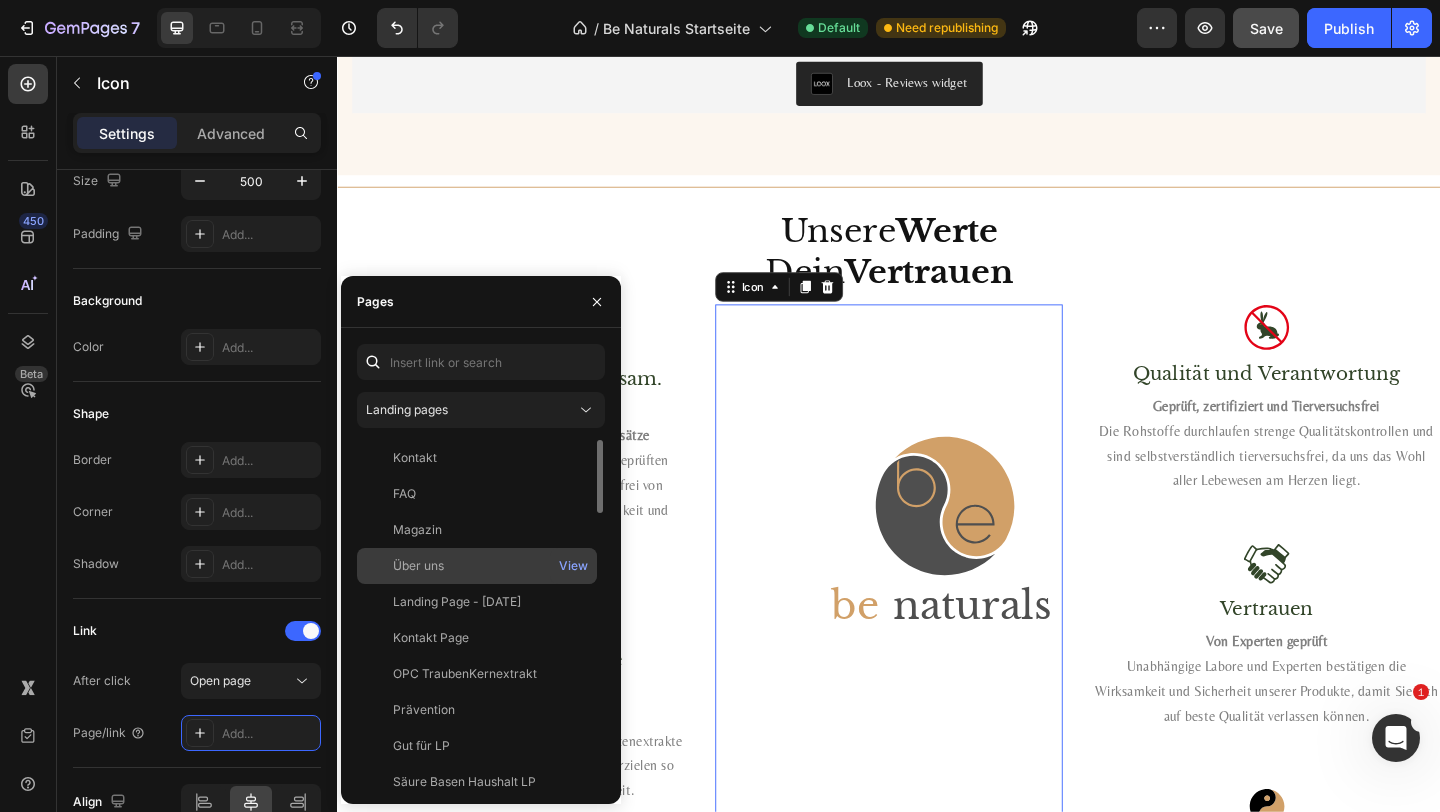 click on "Über uns" at bounding box center (477, 566) 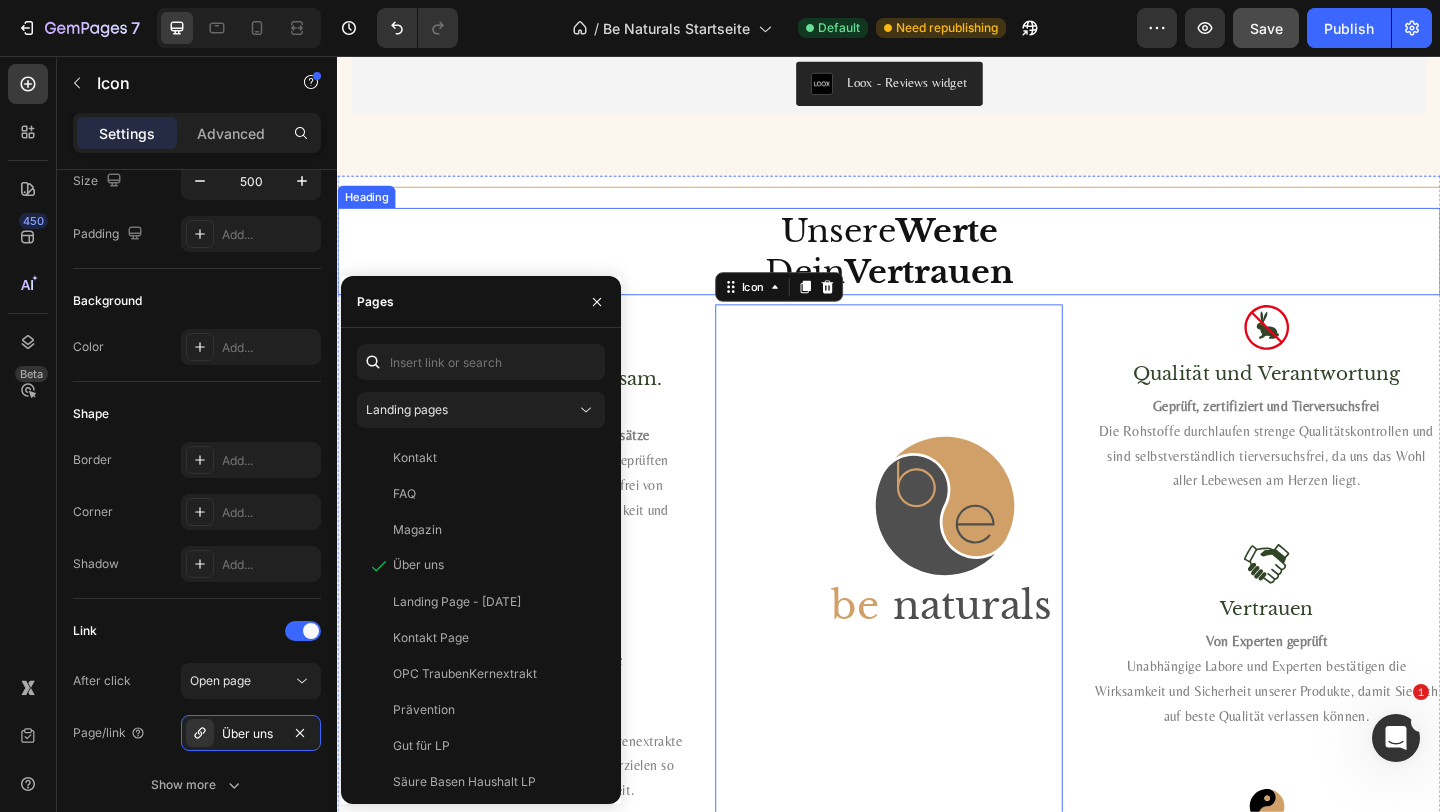 click on "Unsere  Werte Dein  Vertrauen" at bounding box center (937, 268) 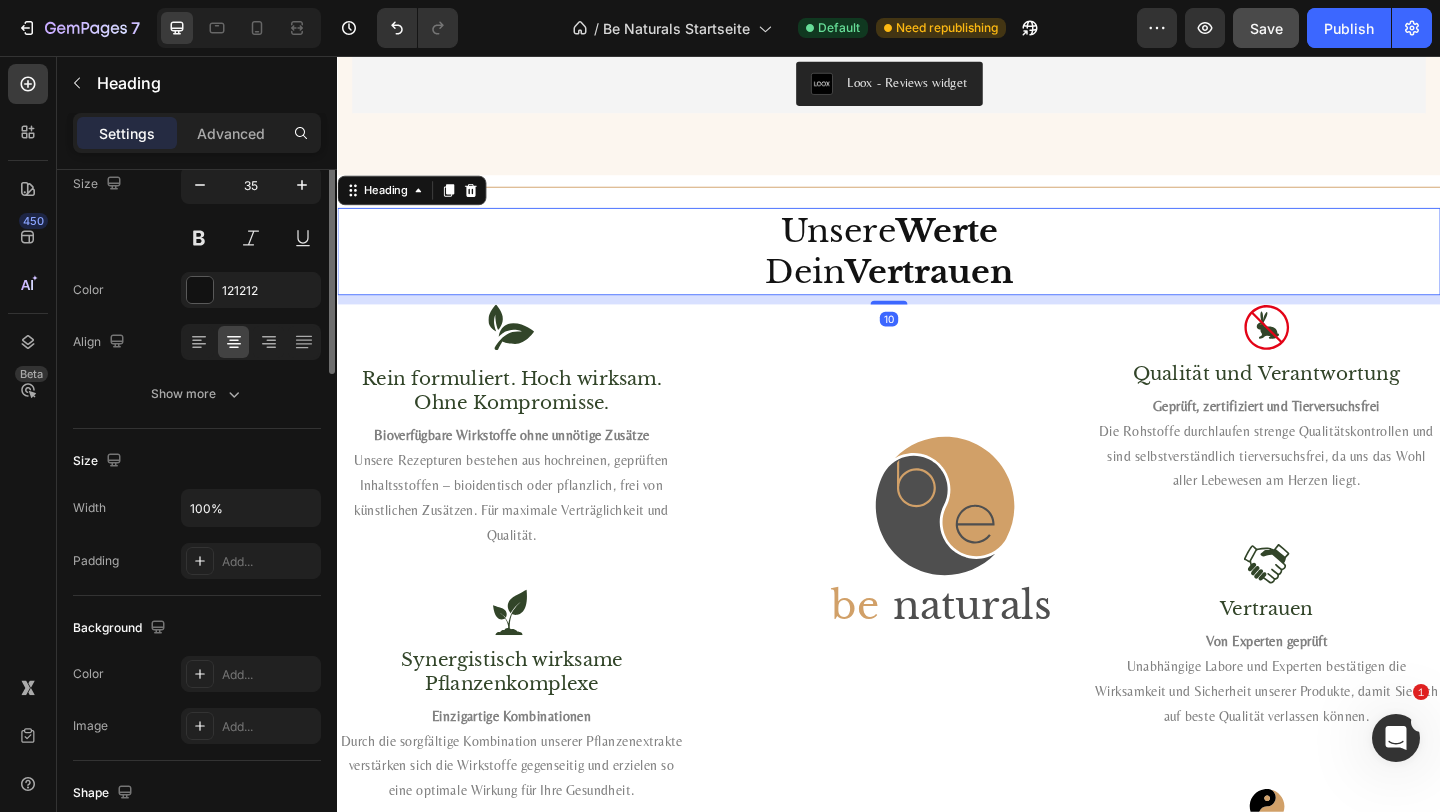 scroll, scrollTop: 0, scrollLeft: 0, axis: both 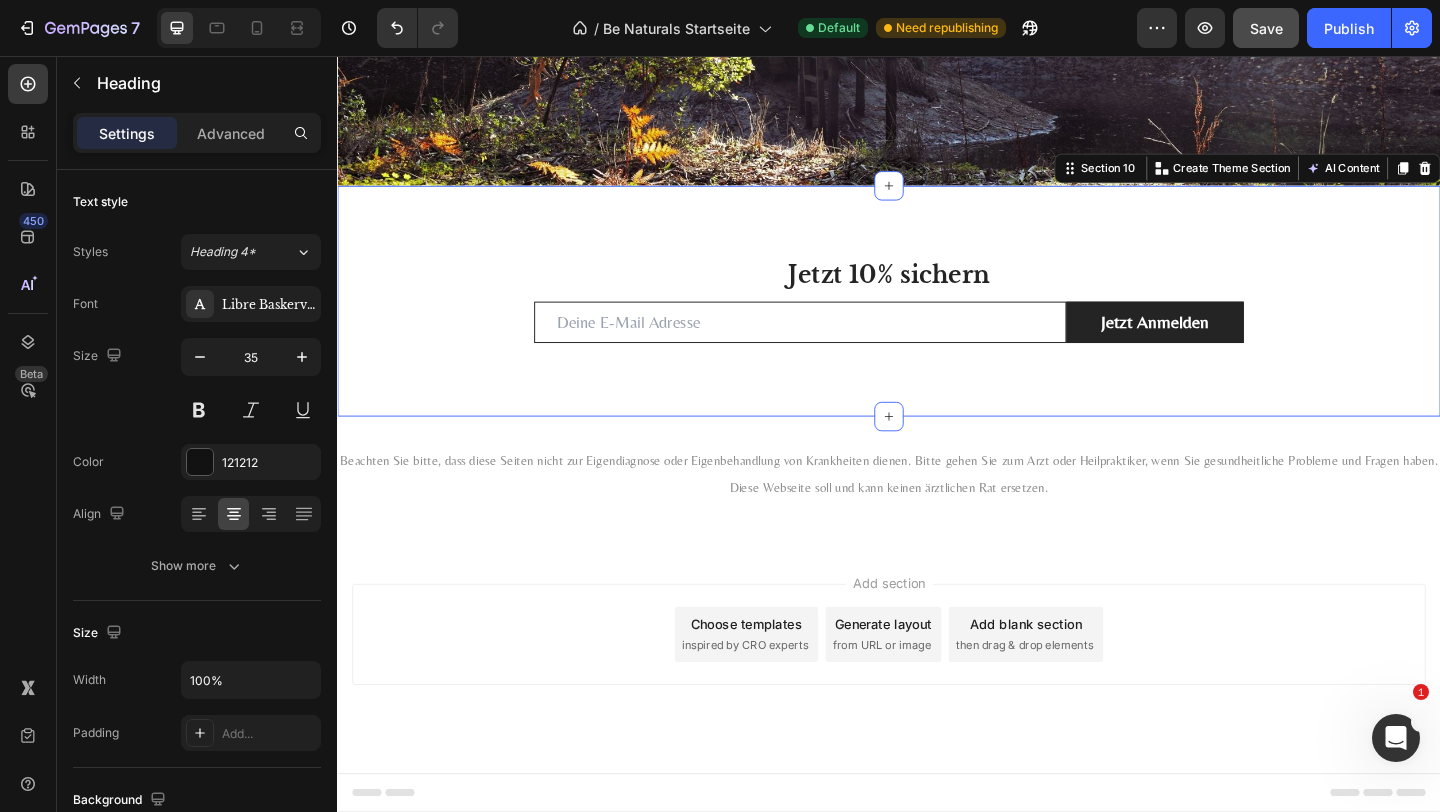 click on "Jetzt 10% sichern Heading Row Email Field Jetzt Anmelden Submit Button Row Newsletter Row Row Section 10   Create Theme Section AI Content Write with GemAI What would you like to describe here? Tone and Voice Persuasive Product Getting products... Show more Generate" at bounding box center [937, 323] 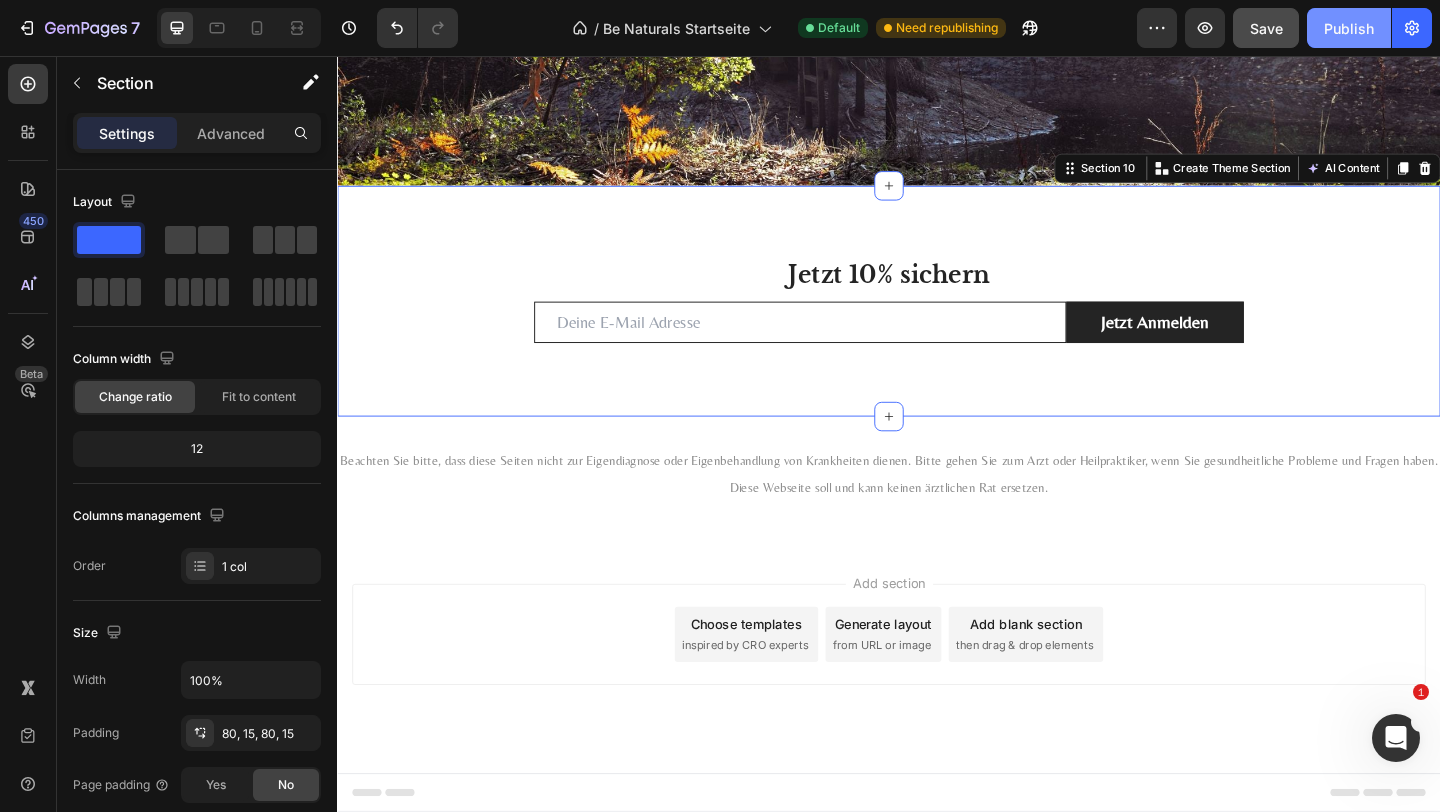 click on "Publish" 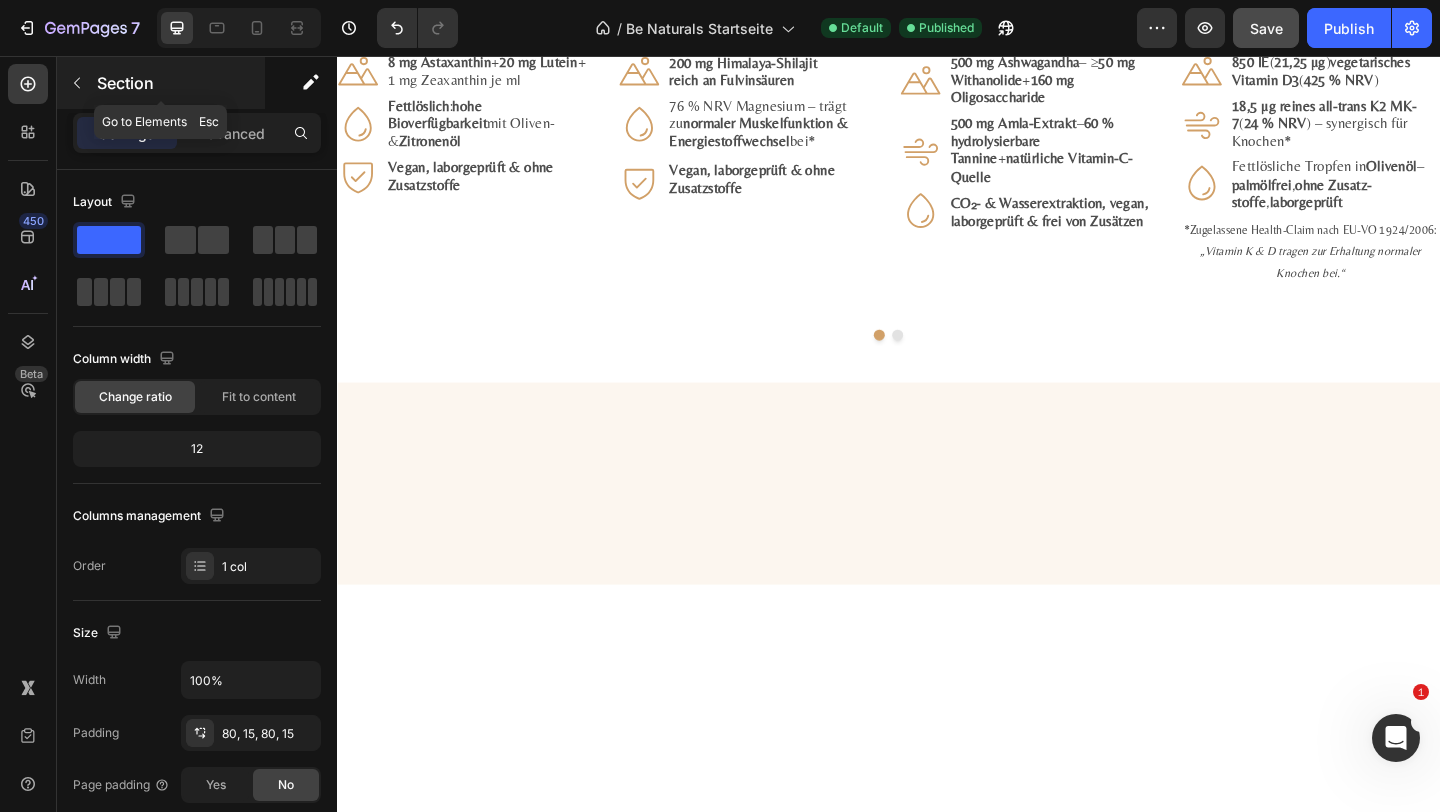scroll, scrollTop: 1243, scrollLeft: 0, axis: vertical 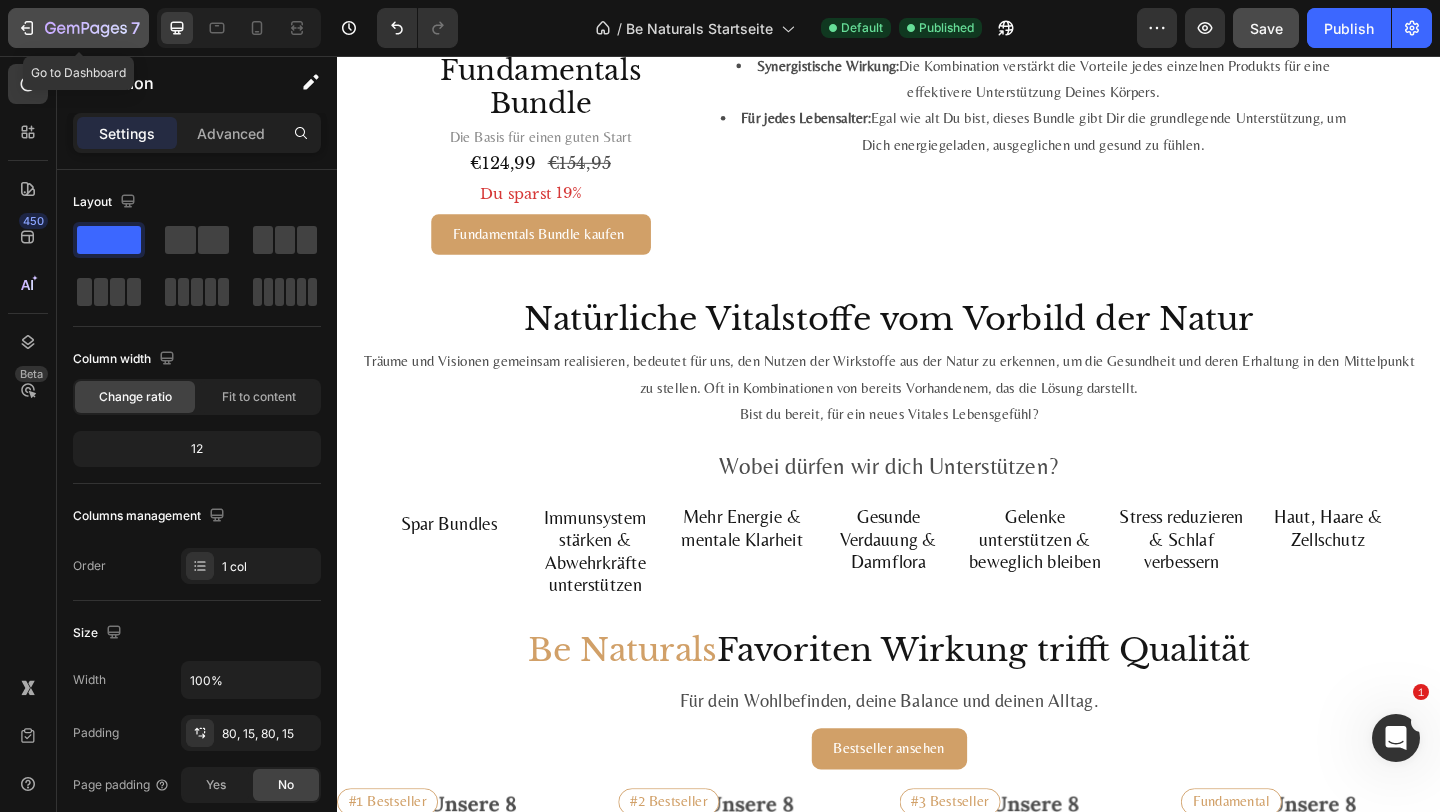 click on "7" 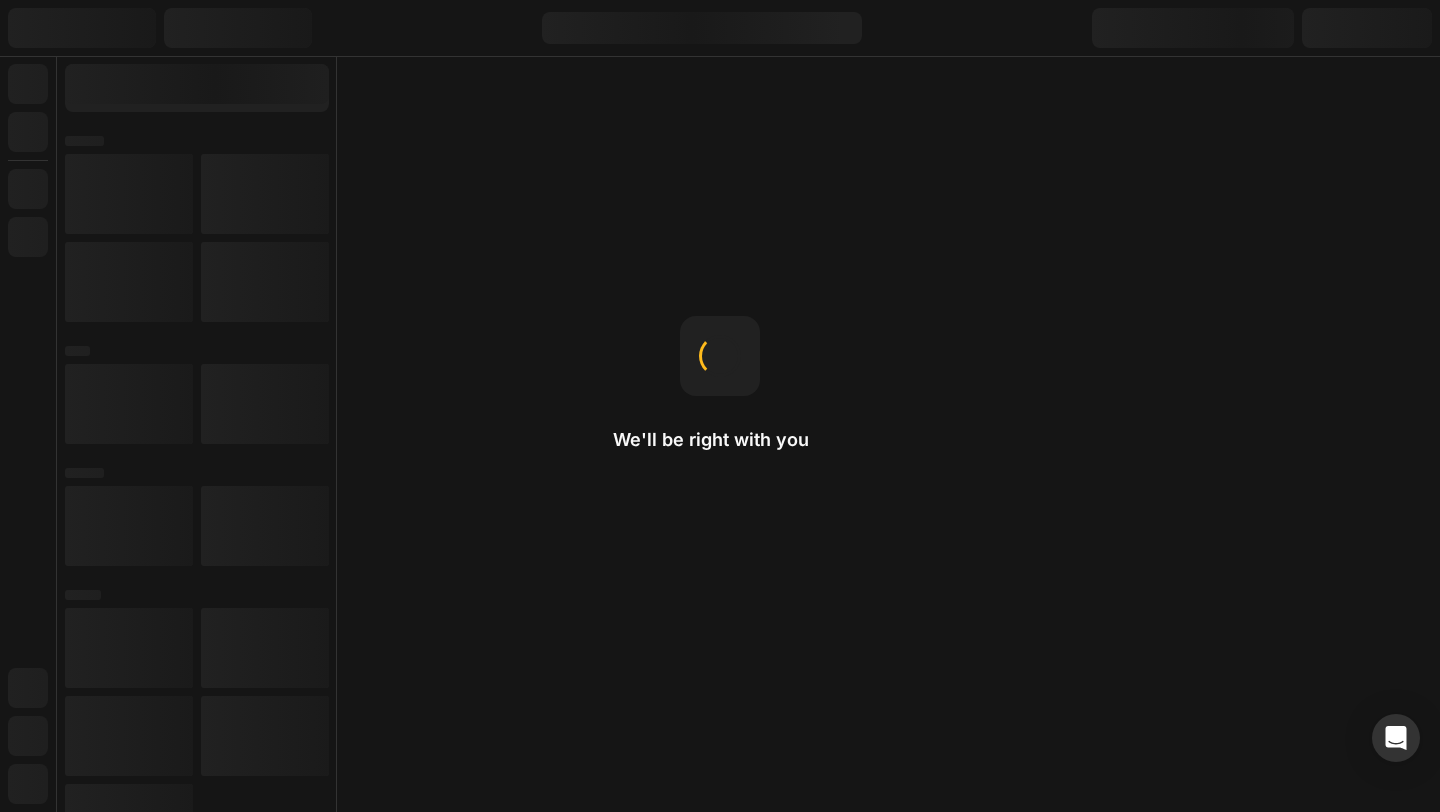 scroll, scrollTop: 0, scrollLeft: 0, axis: both 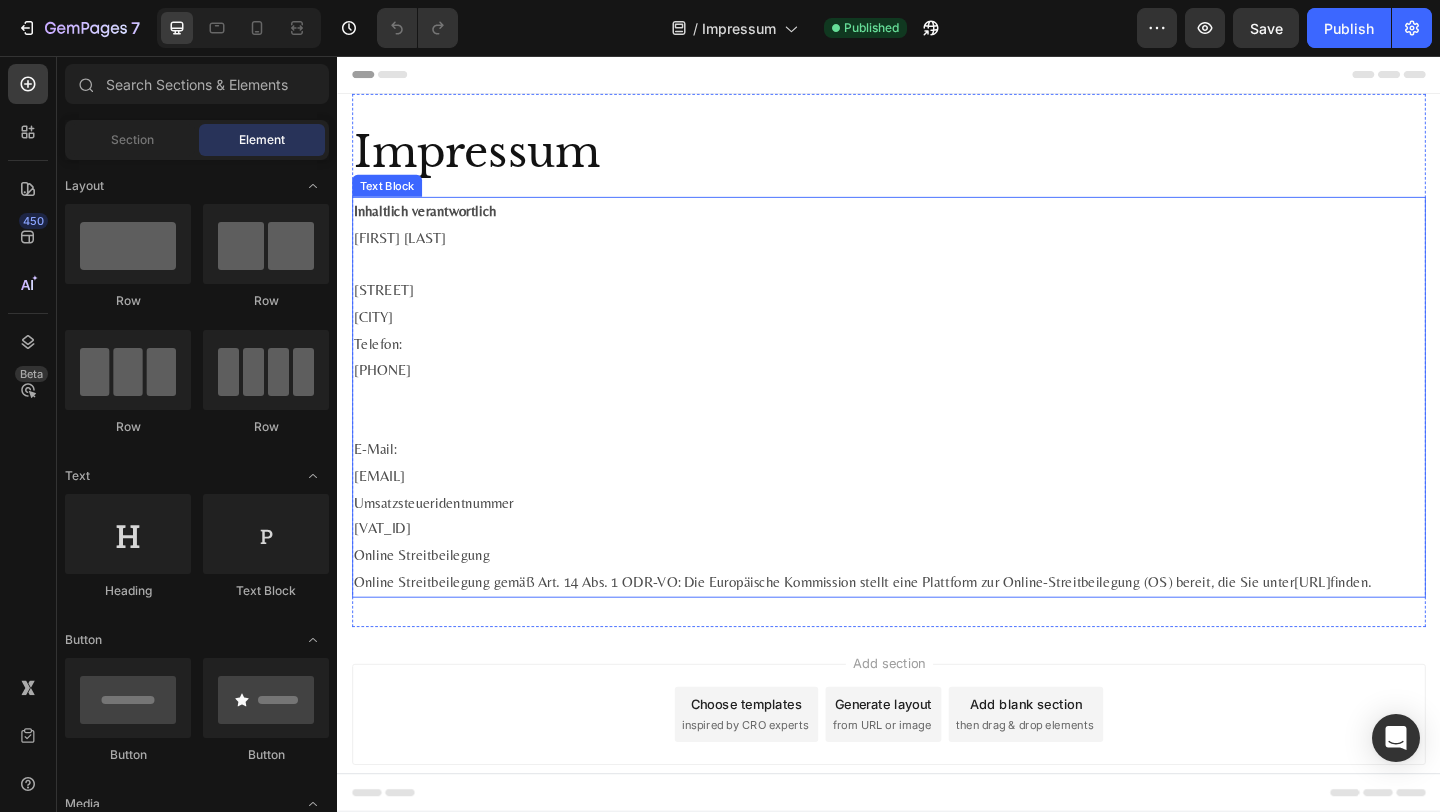 click on "Lars Hewig" at bounding box center [937, 254] 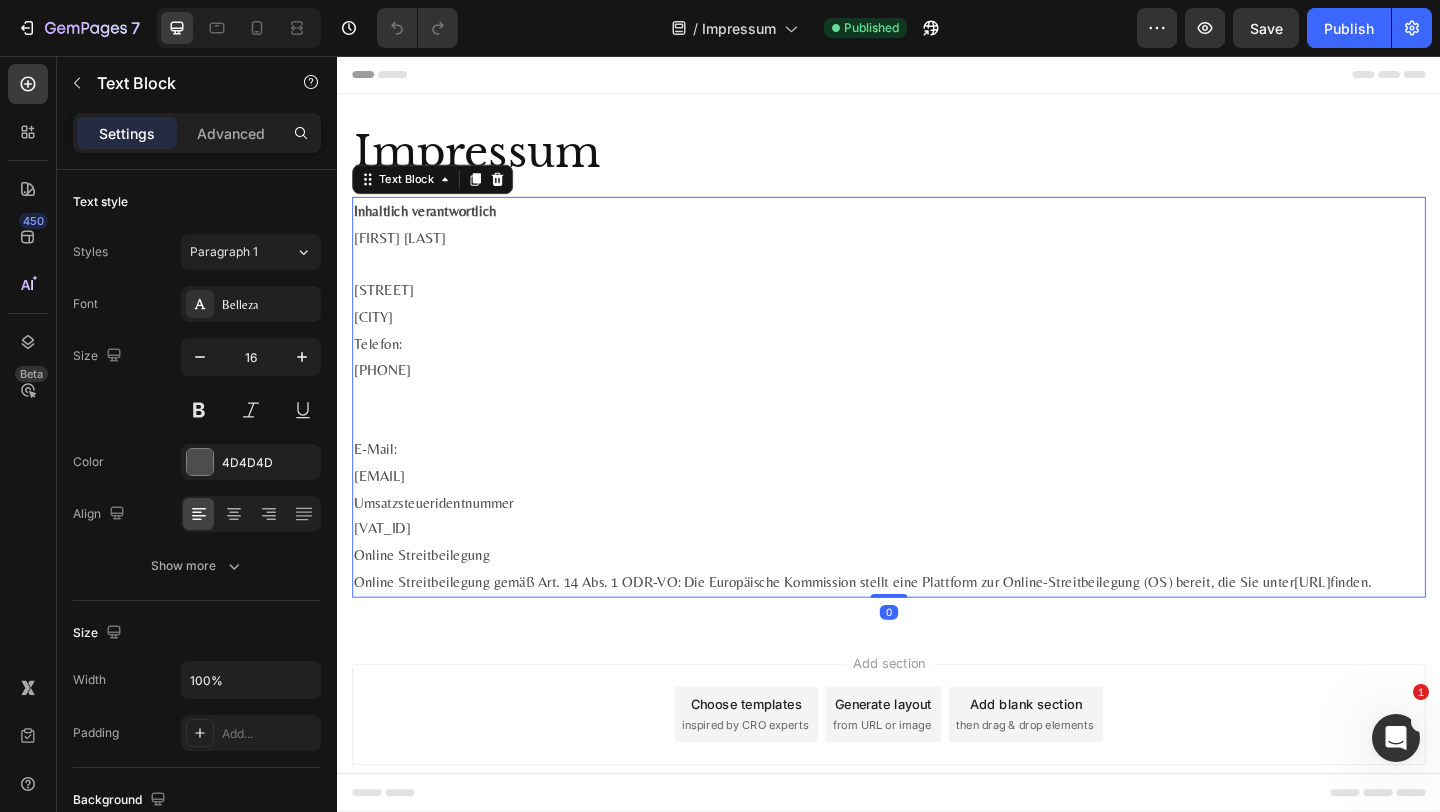scroll, scrollTop: 0, scrollLeft: 0, axis: both 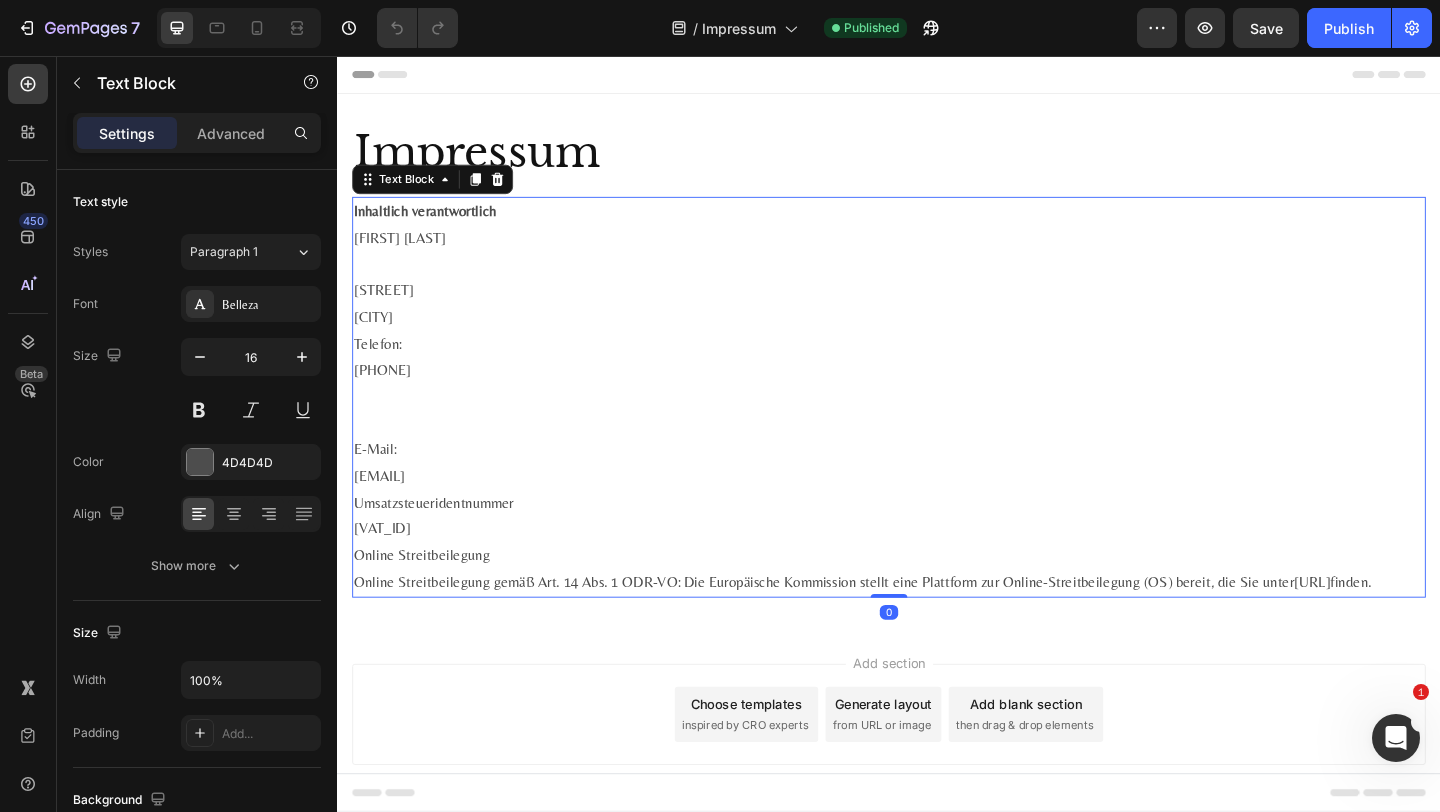 click on "Lars Hewig" at bounding box center (937, 254) 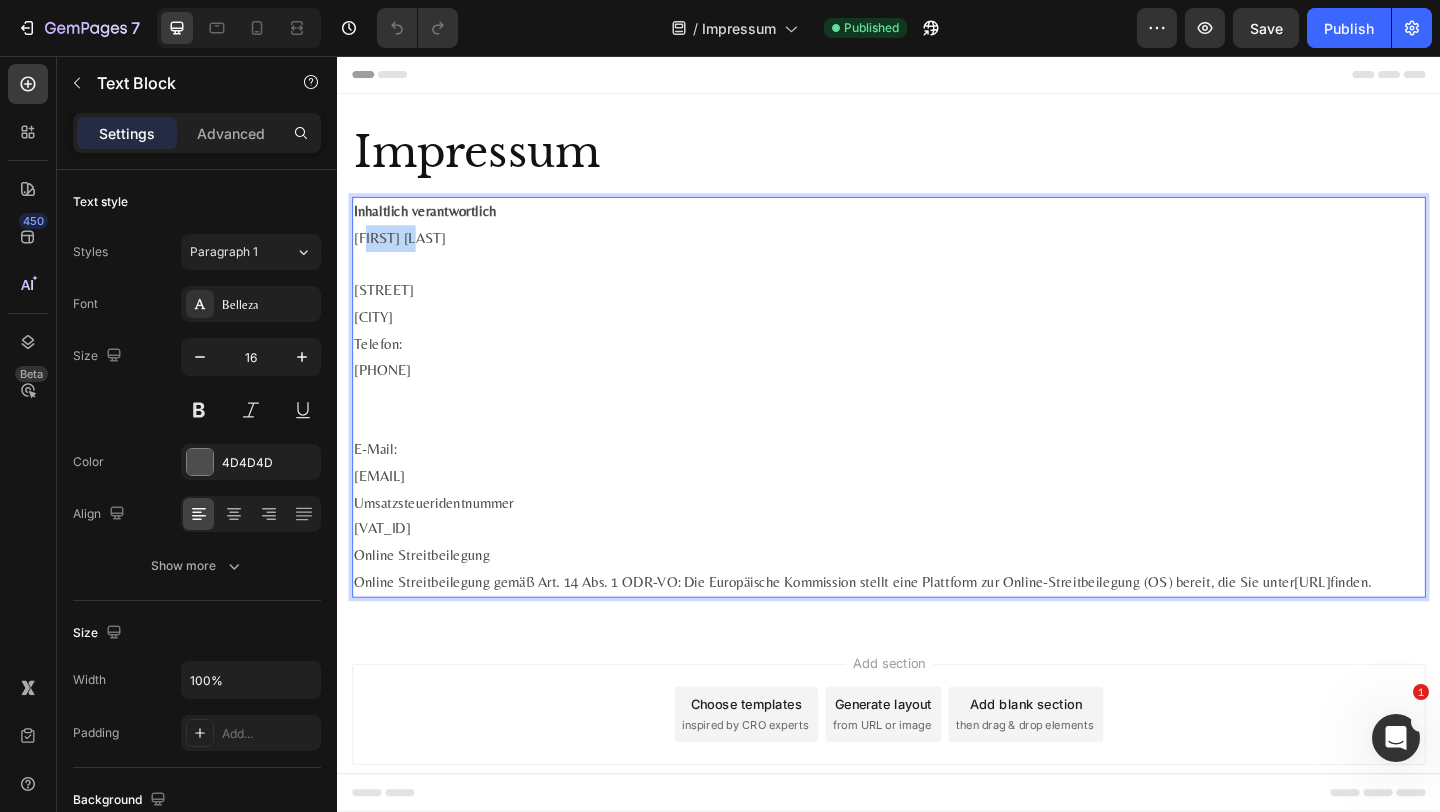 scroll, scrollTop: 0, scrollLeft: 0, axis: both 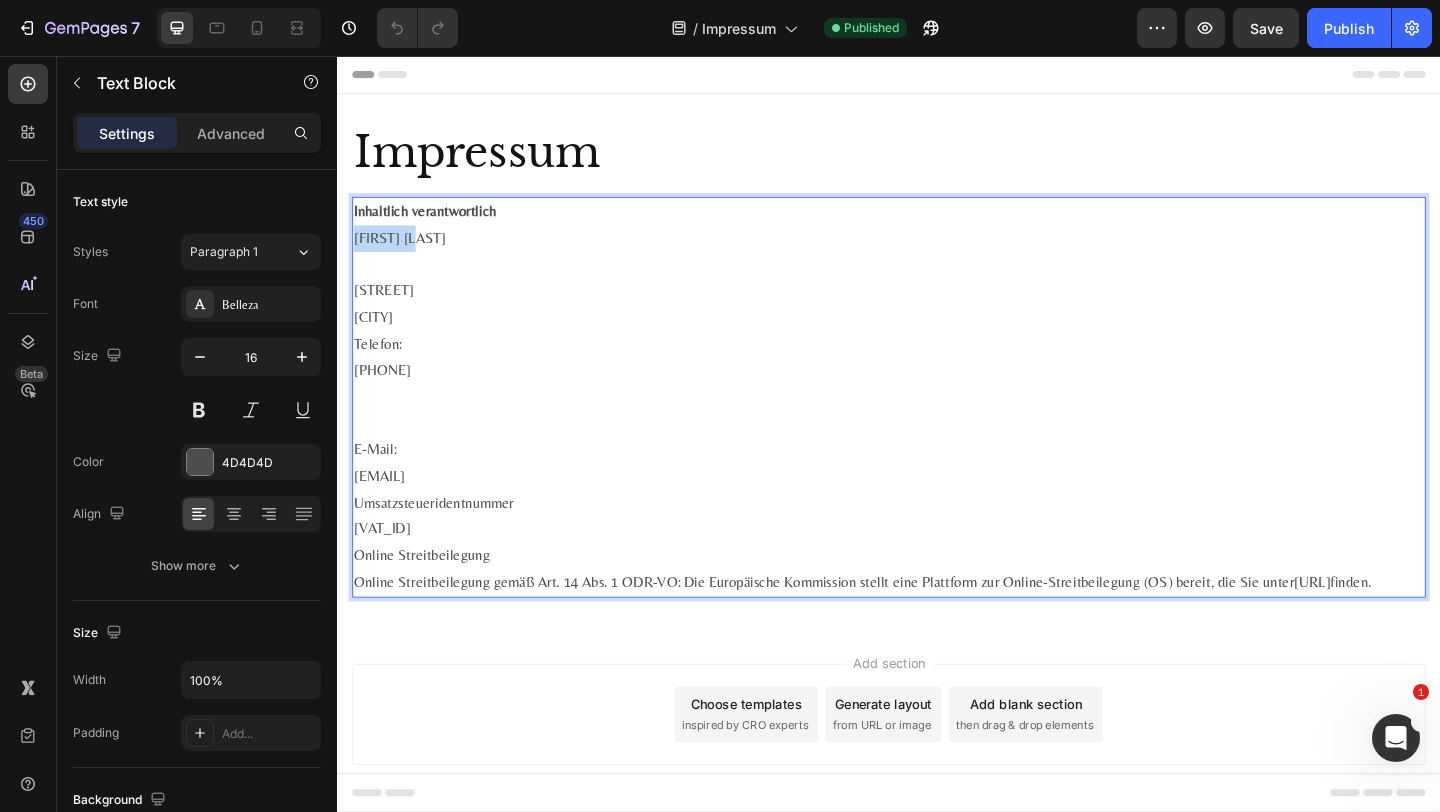 drag, startPoint x: 454, startPoint y: 254, endPoint x: 357, endPoint y: 254, distance: 97 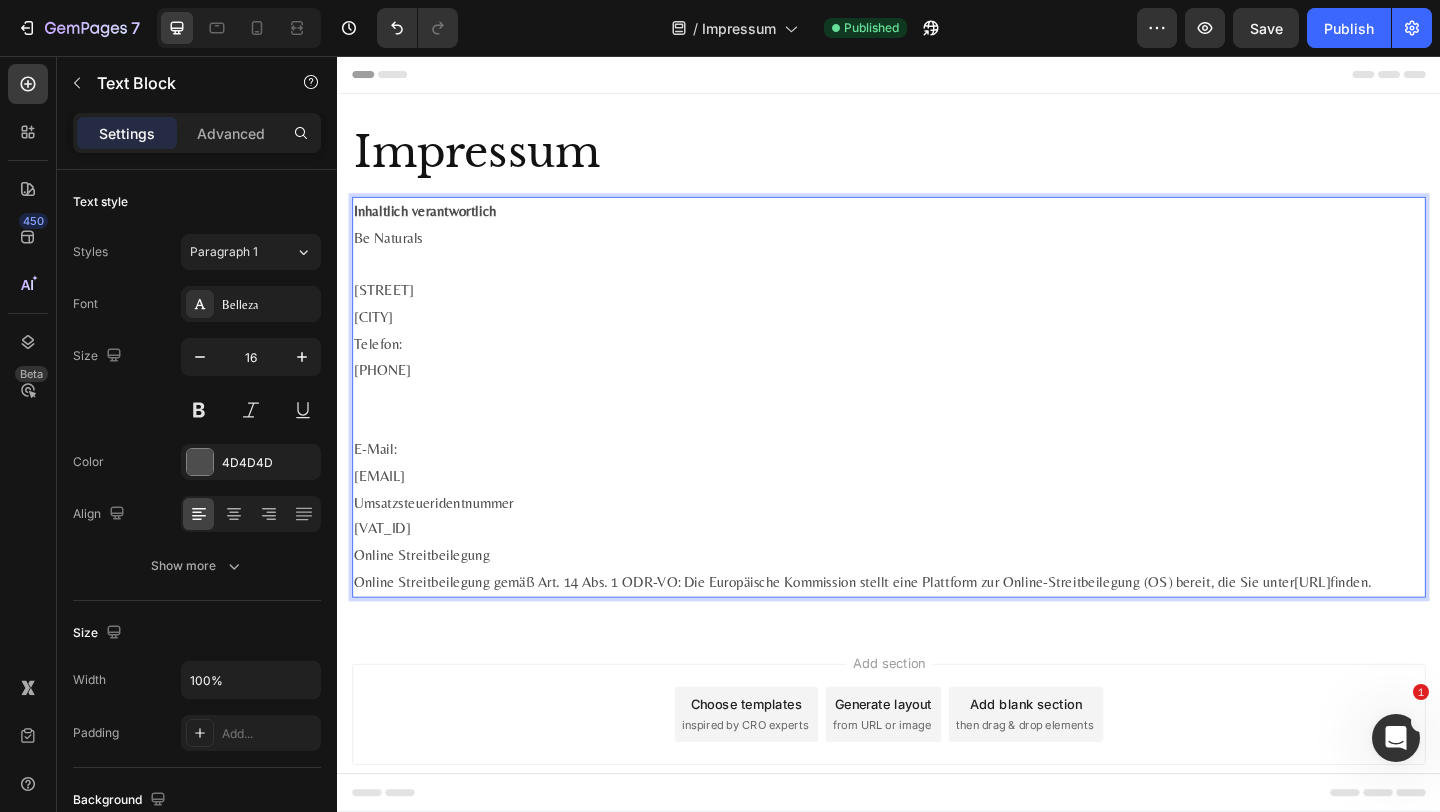 click at bounding box center (937, 282) 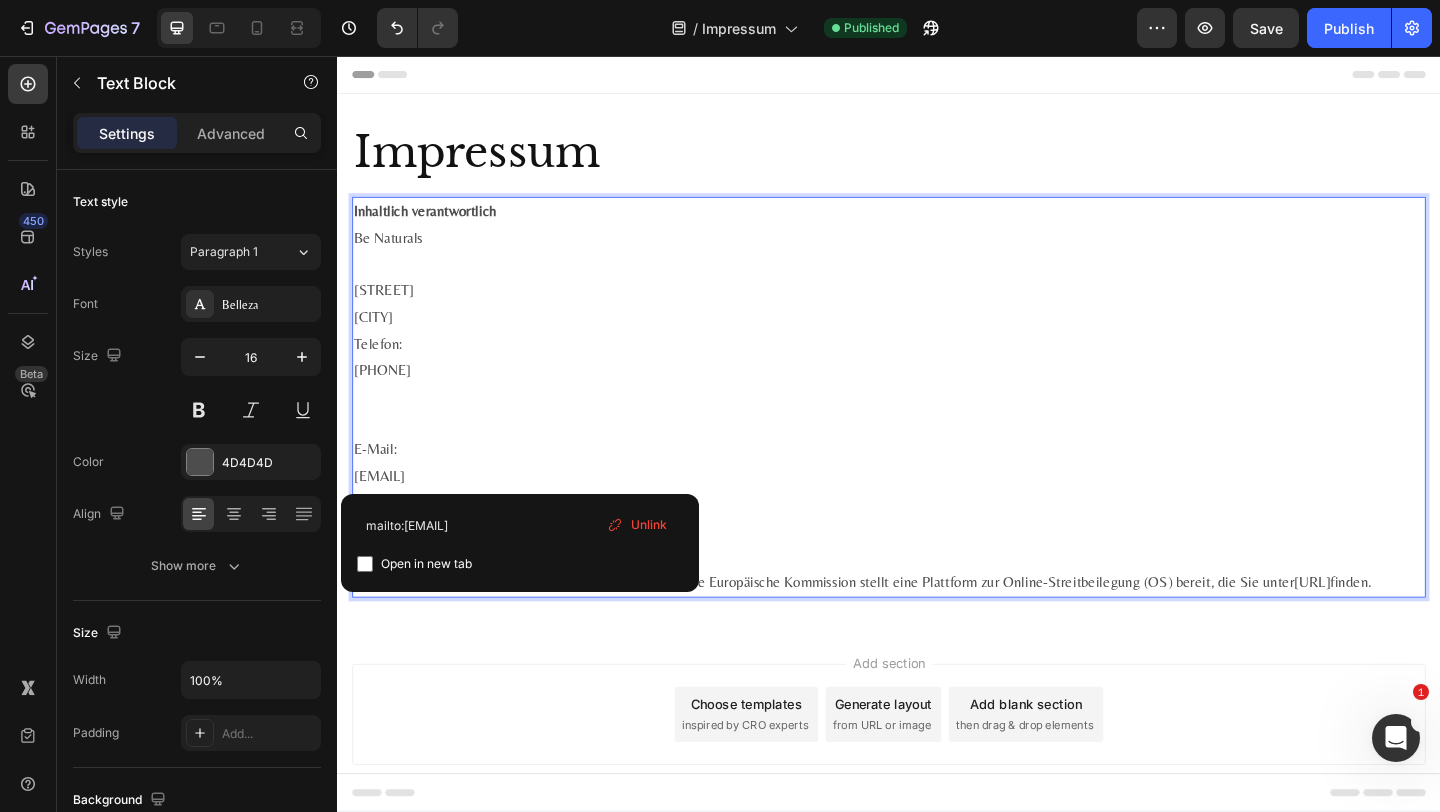 drag, startPoint x: 542, startPoint y: 506, endPoint x: 431, endPoint y: 506, distance: 111 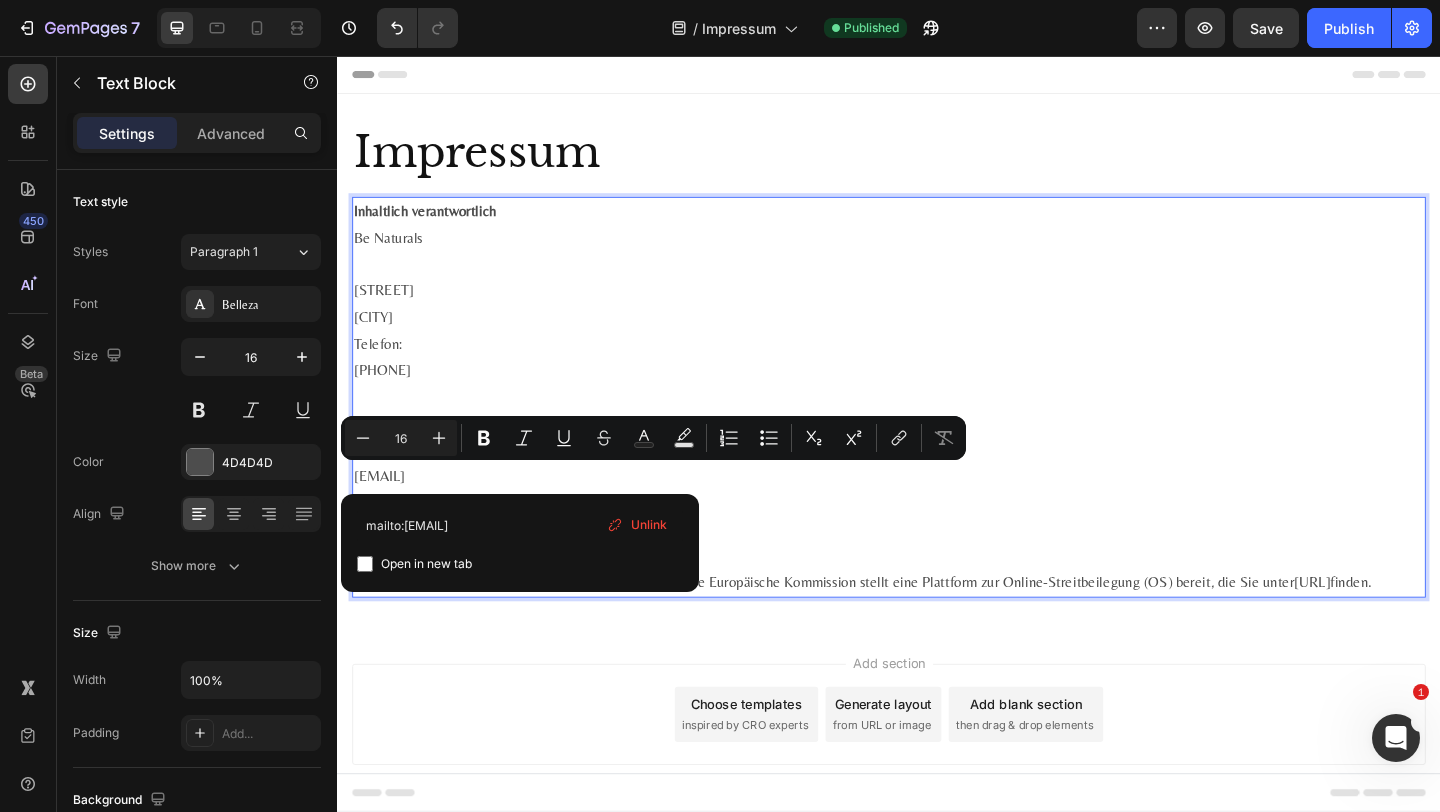 click on "larshewig@gmail.com" at bounding box center [937, 513] 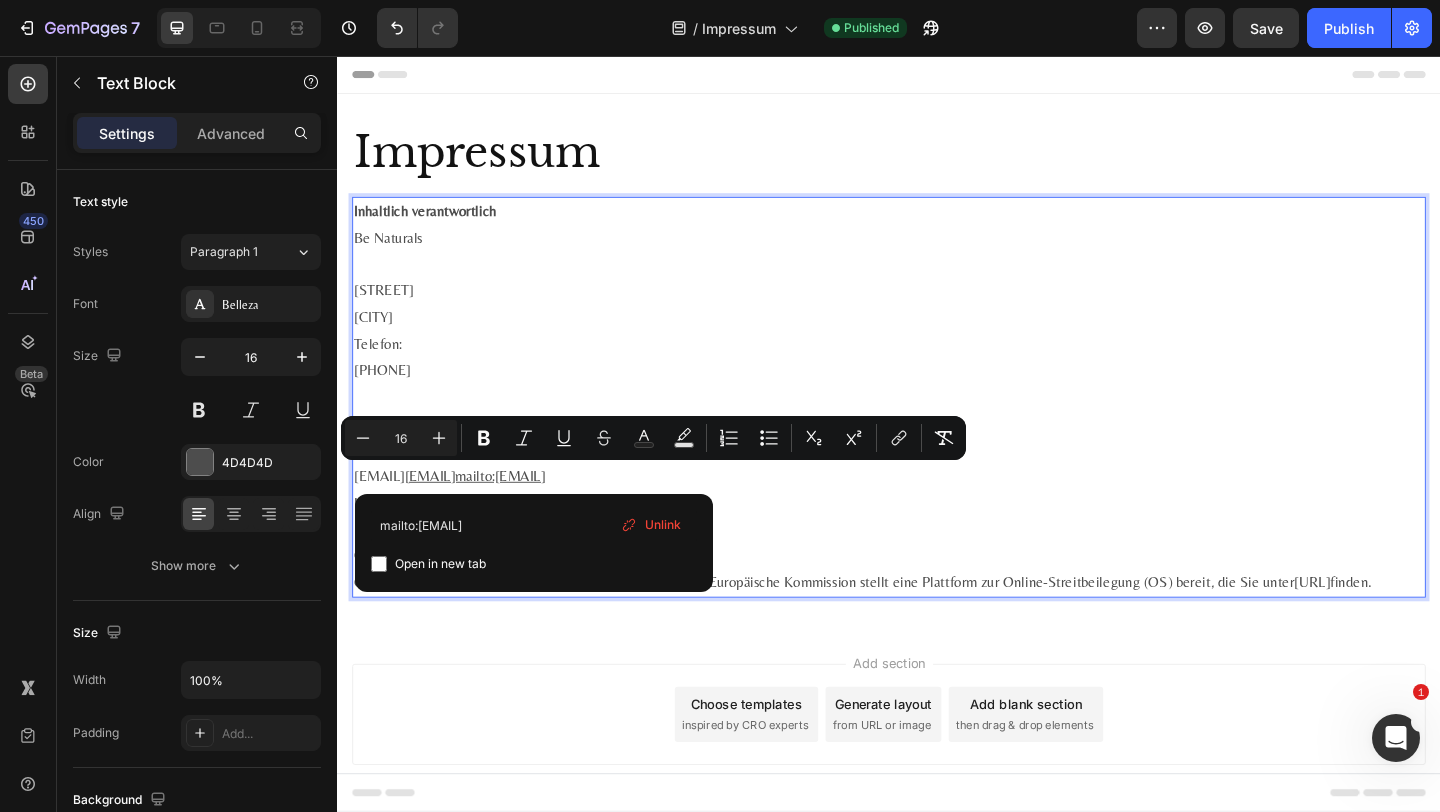 drag, startPoint x: 551, startPoint y: 513, endPoint x: 349, endPoint y: 501, distance: 202.35612 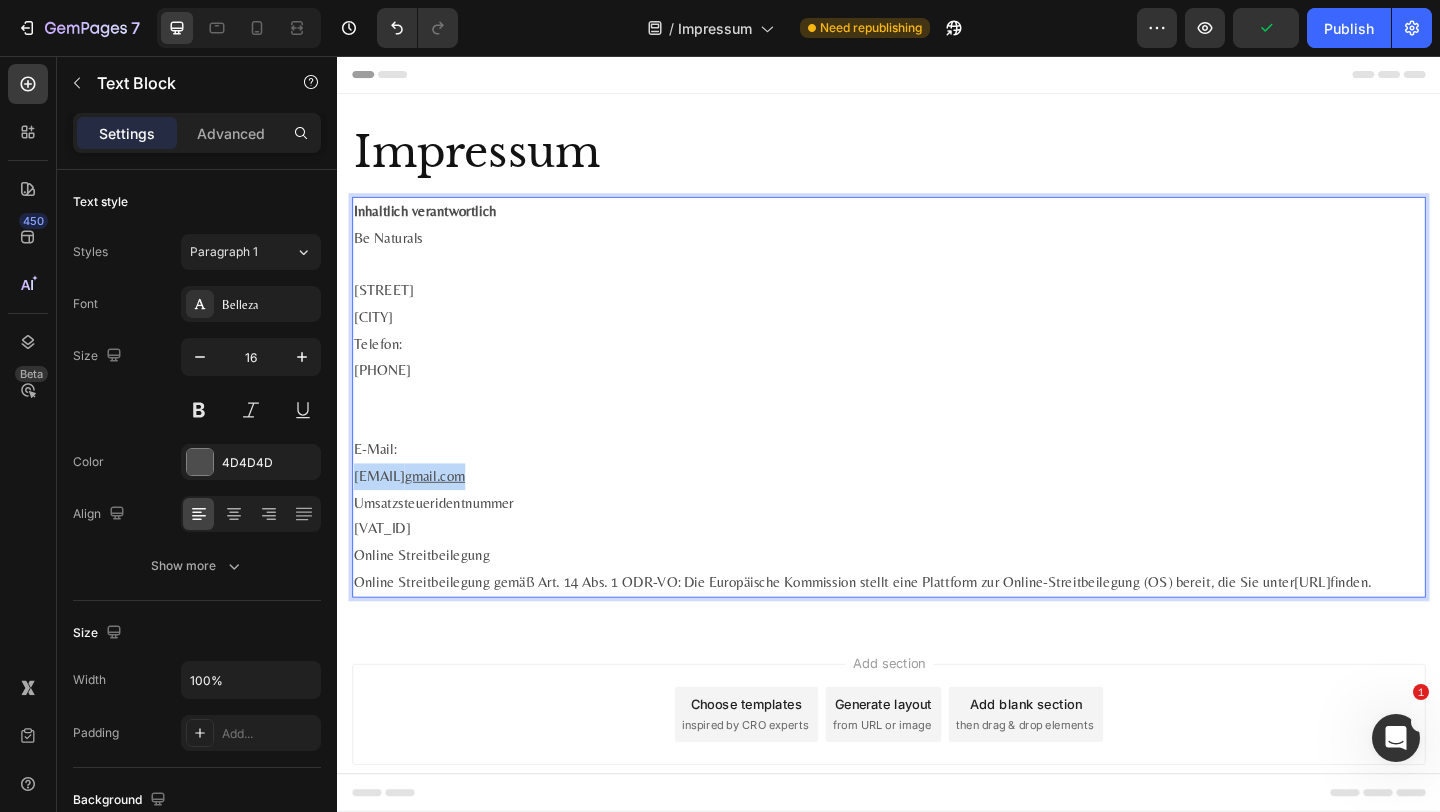 drag, startPoint x: 582, startPoint y: 514, endPoint x: 353, endPoint y: 505, distance: 229.17679 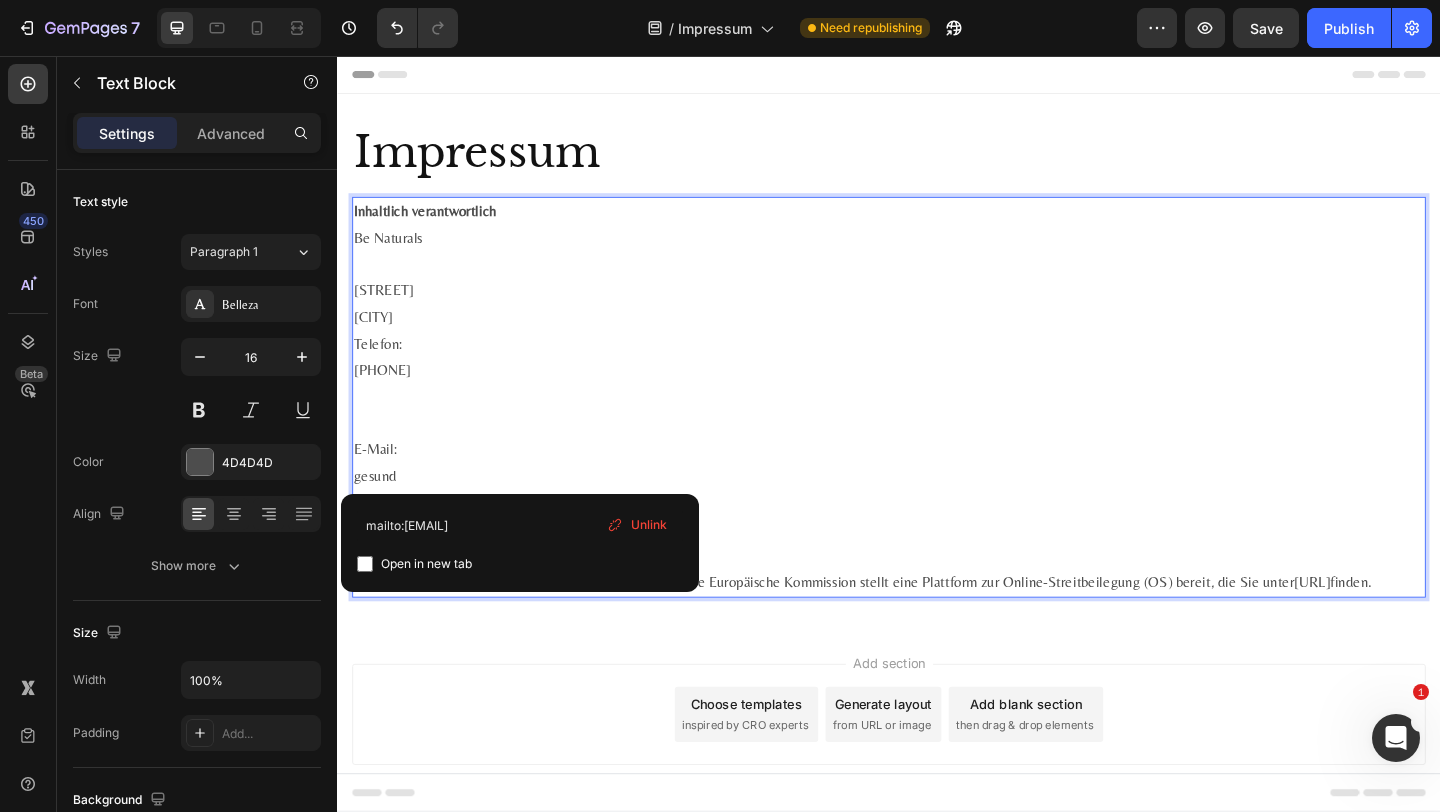 click on "Unlink" at bounding box center (649, 525) 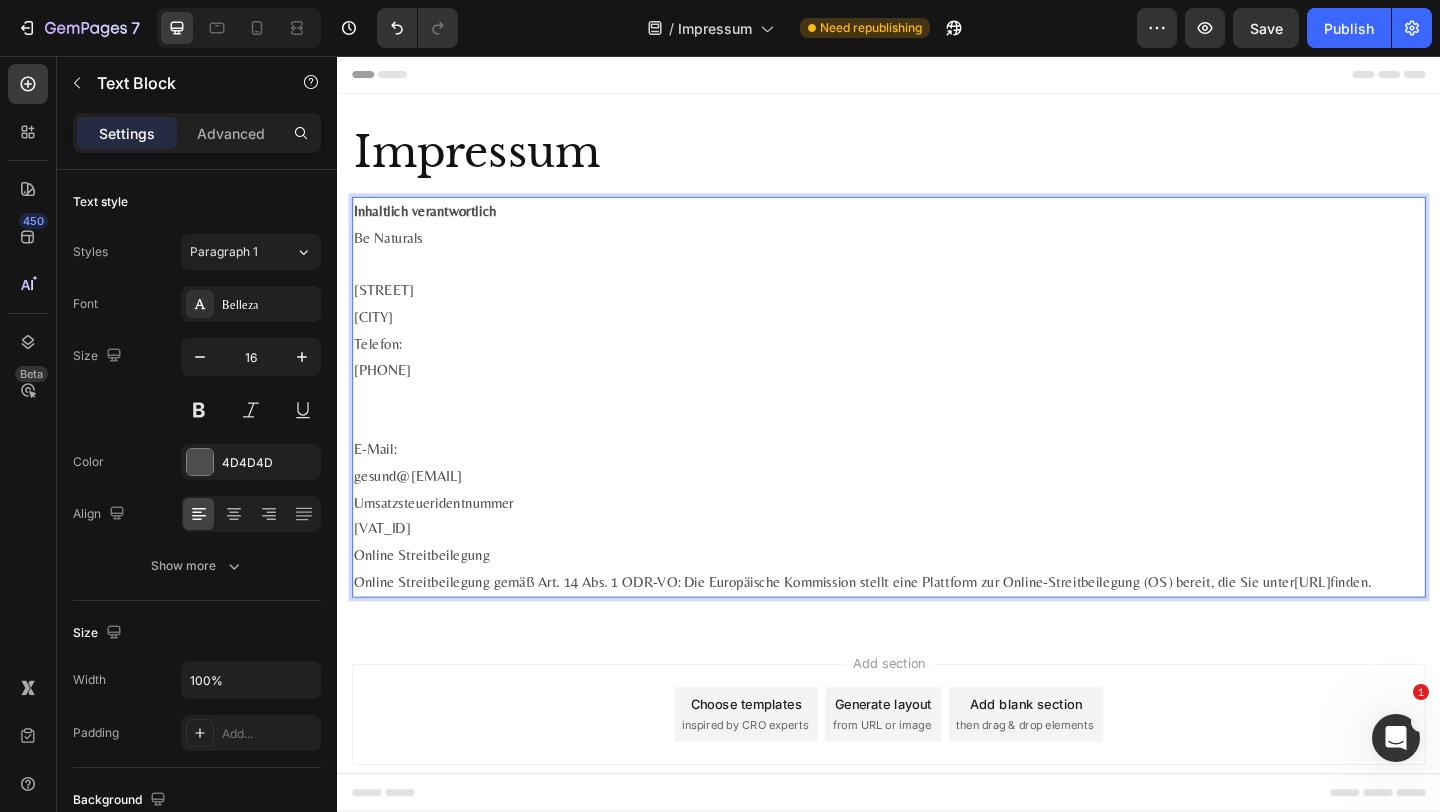 click on "Umsatzsteuer­identnummer" at bounding box center [937, 542] 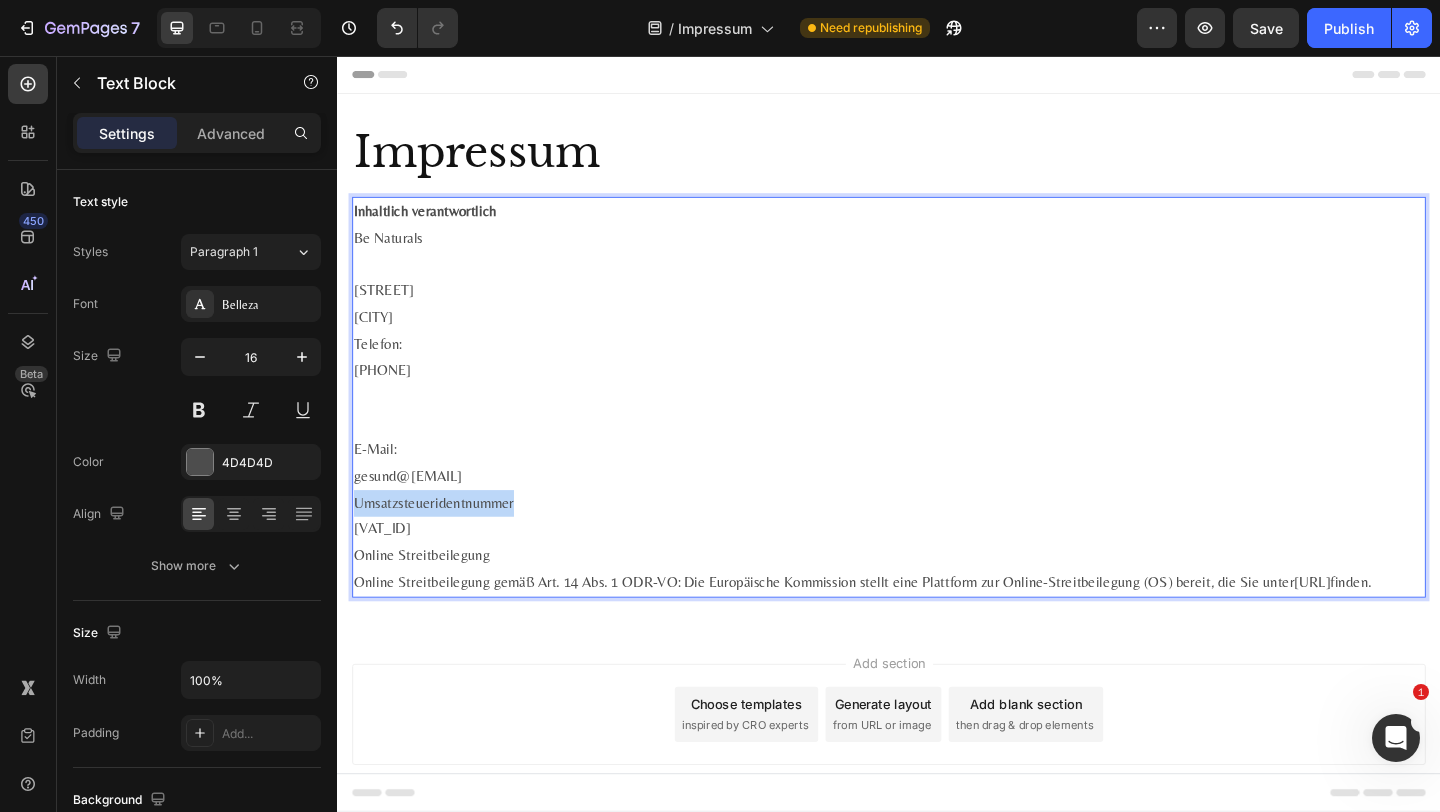 click on "Umsatzsteuer­identnummer" at bounding box center [937, 542] 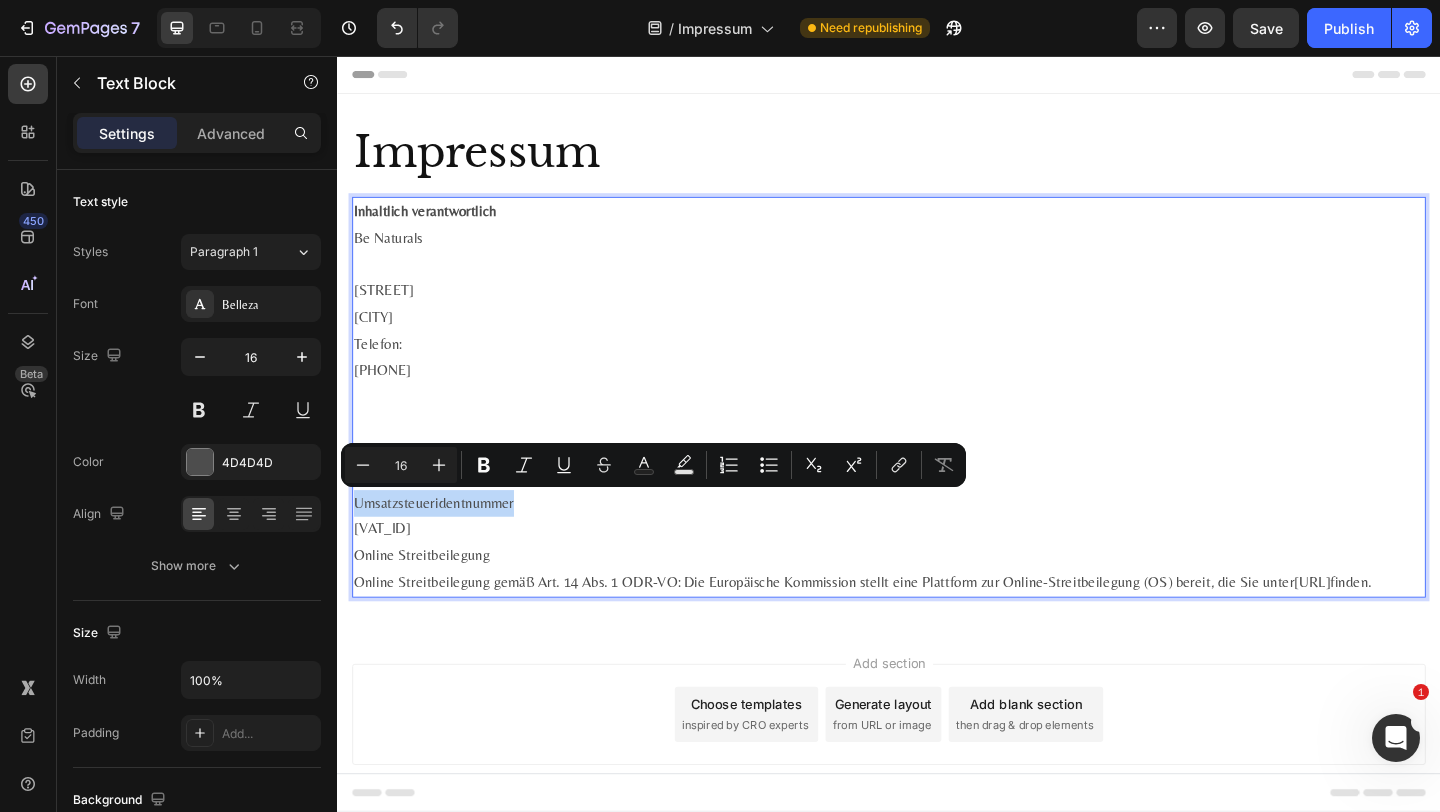 click on "Umsatzsteuer­identnummer" at bounding box center [937, 542] 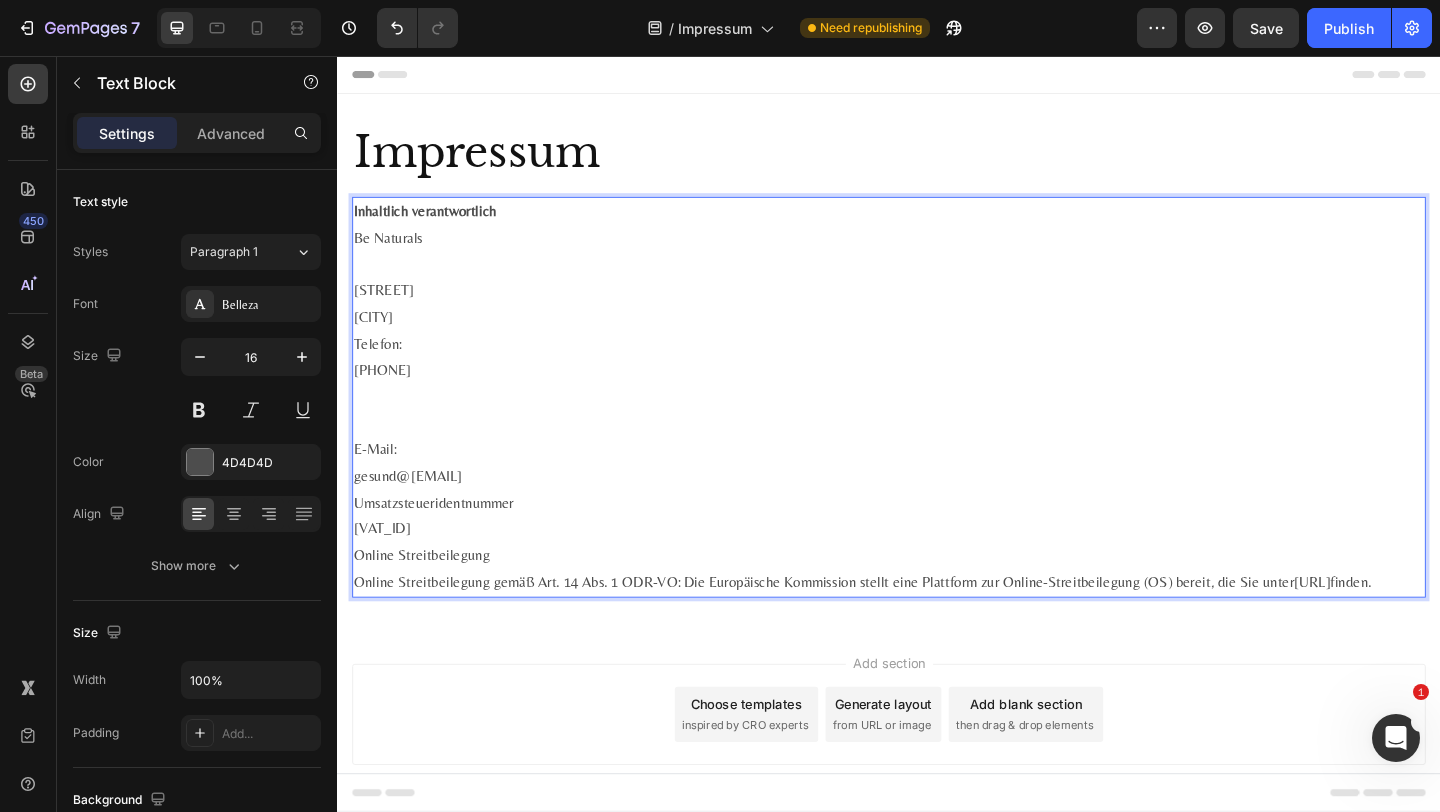 click on "Umsatzsteuer­identnummer" at bounding box center [937, 542] 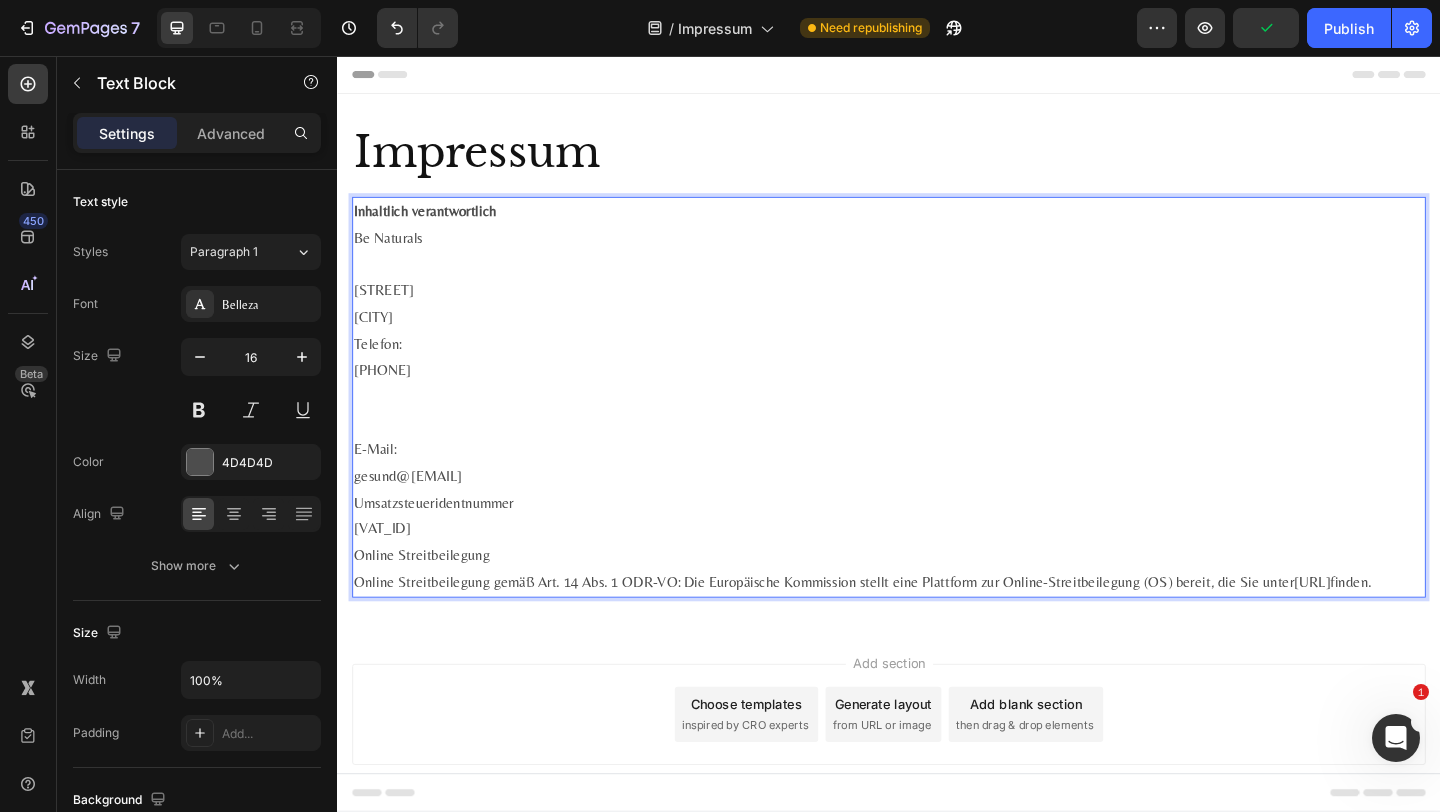 click on "Umsatzsteuer­identnummer" at bounding box center (937, 542) 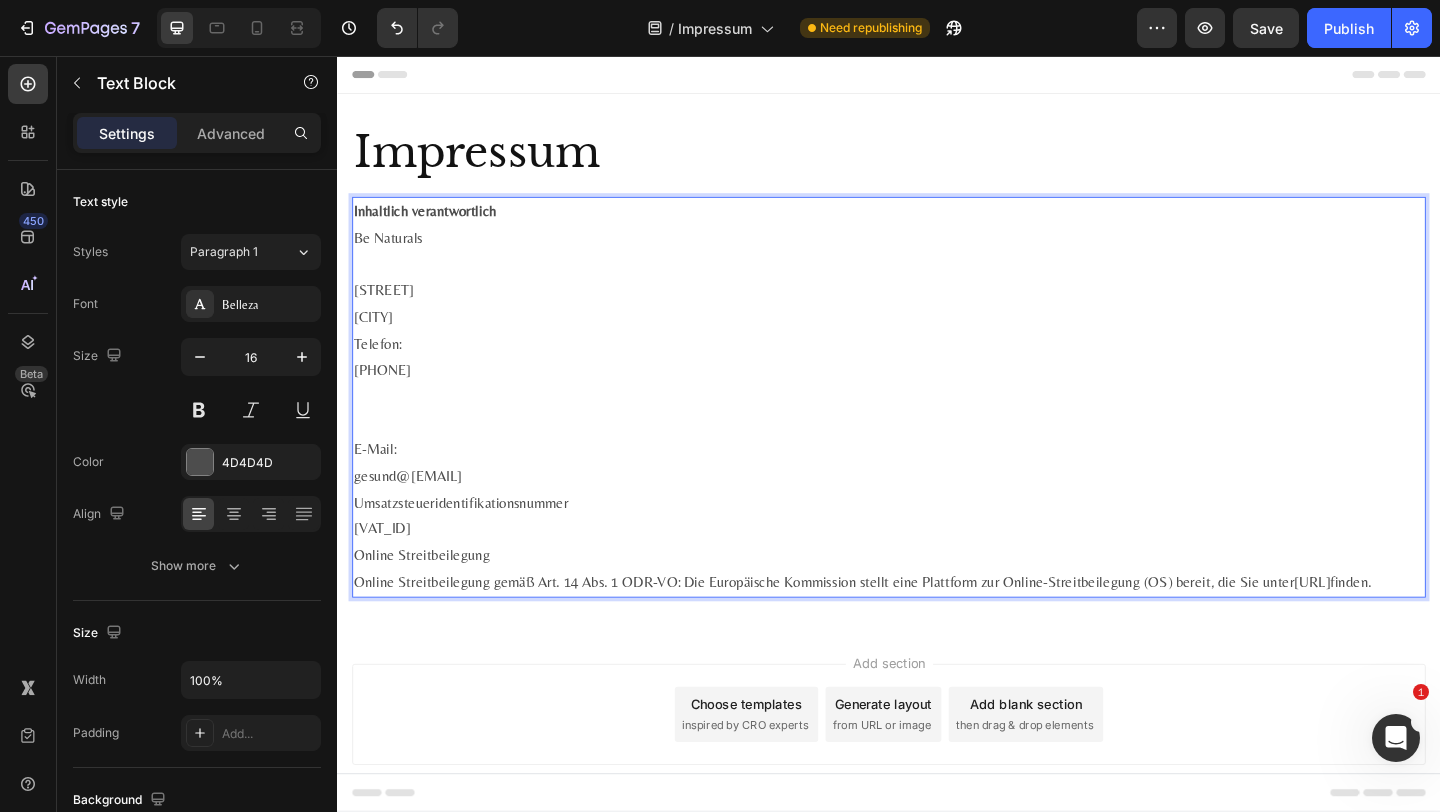 click on "Umsatzsteuer­identifikationsnummer" at bounding box center (937, 542) 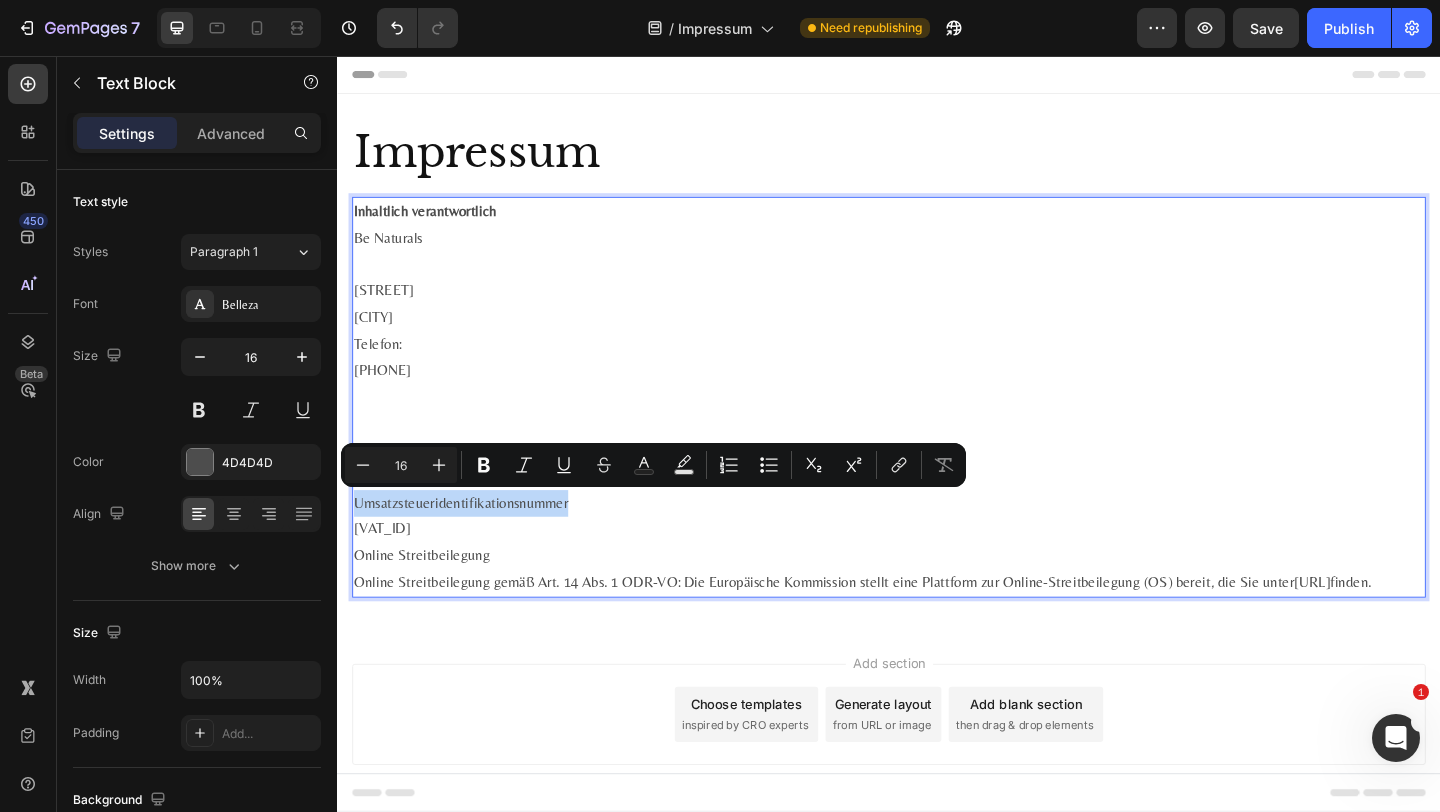 click on "Umsatzsteuer­identifikationsnummer" at bounding box center [937, 542] 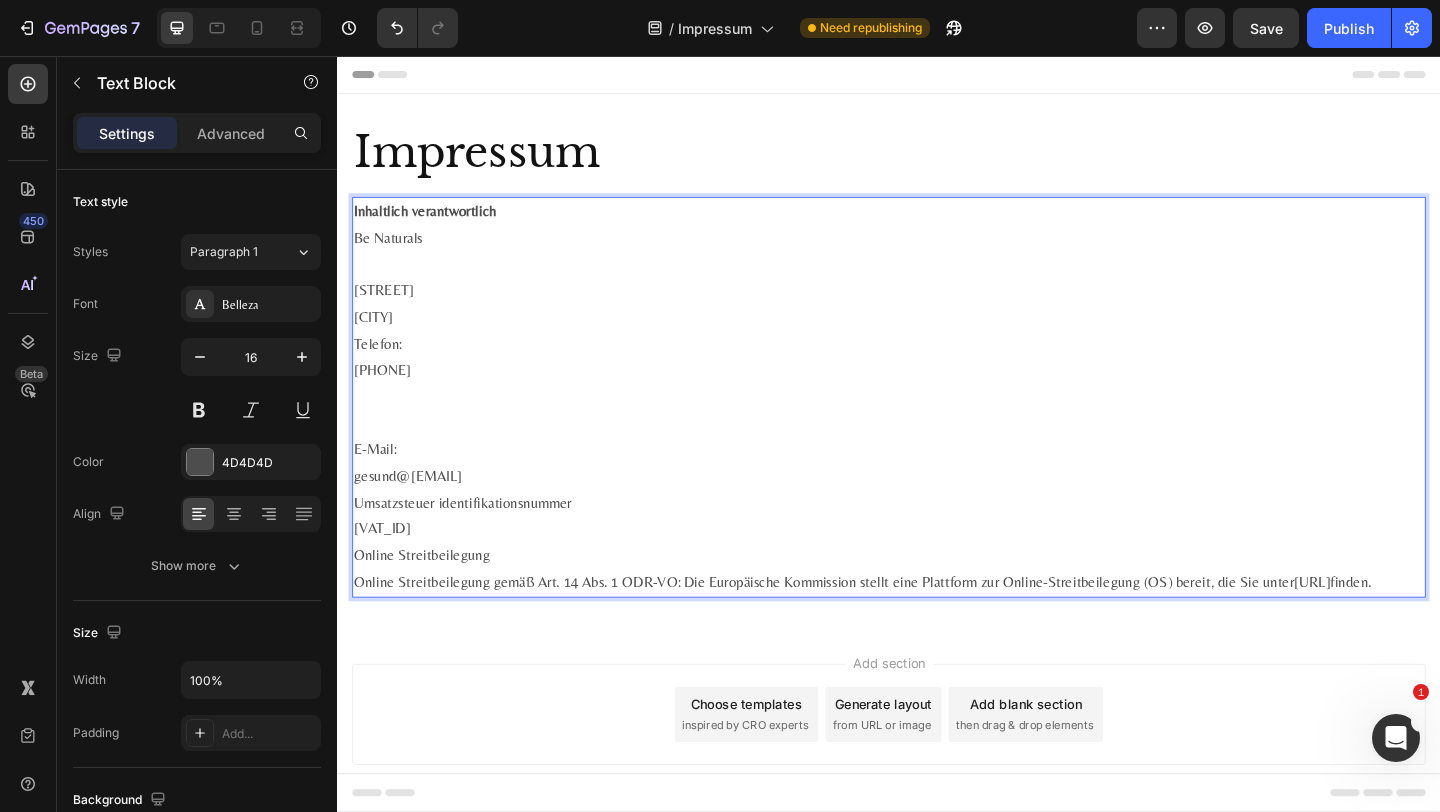 click on "gesund@benaturals.de" at bounding box center (937, 513) 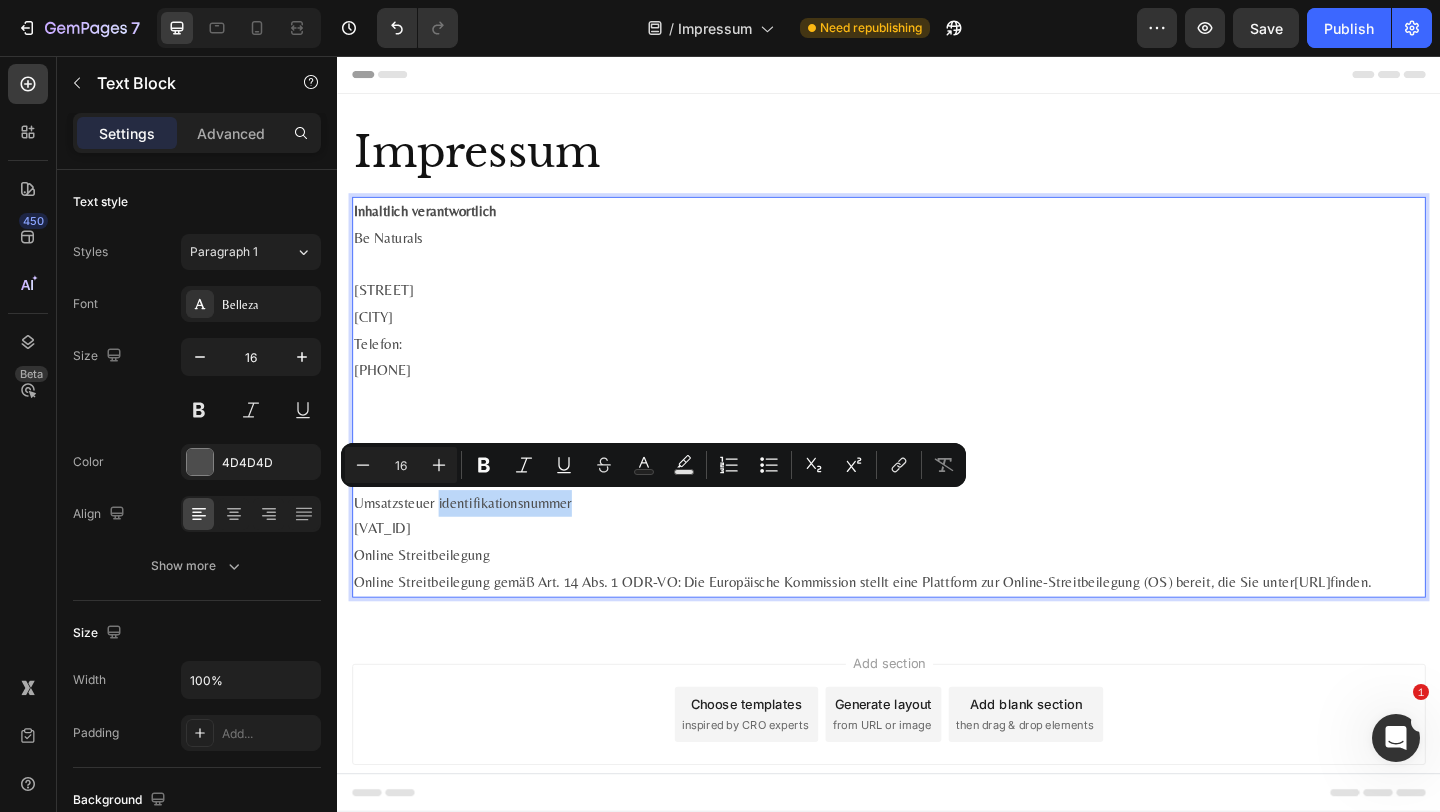 click on "Umsatzsteuer ­identifikationsnummer" at bounding box center (937, 542) 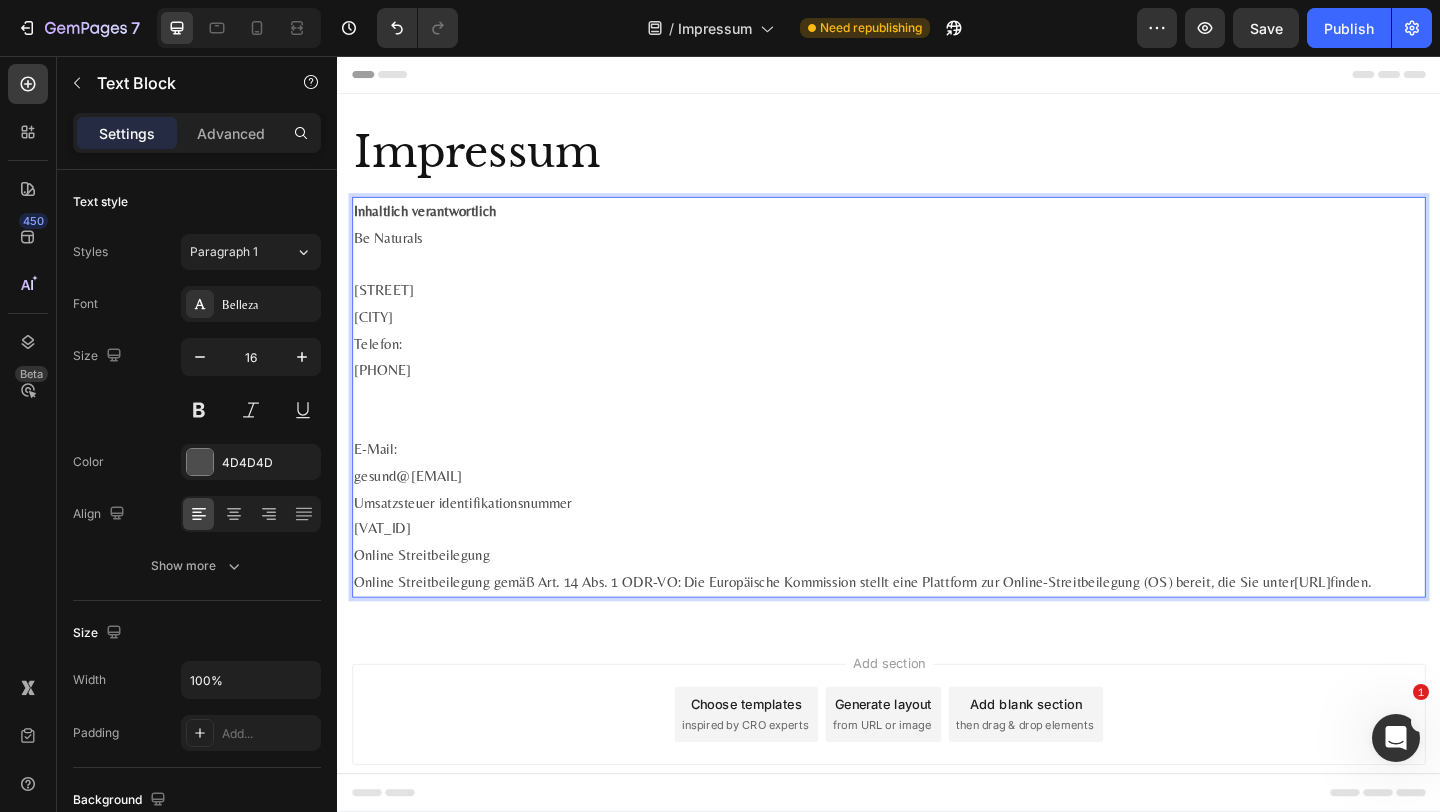 click on "Umsatzsteuer ­identifikationsnummer" at bounding box center (937, 542) 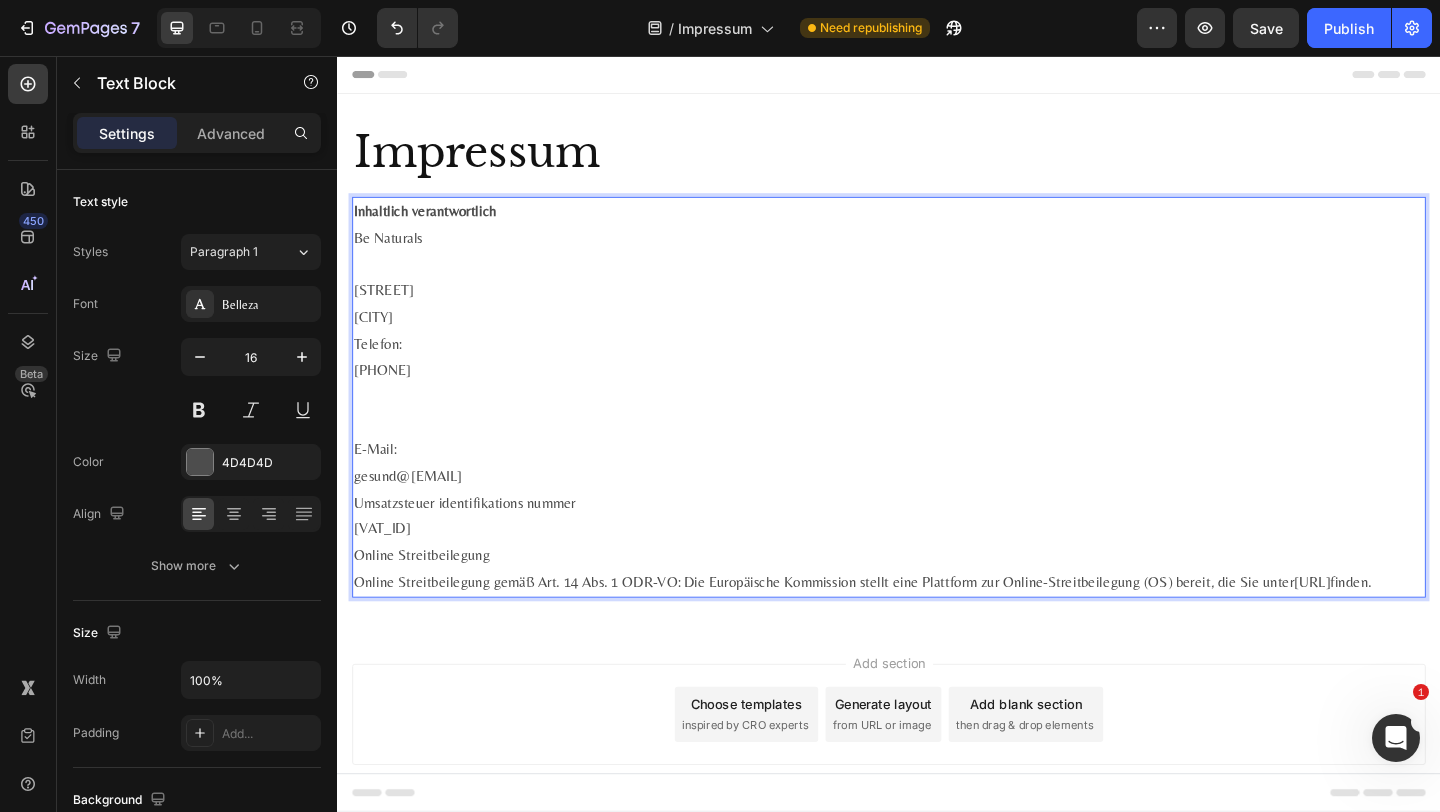 click on "Online Streitbeilegung" at bounding box center [937, 599] 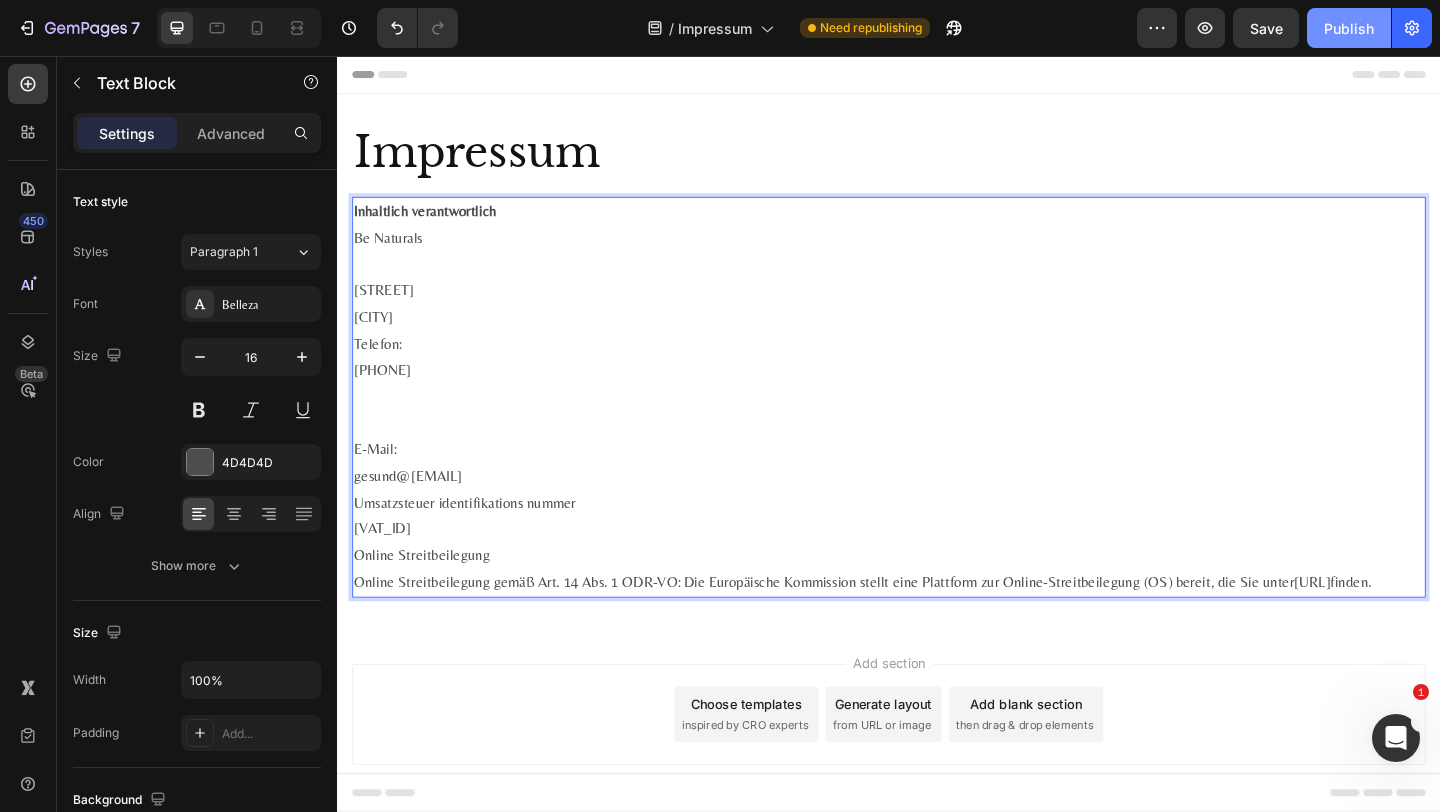 click on "Publish" at bounding box center [1349, 28] 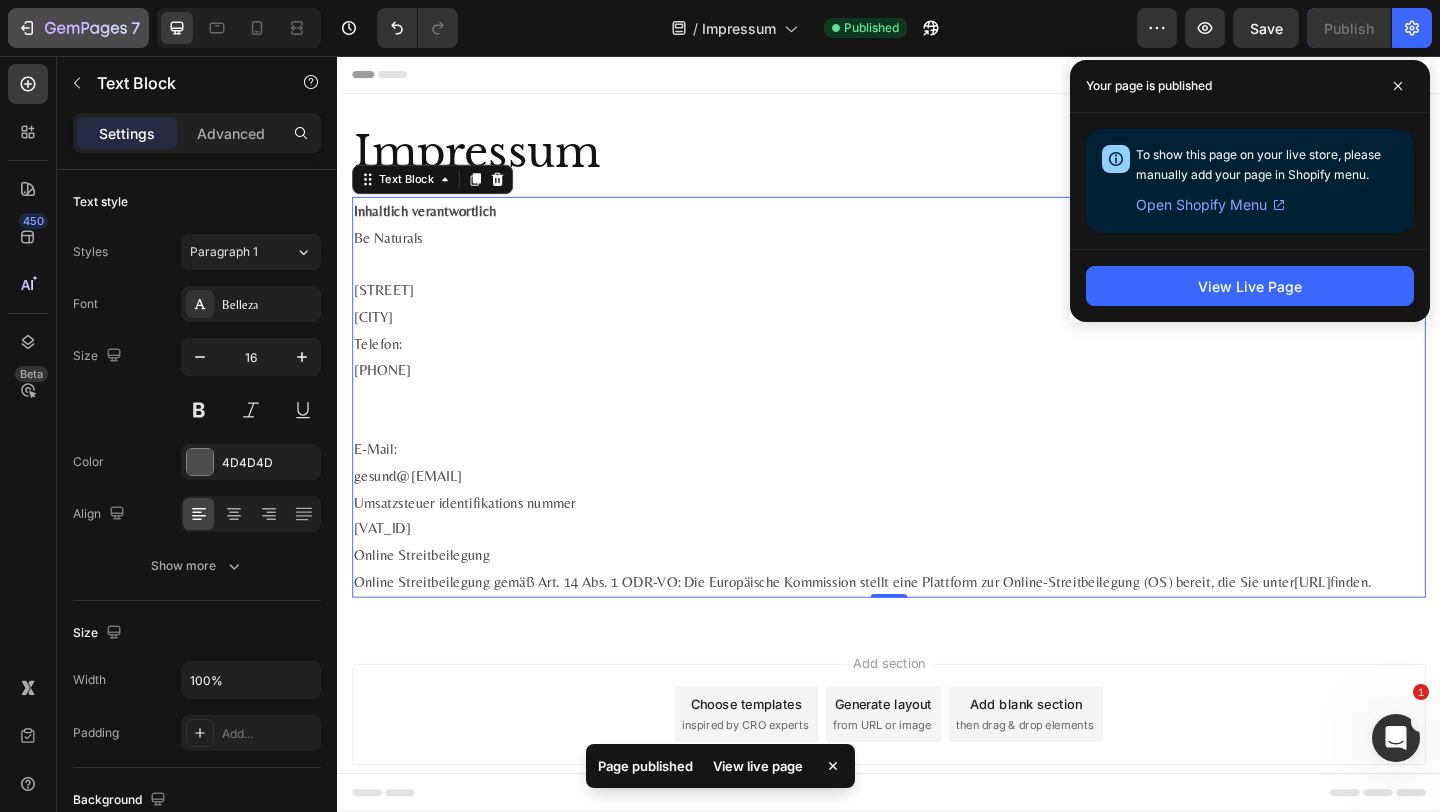 click 